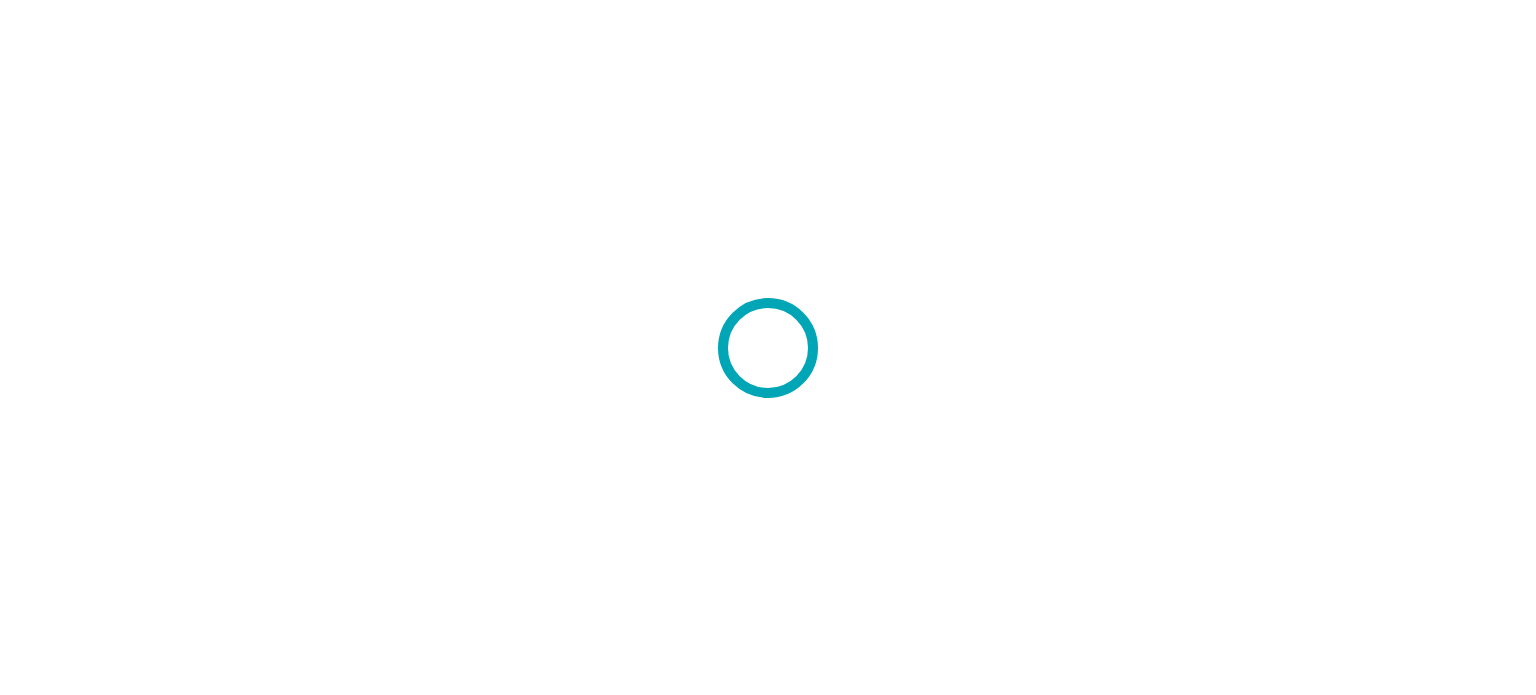 scroll, scrollTop: 0, scrollLeft: 0, axis: both 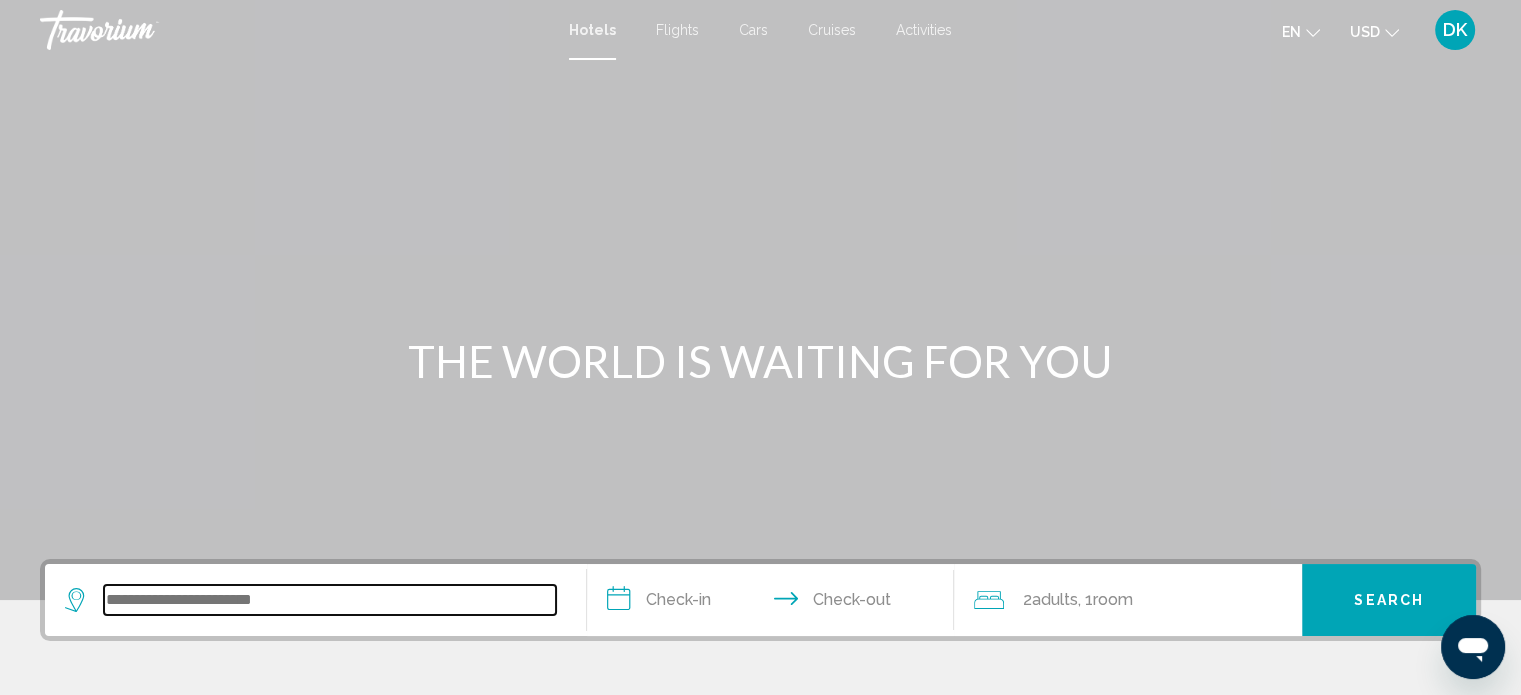 click at bounding box center (330, 600) 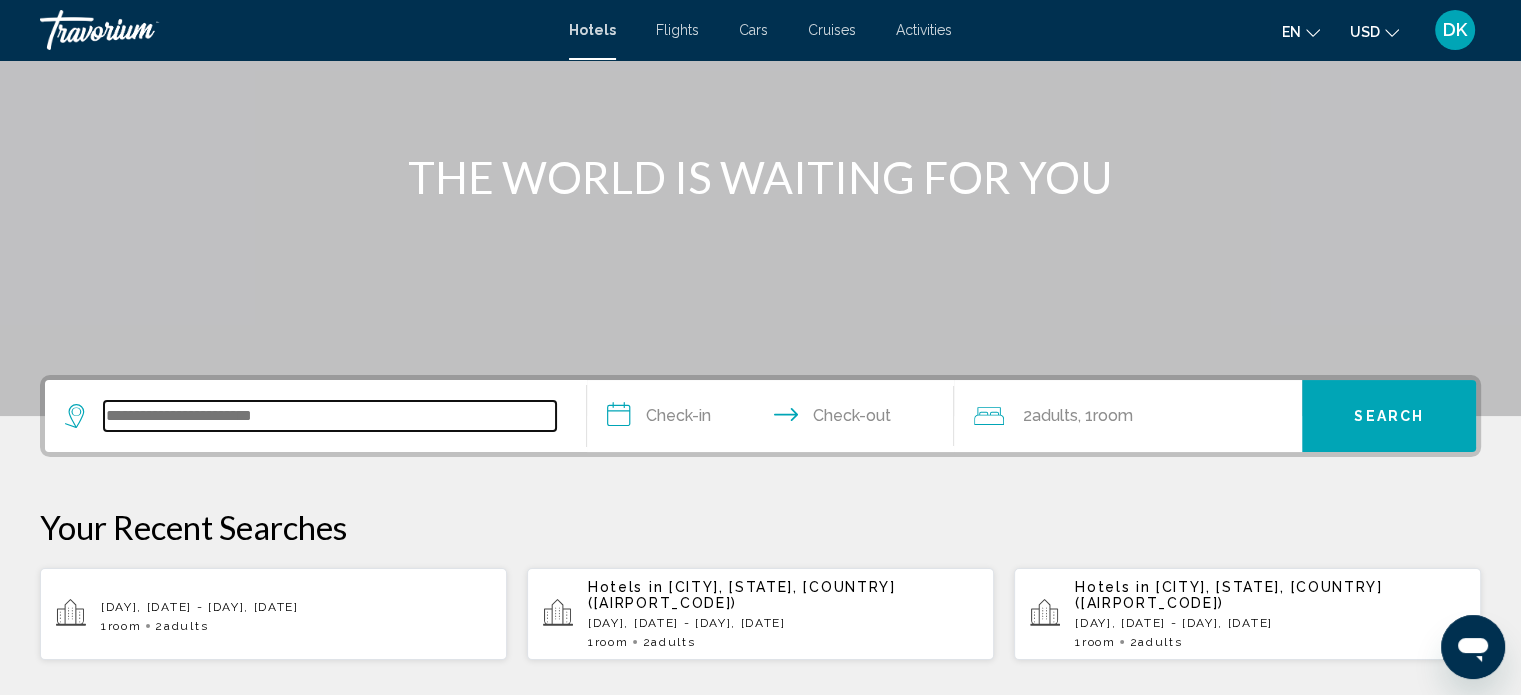 scroll, scrollTop: 170, scrollLeft: 0, axis: vertical 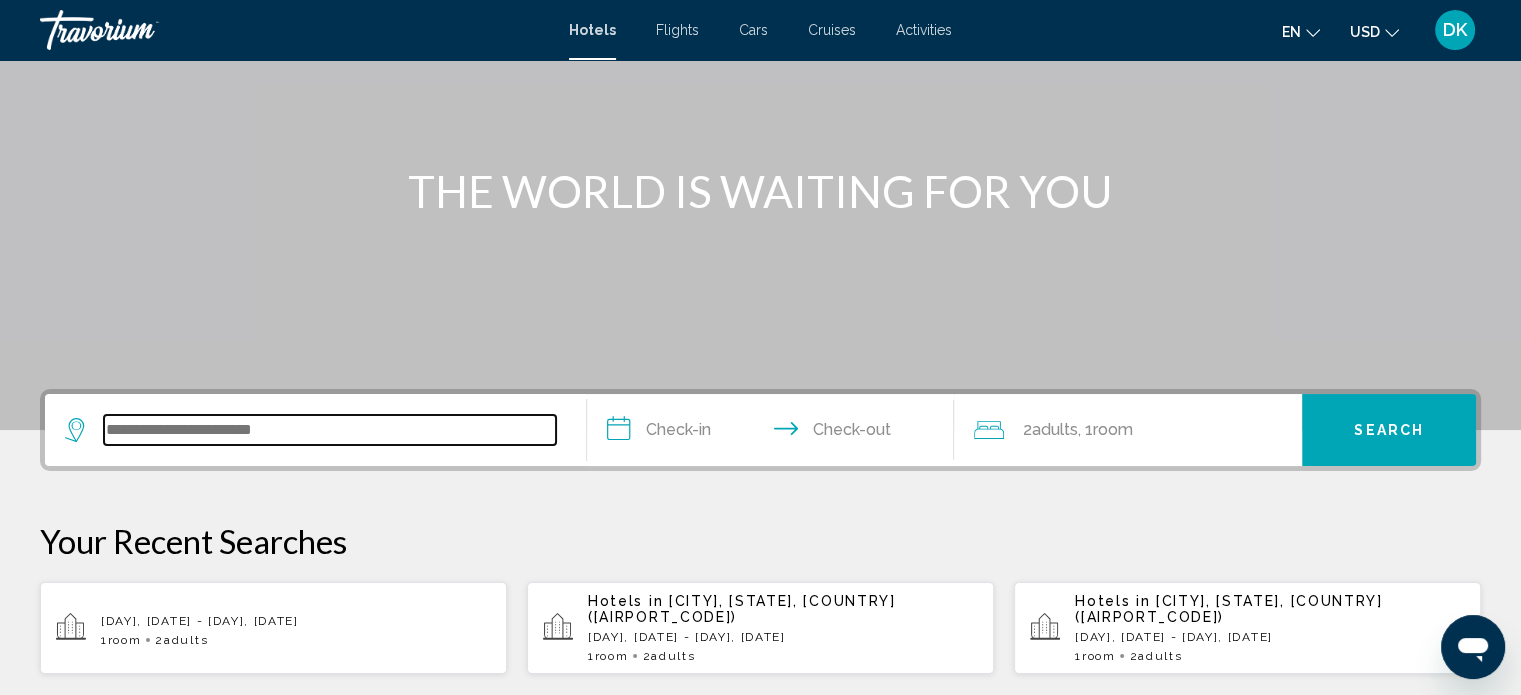 click at bounding box center [330, 430] 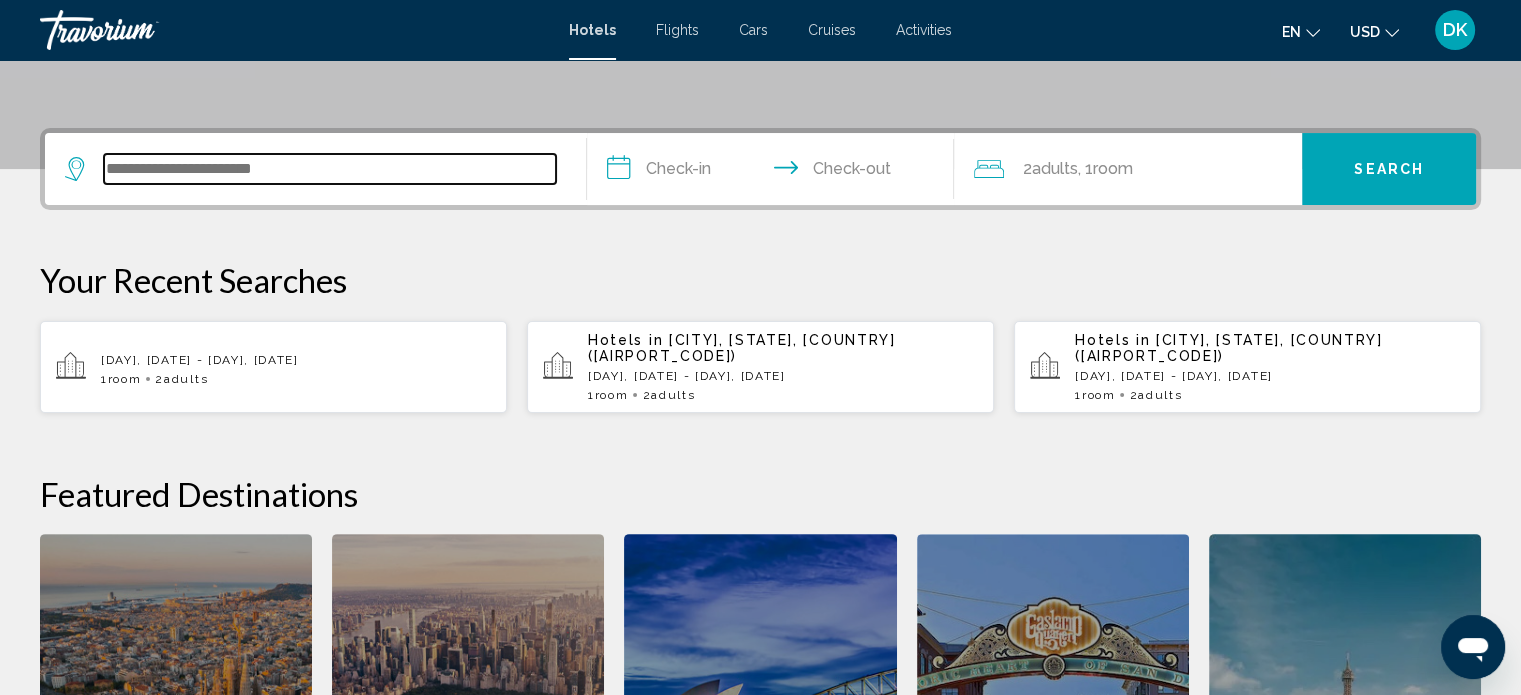 scroll, scrollTop: 493, scrollLeft: 0, axis: vertical 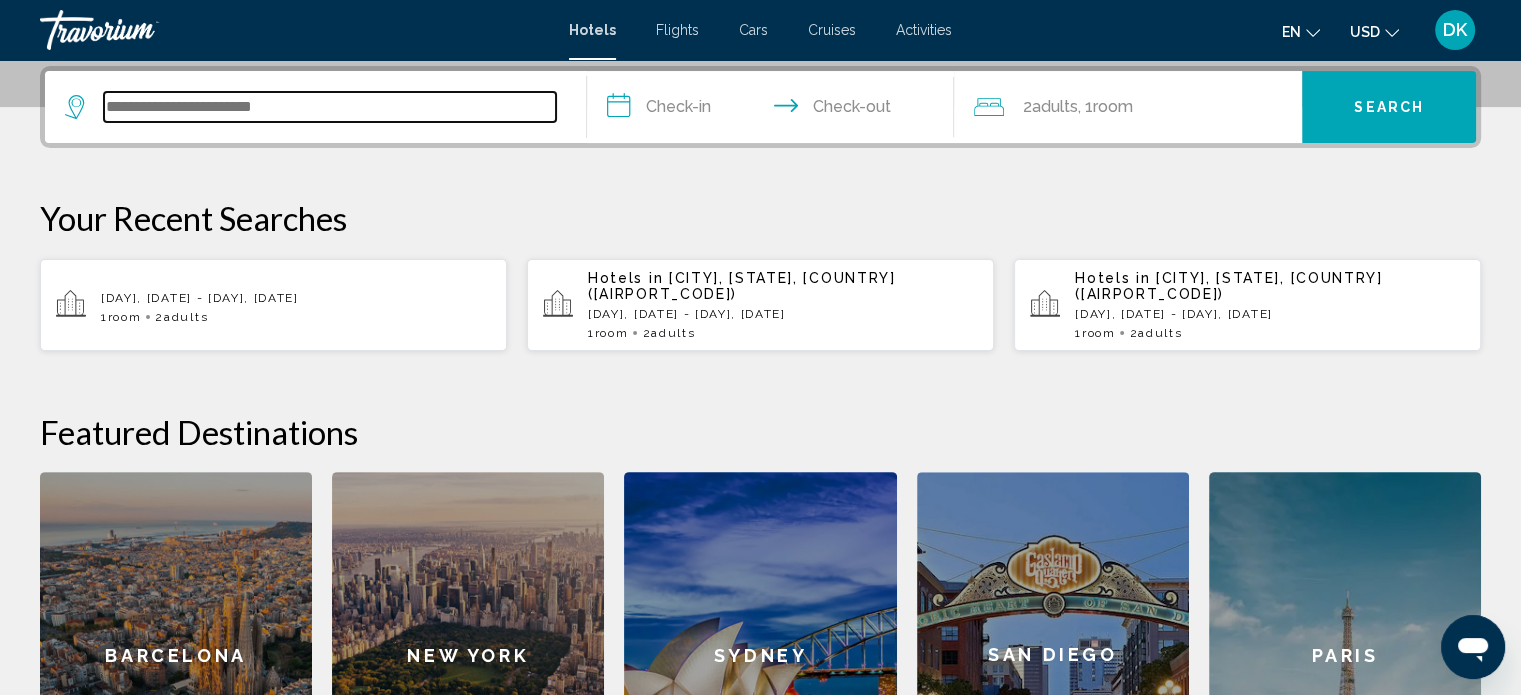click at bounding box center [330, 107] 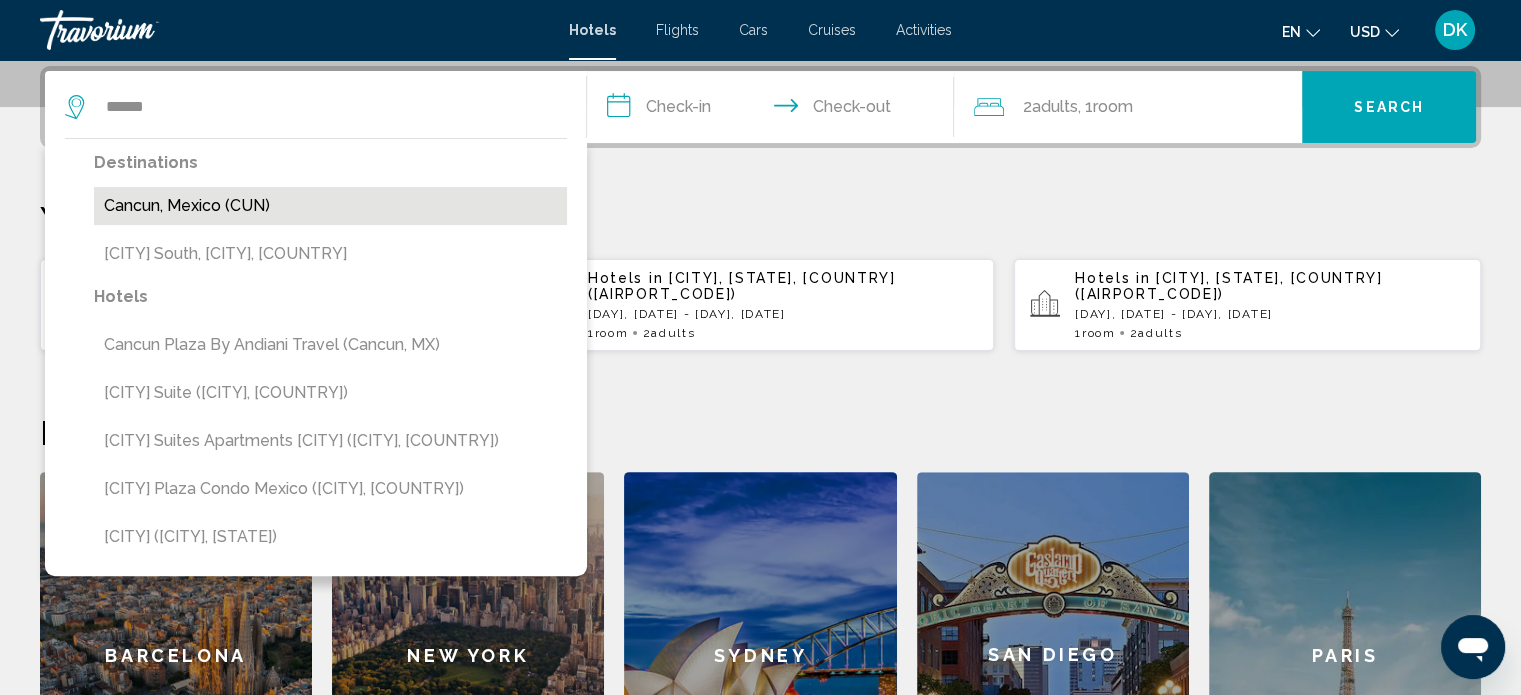 click on "Cancun, Mexico (CUN)" at bounding box center (330, 206) 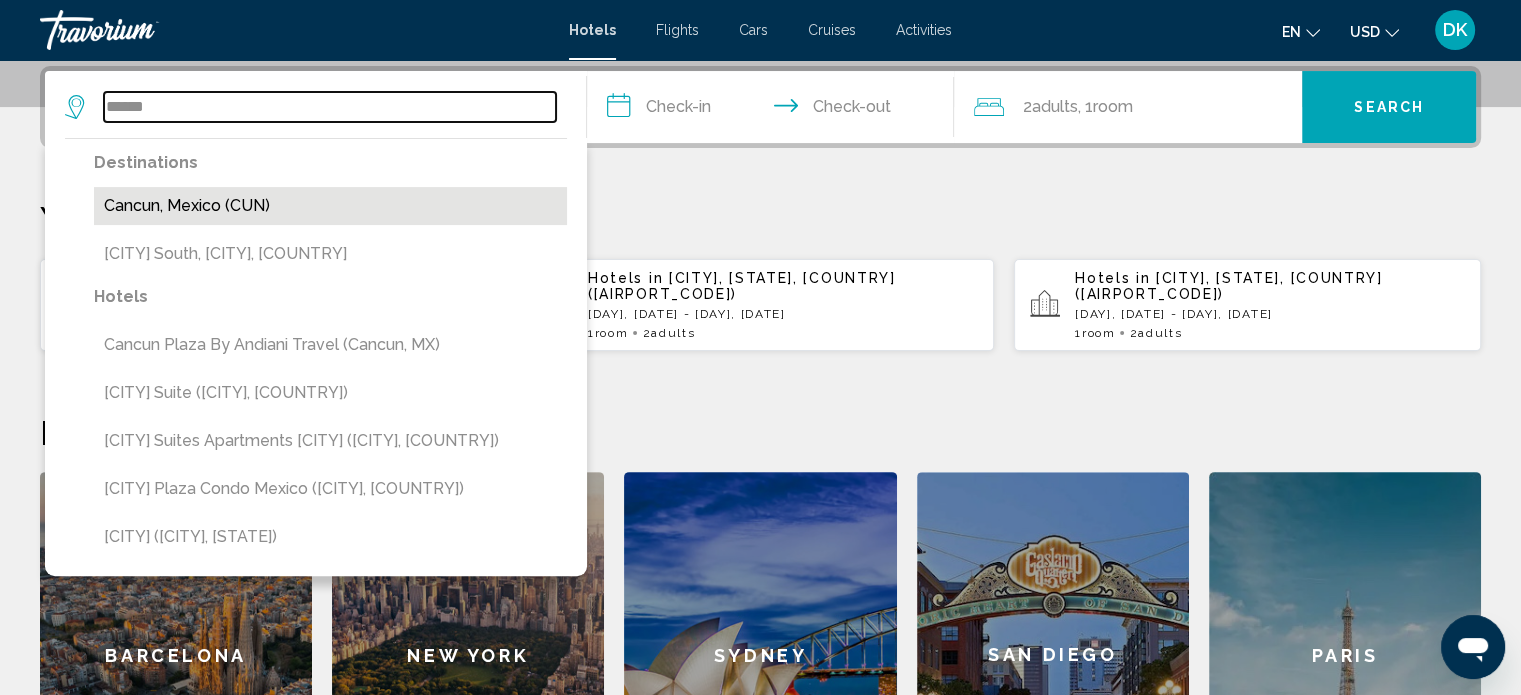 type on "**********" 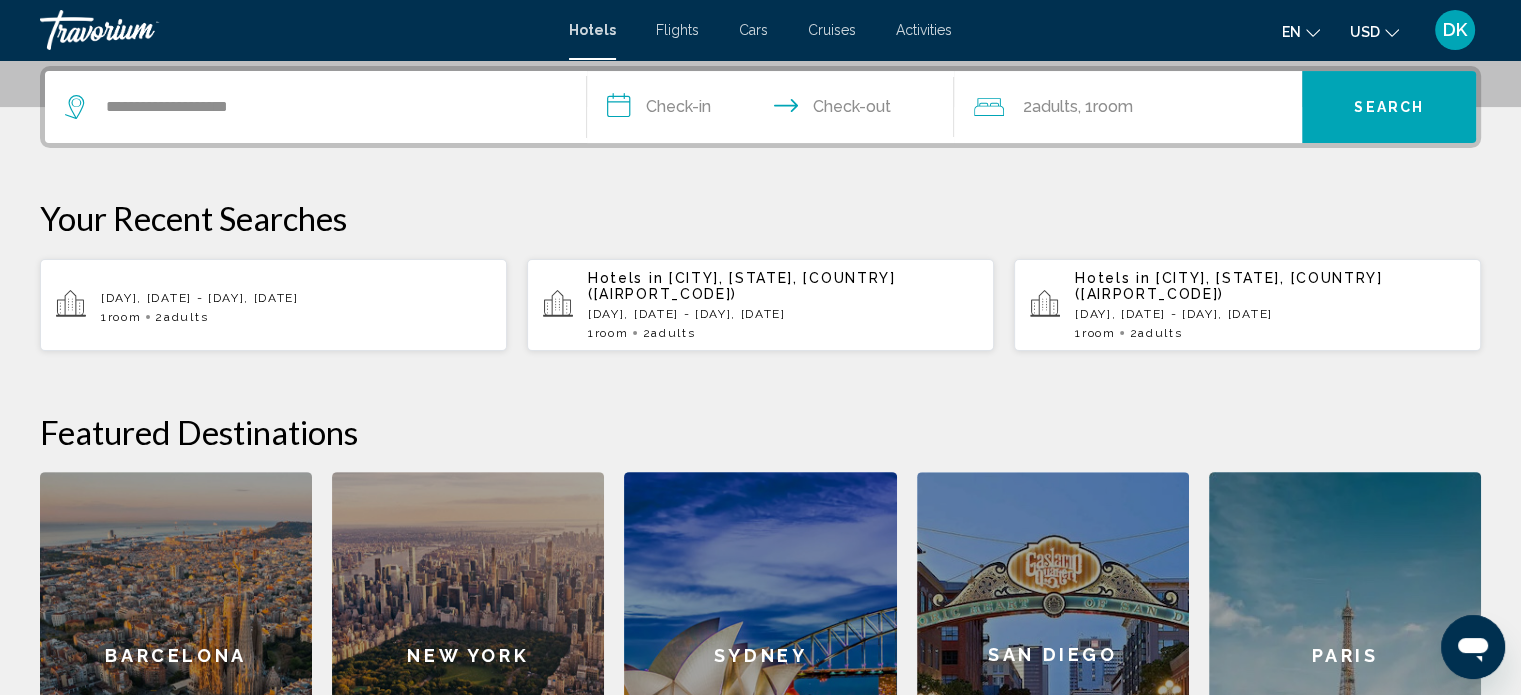 click on "**********" at bounding box center [775, 110] 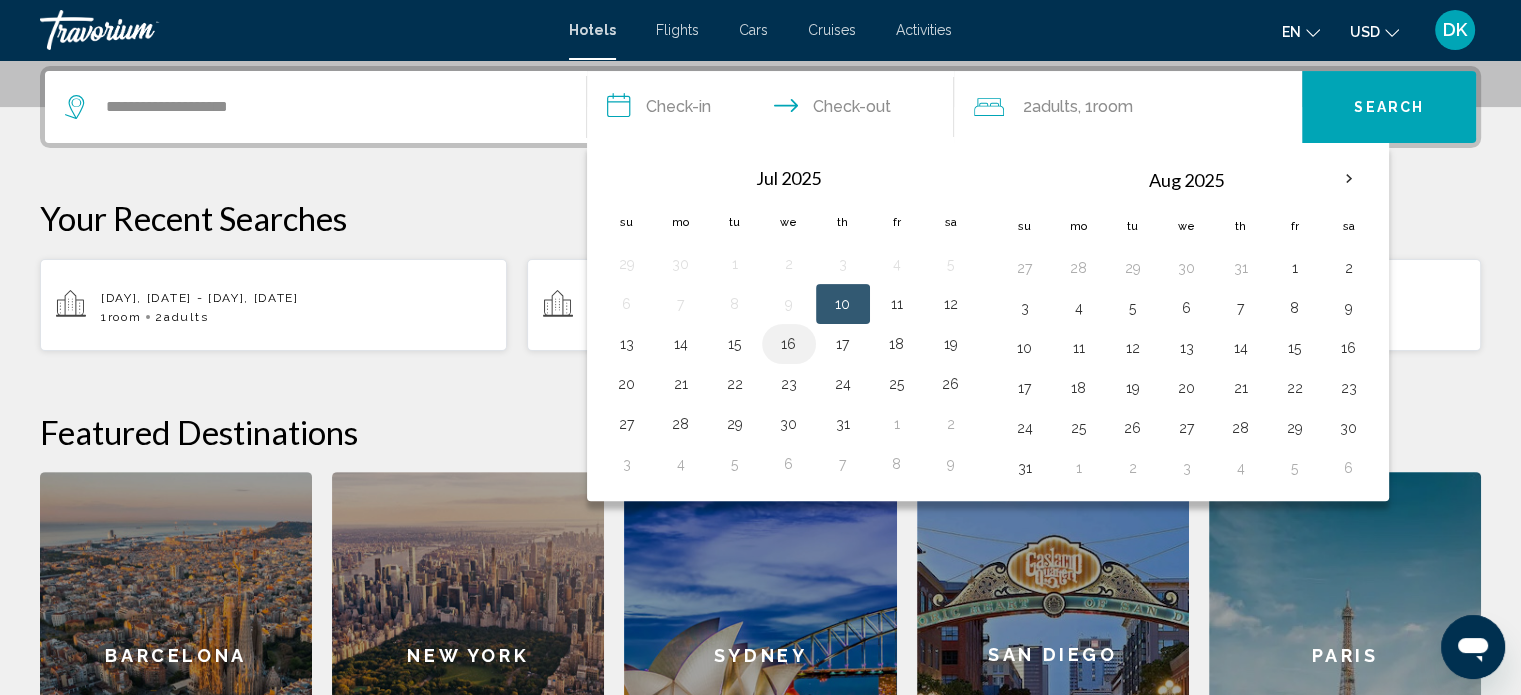 click on "16" at bounding box center (789, 344) 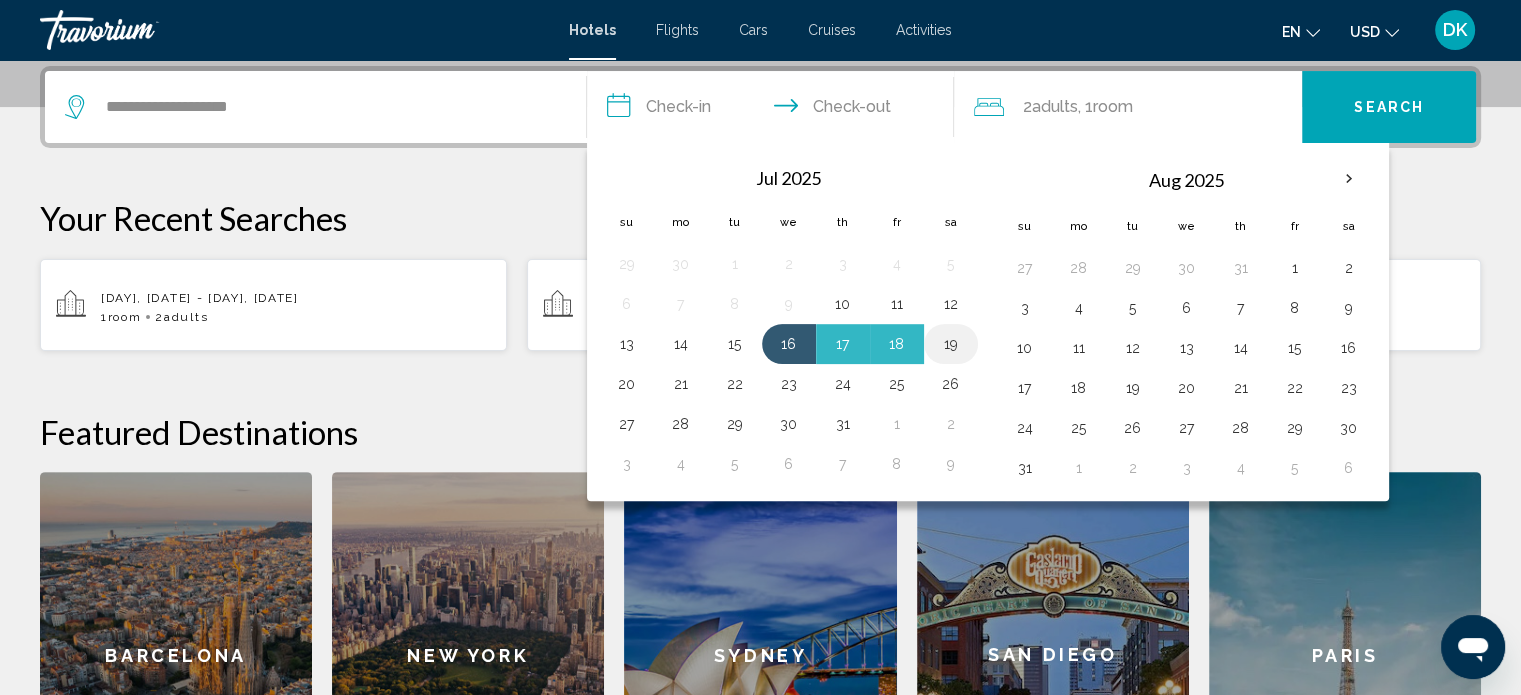 click on "19" at bounding box center (951, 344) 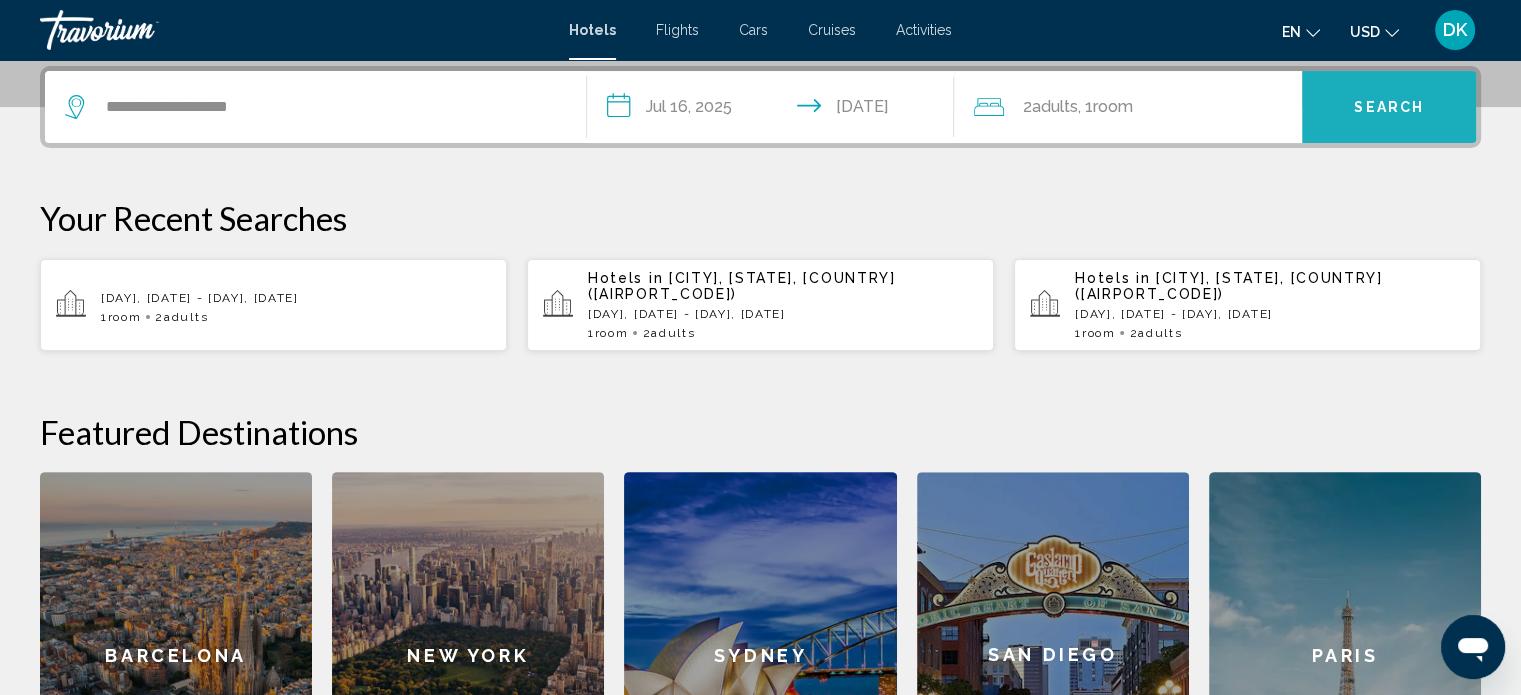 click on "Search" at bounding box center (1389, 107) 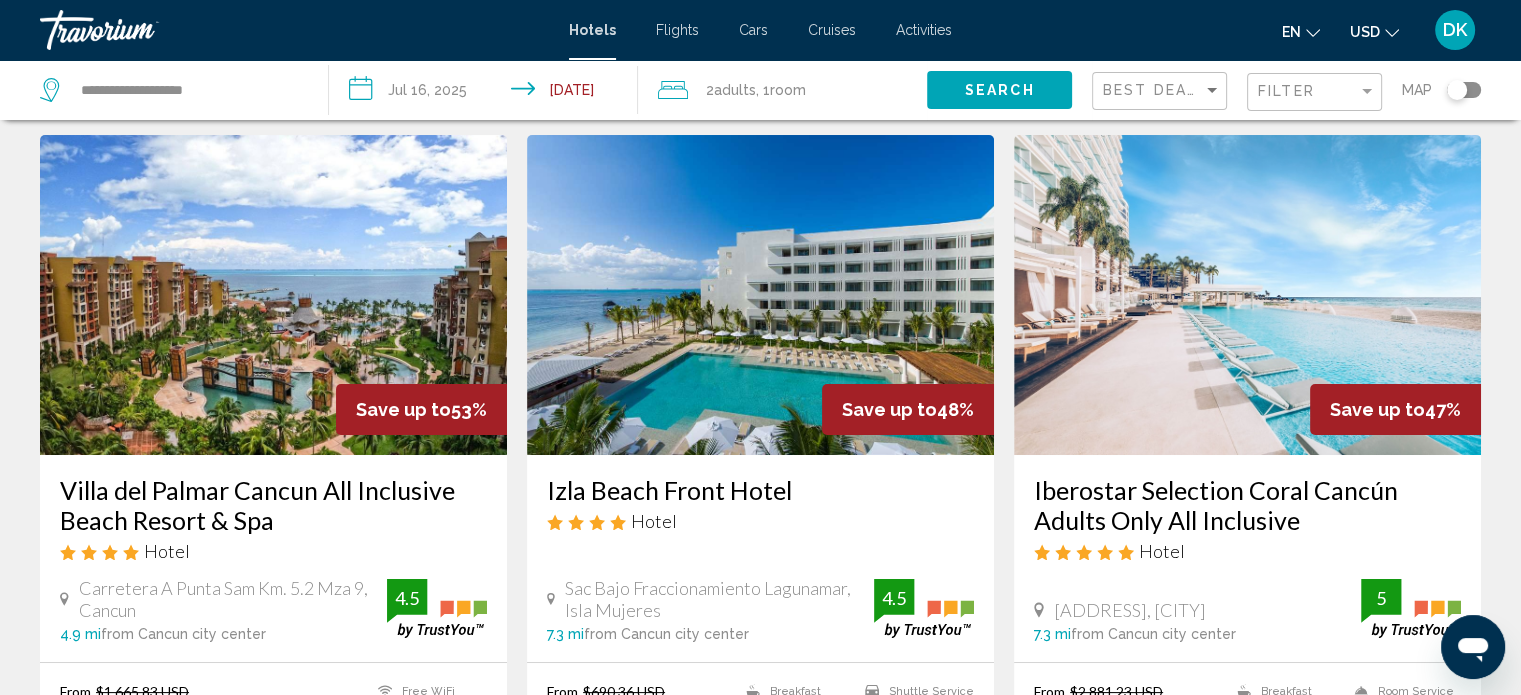 scroll, scrollTop: 39, scrollLeft: 0, axis: vertical 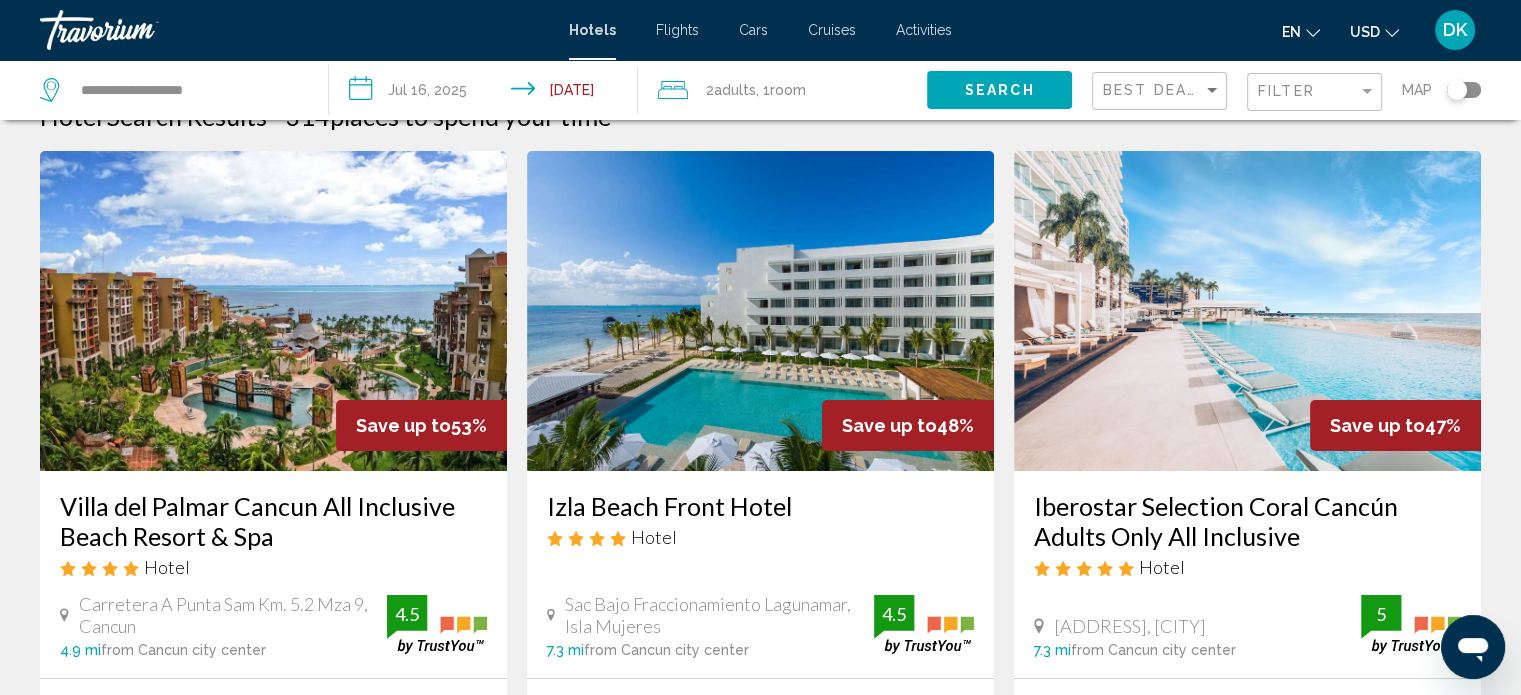 click on "Adults" 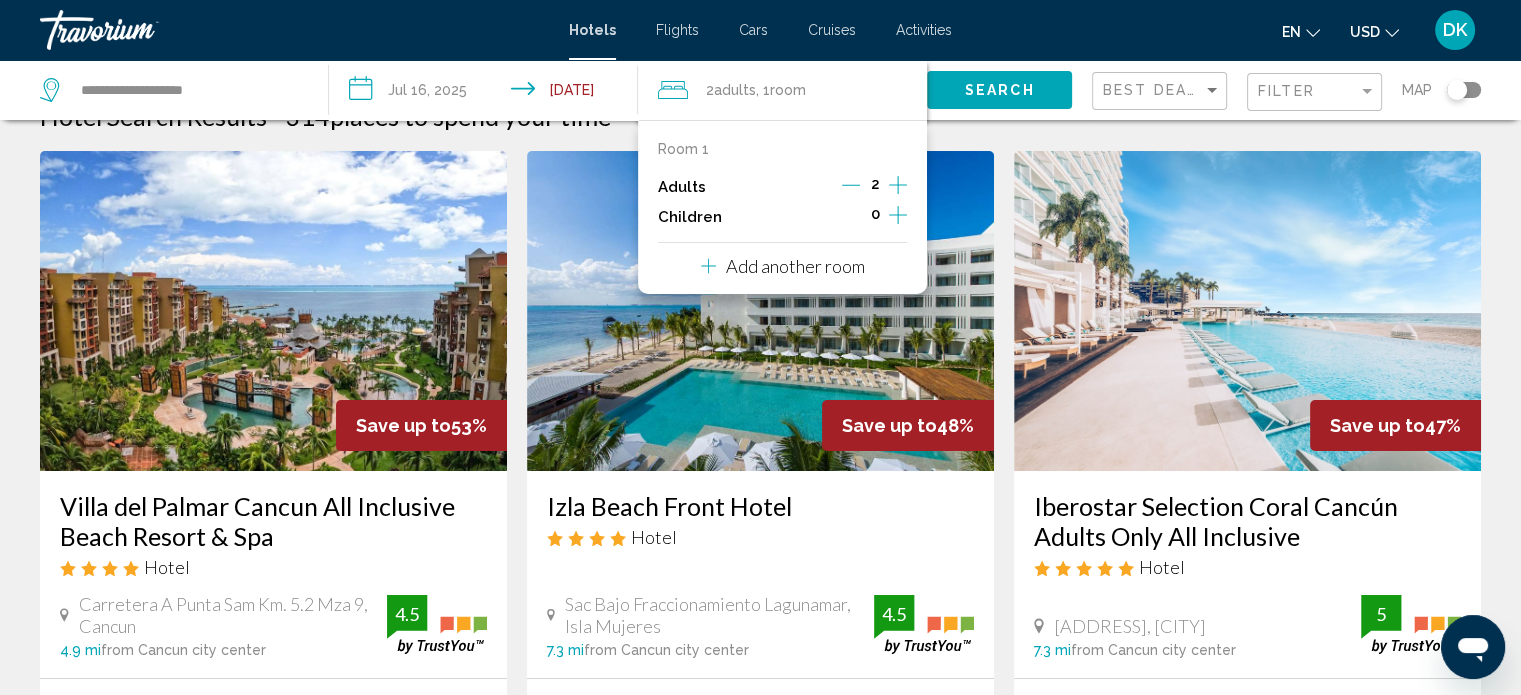 click 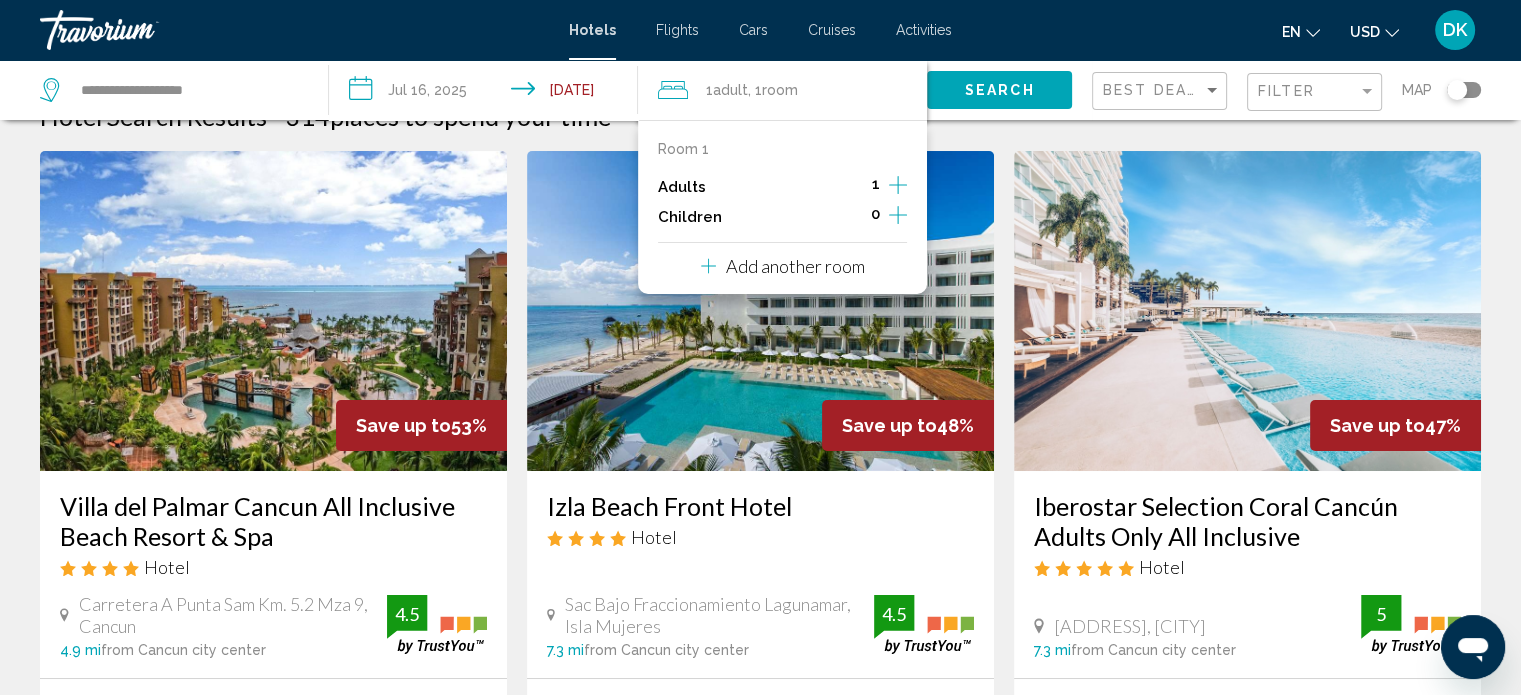 click 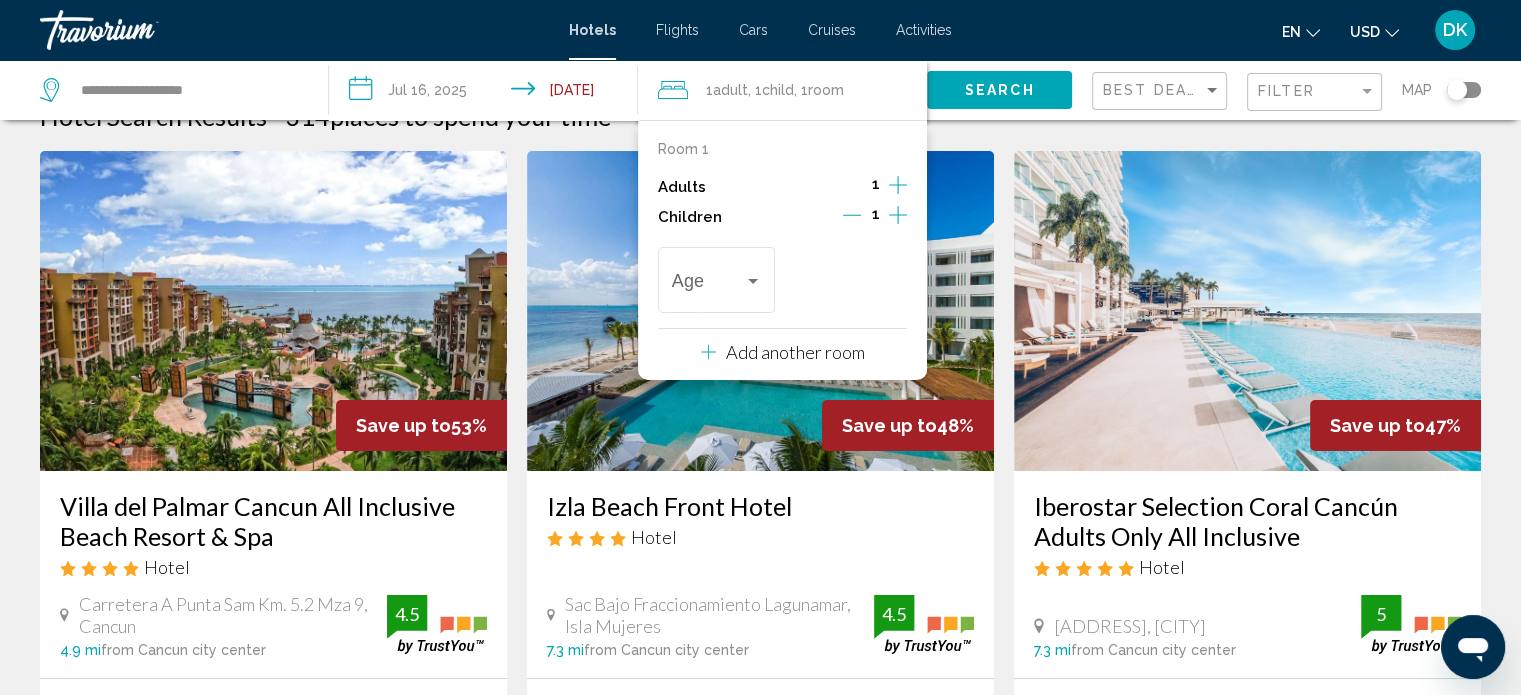 click 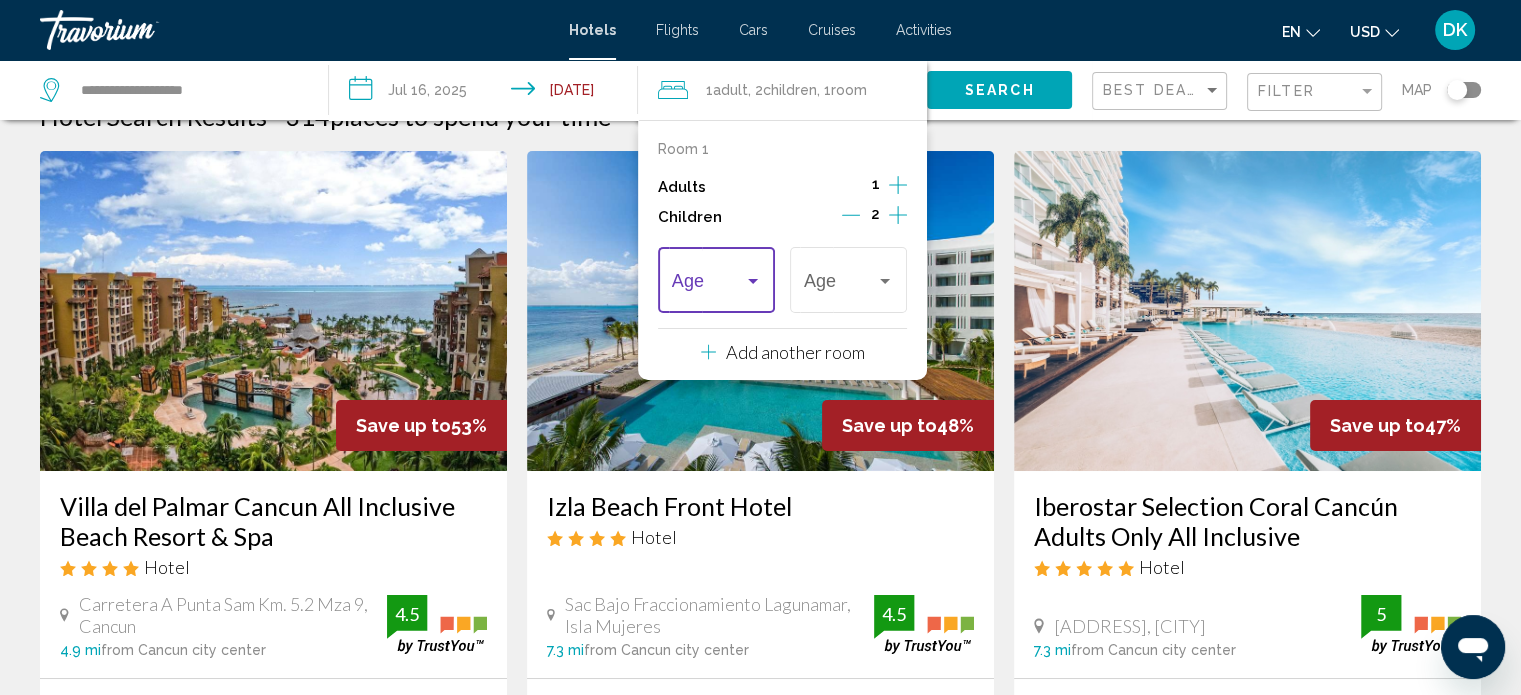 click at bounding box center [753, 281] 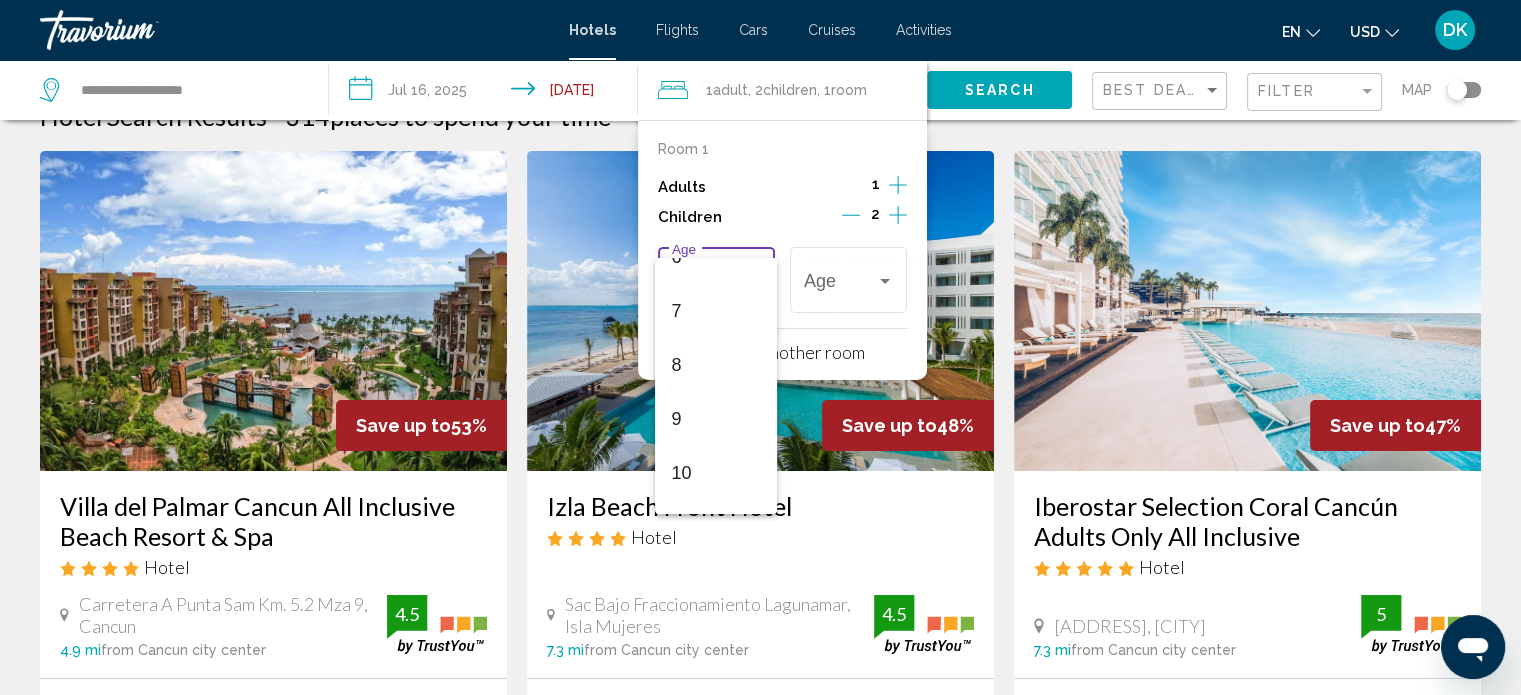 scroll, scrollTop: 401, scrollLeft: 0, axis: vertical 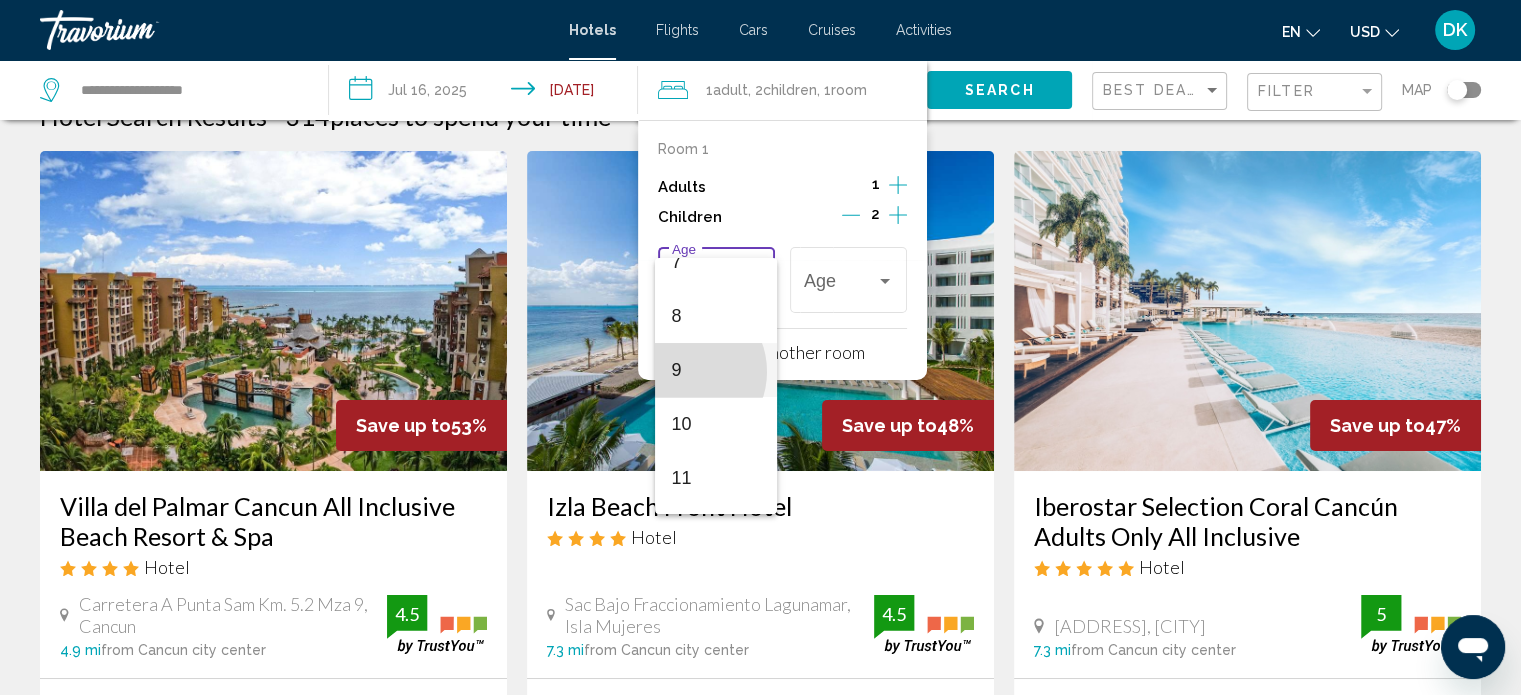 click on "9" at bounding box center [716, 370] 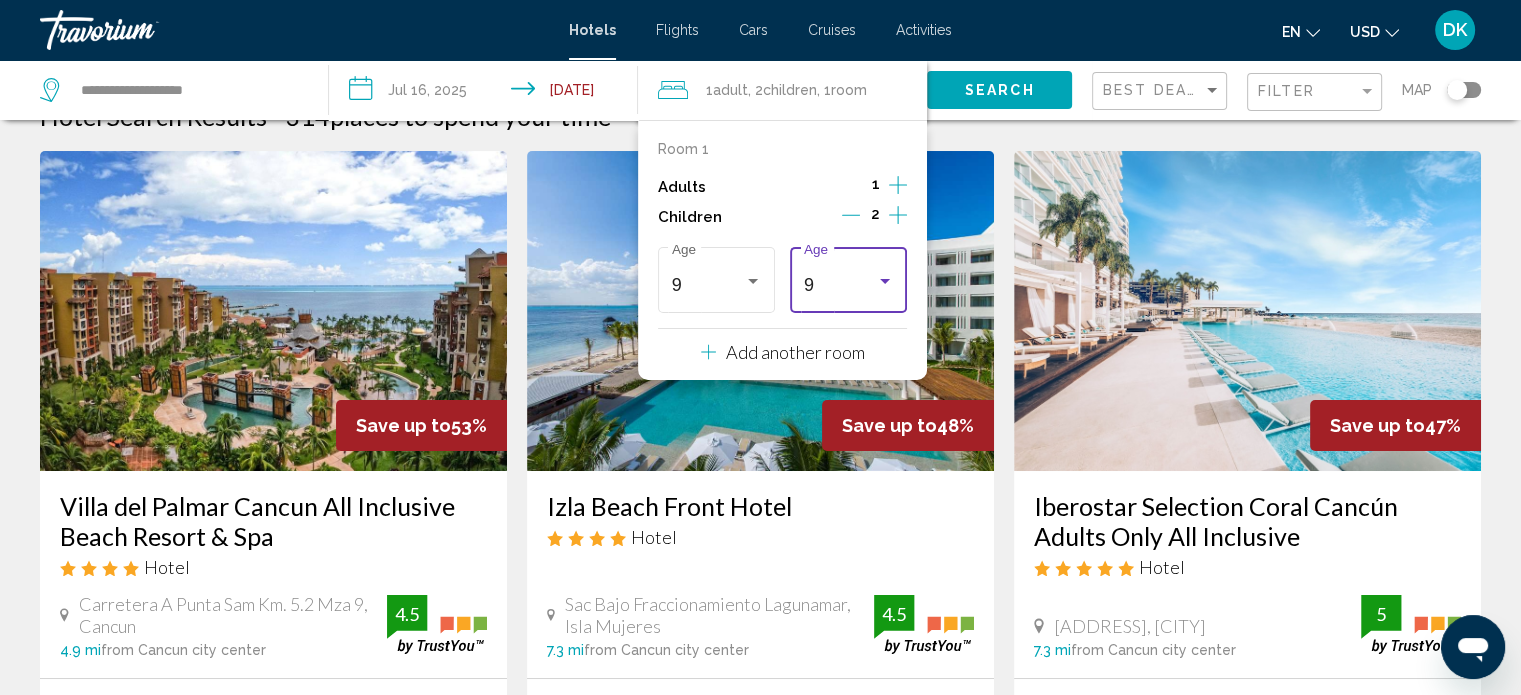 click on "9" at bounding box center [840, 285] 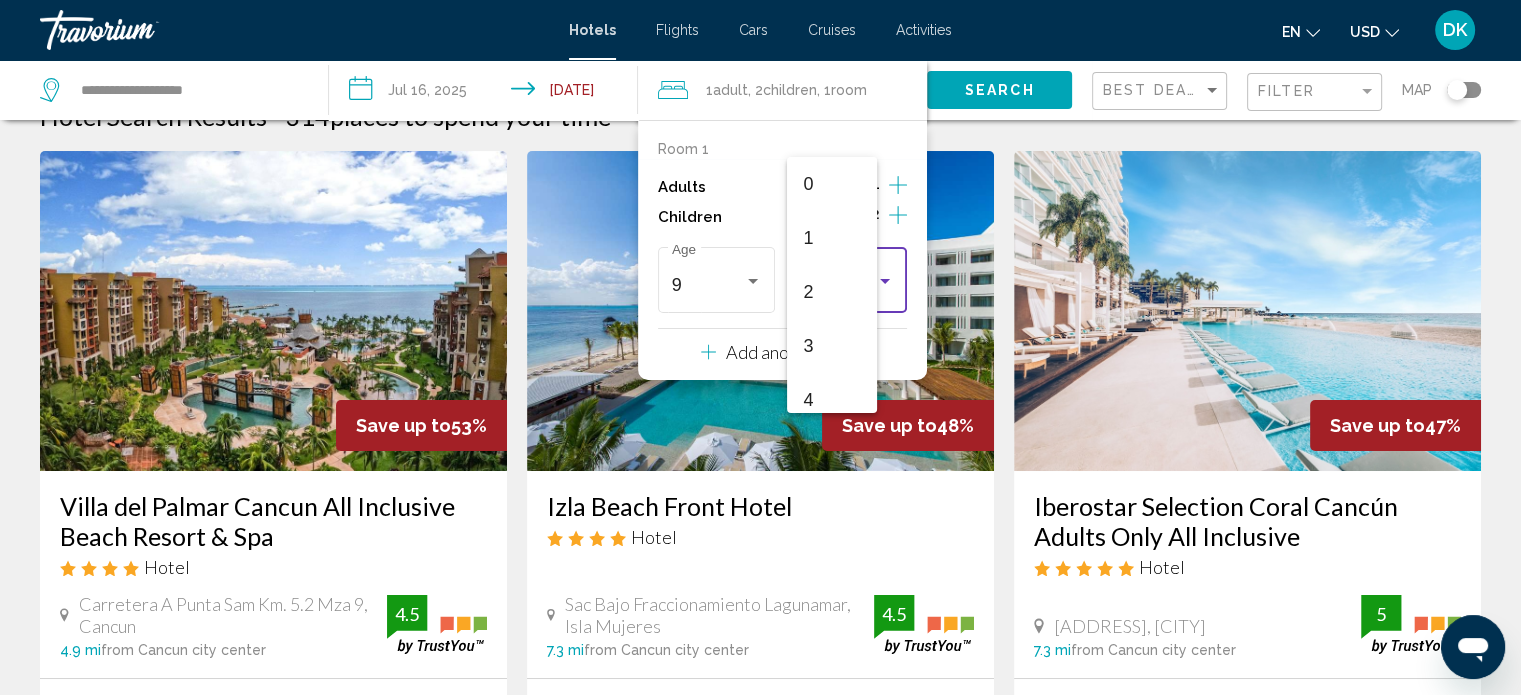 scroll, scrollTop: 384, scrollLeft: 0, axis: vertical 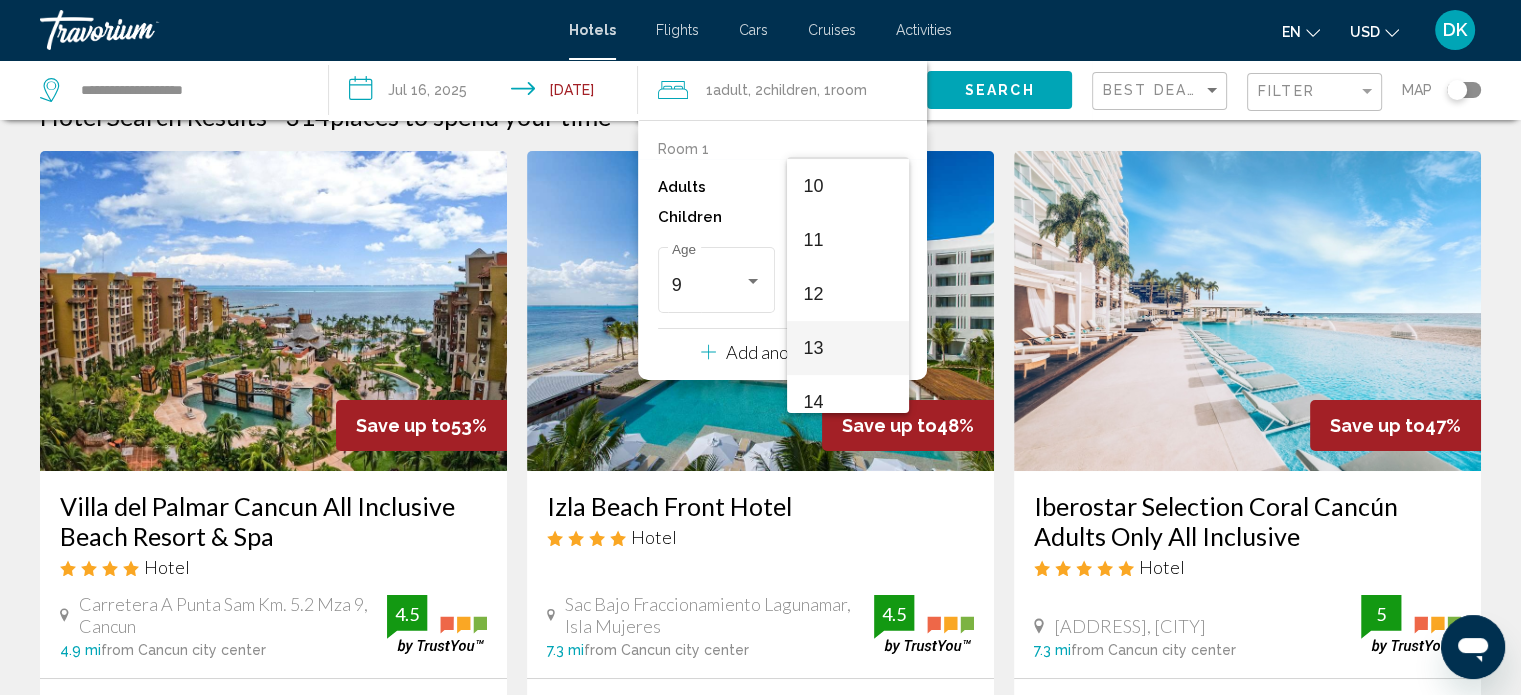 click on "13" at bounding box center (848, 348) 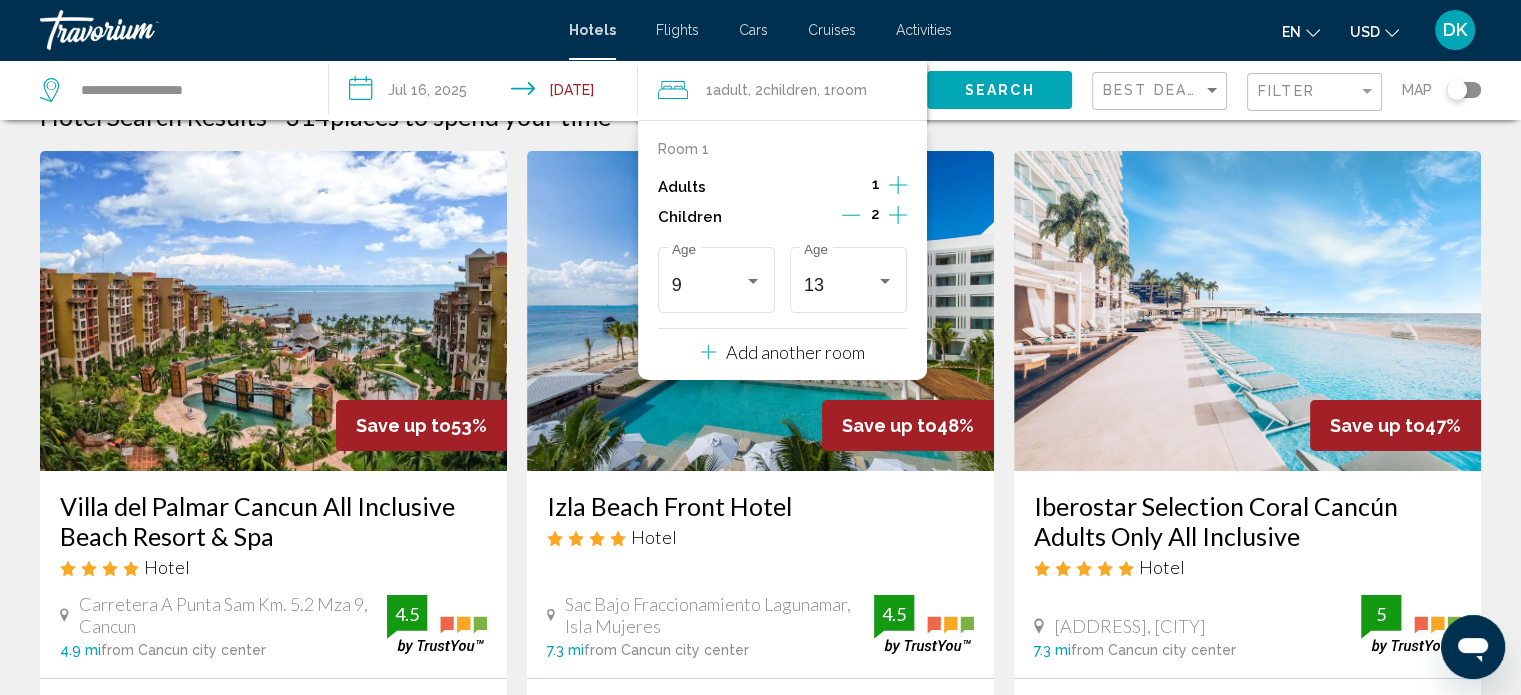 click on "Hotel Search Results  -   314  places to spend your time Save up to  53%   Villa del Palmar Cancun All Inclusive Beach Resort & Spa
Hotel
Carretera A Punta Sam Km. 5.2 Mza 9, Cancun 4.9 mi  from Cancun city center from hotel 4.5 From $[PRICE] USD $[PRICE] USD  You save  $[PRICE] USD
Free WiFi
Shuttle Service
Swimming Pool  4.5 Select Room Save up to  48%   Izla Beach Front Hotel
Hotel
Sac Bajo Fraccionamiento Lagunamar, Isla Mujeres 7.3 mi  from Cancun city center from hotel 4.5 From $[PRICE] USD $[PRICE] USD  You save  $[PRICE] USD
Breakfast" at bounding box center (760, 1669) 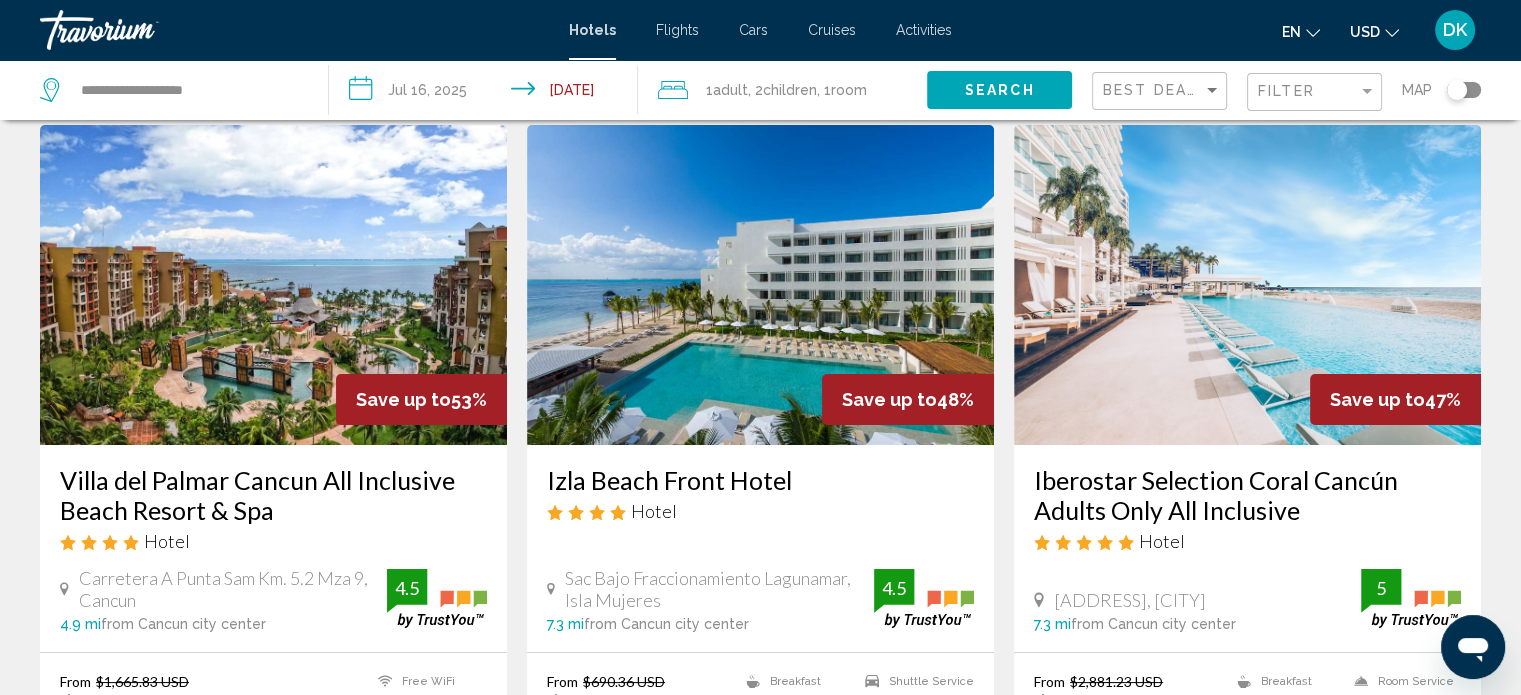 scroll, scrollTop: 67, scrollLeft: 0, axis: vertical 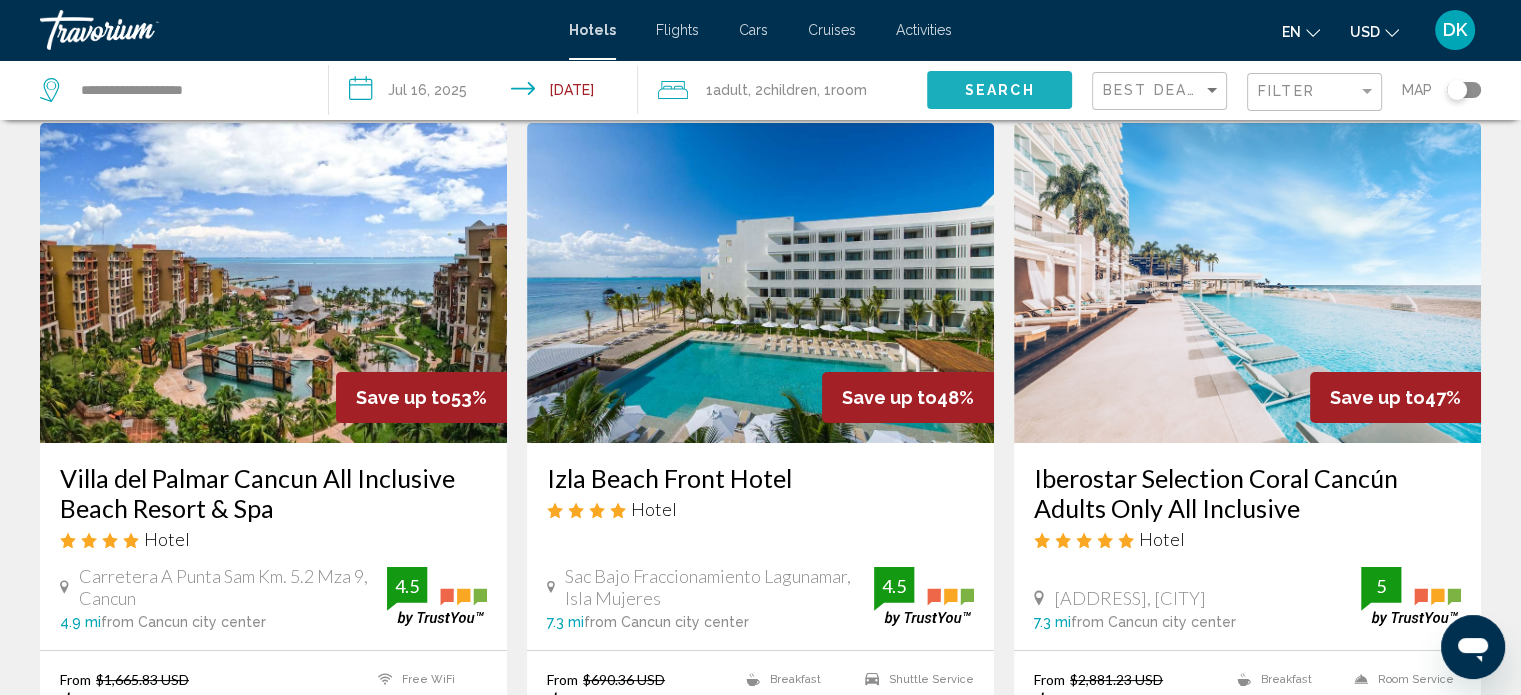 click on "Search" 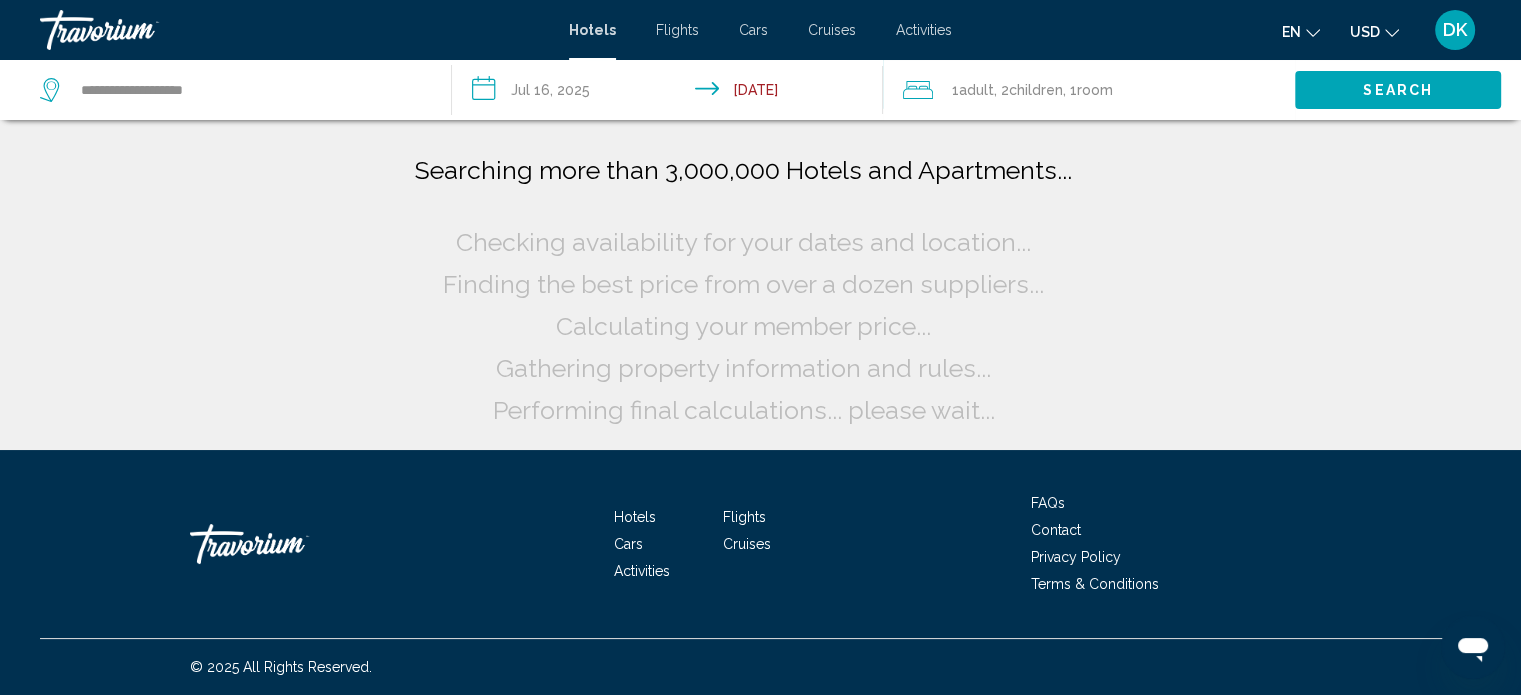 scroll, scrollTop: 0, scrollLeft: 0, axis: both 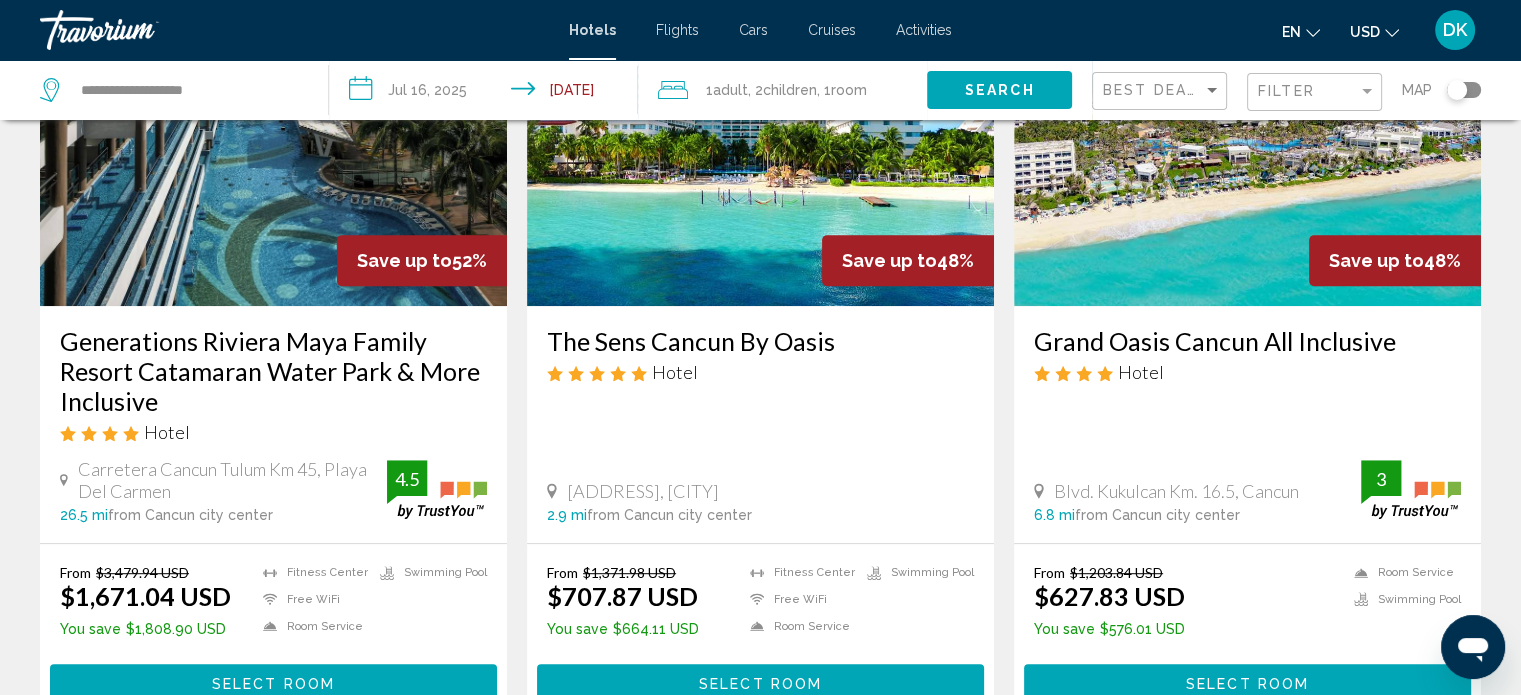 click on "From $[PRICE] USD $[PRICE] USD  You save  $[PRICE] USD
Fitness Center
Free WiFi
Room Service
Swimming Pool 4.5 Select Room" at bounding box center [273, 632] 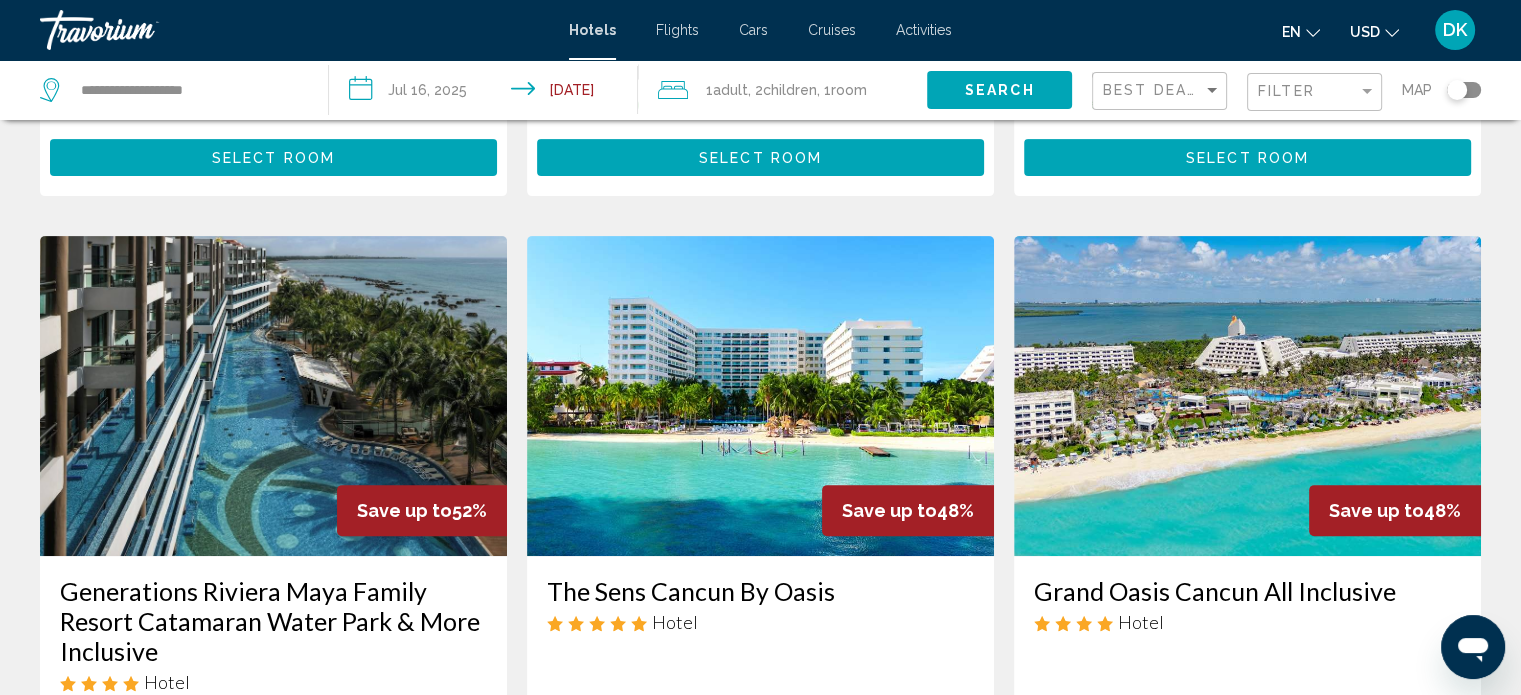 scroll, scrollTop: 693, scrollLeft: 0, axis: vertical 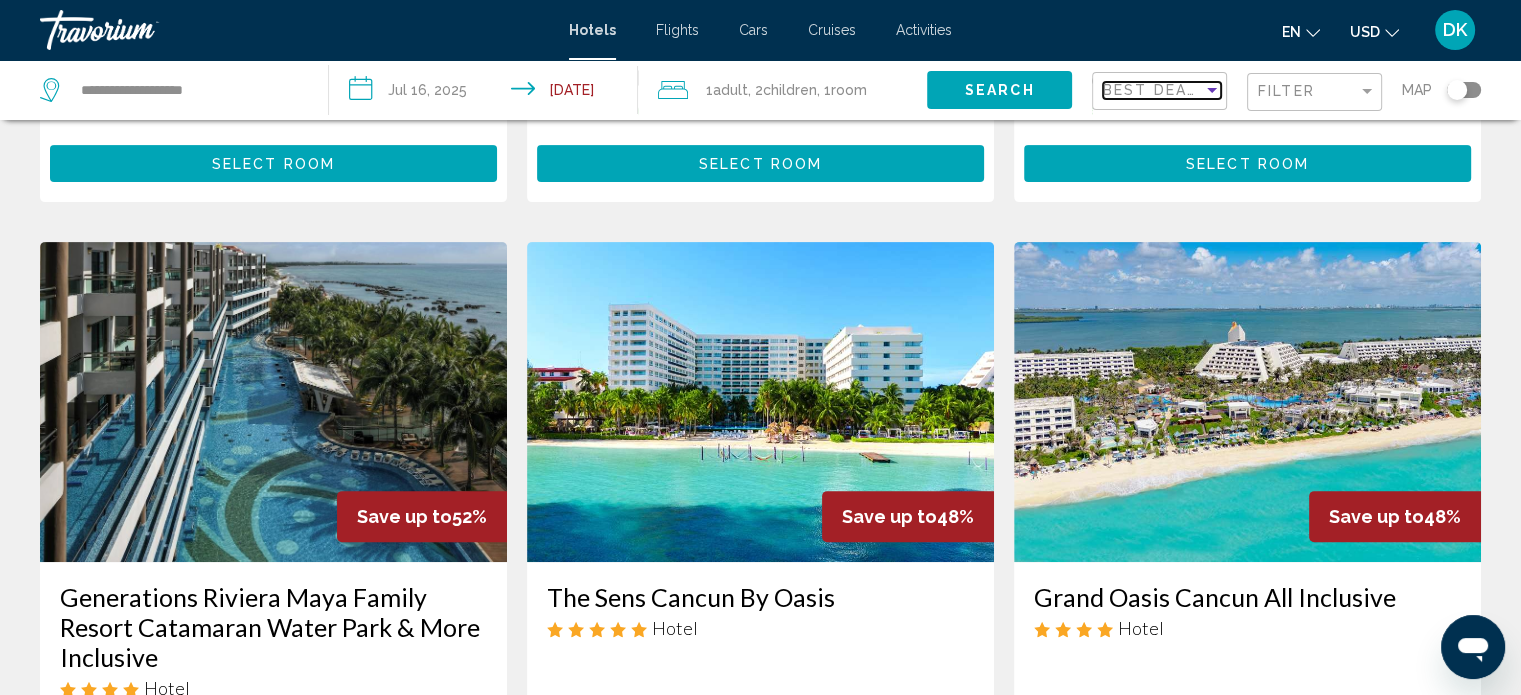 click on "Best Deals" at bounding box center [1155, 90] 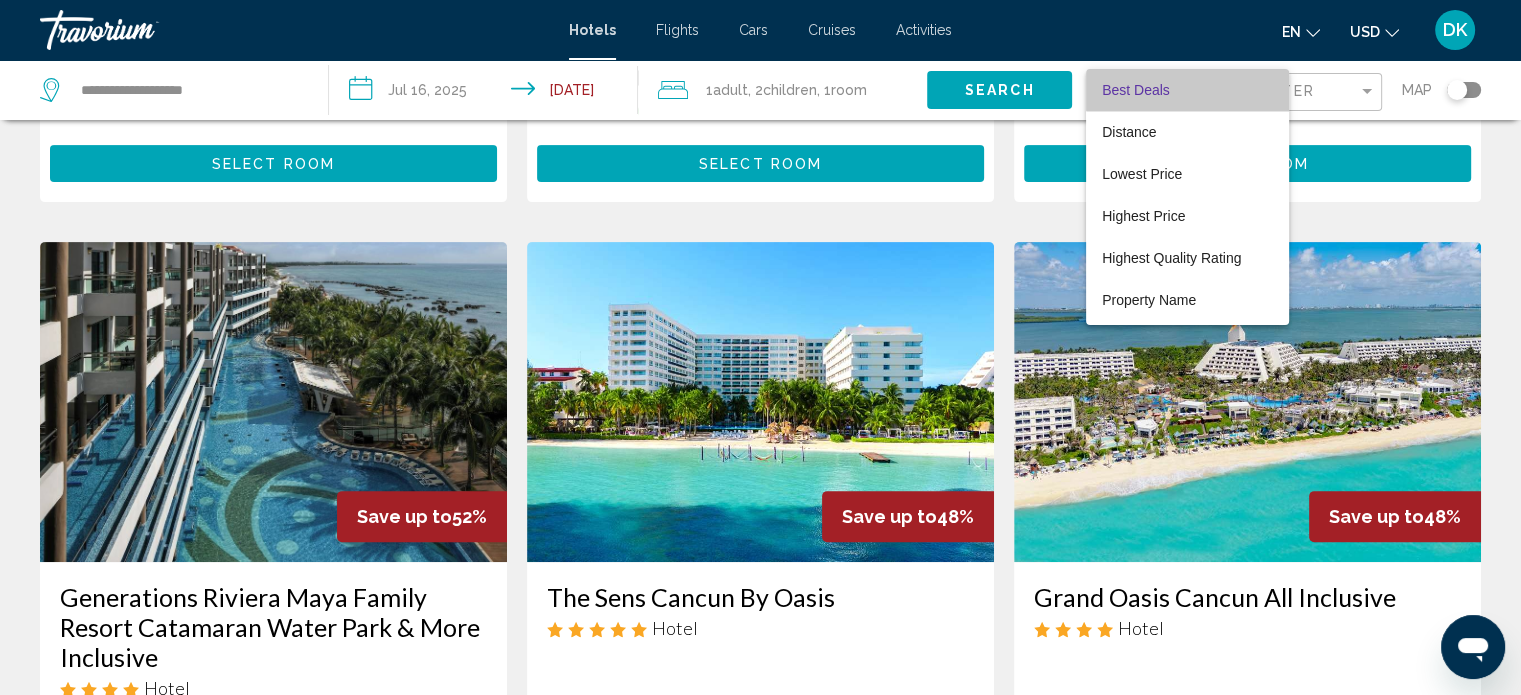click on "Best Deals" at bounding box center (1187, 90) 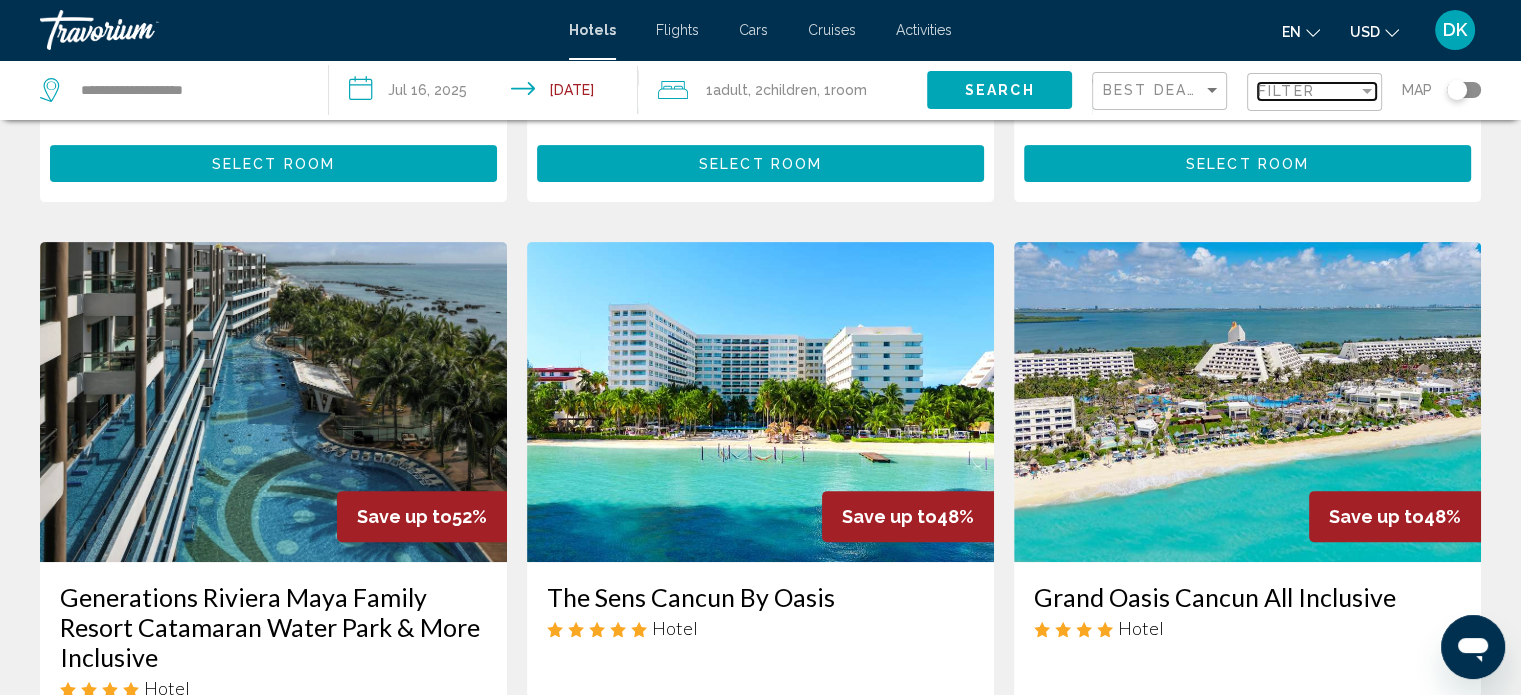 click on "Filter" at bounding box center (1286, 91) 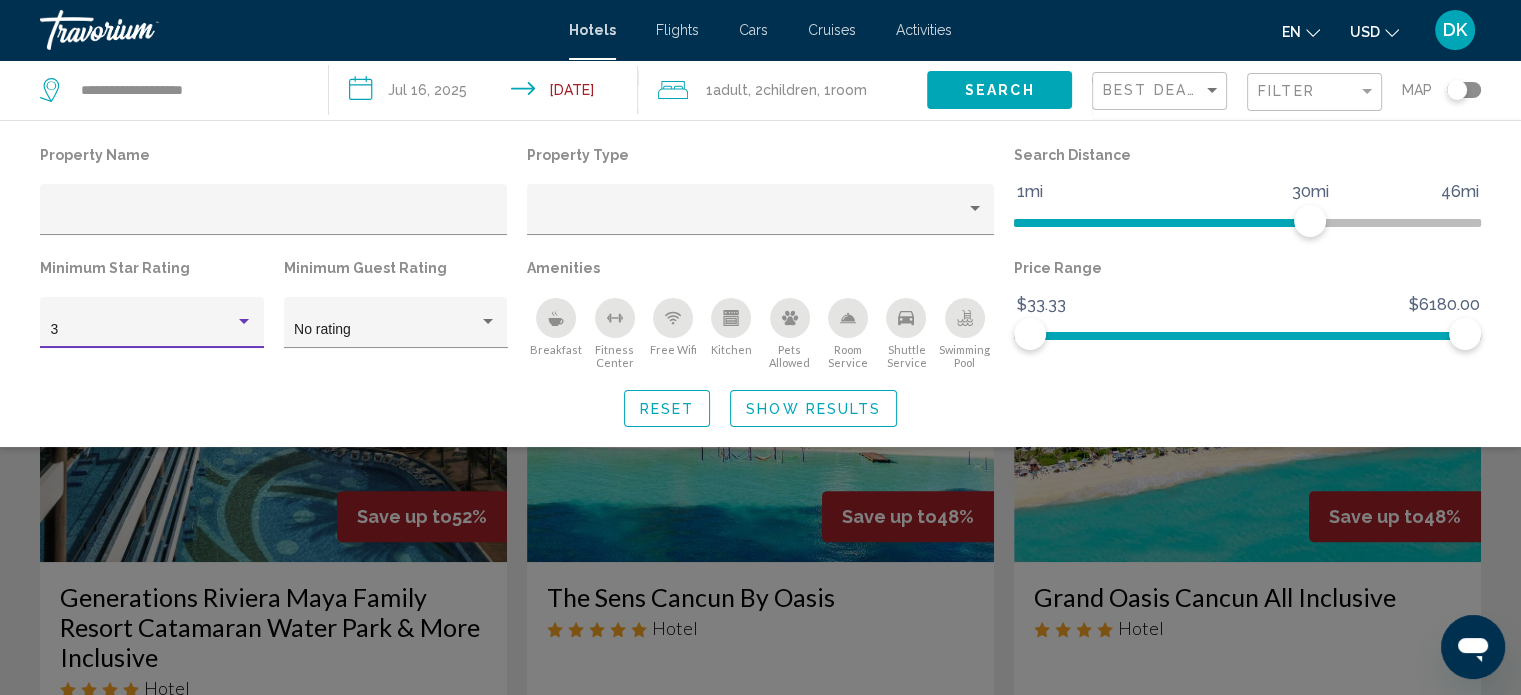 click on "3" at bounding box center (143, 330) 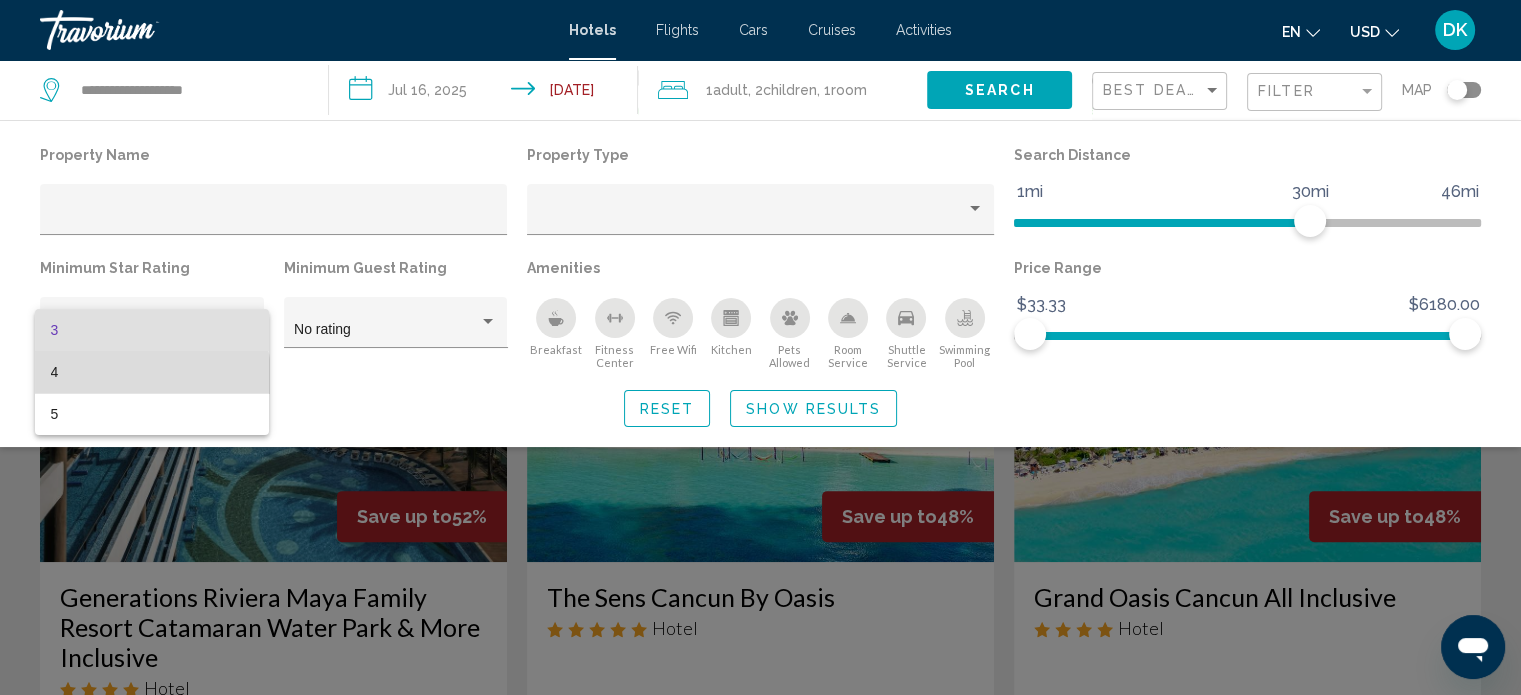 click on "4" at bounding box center [152, 372] 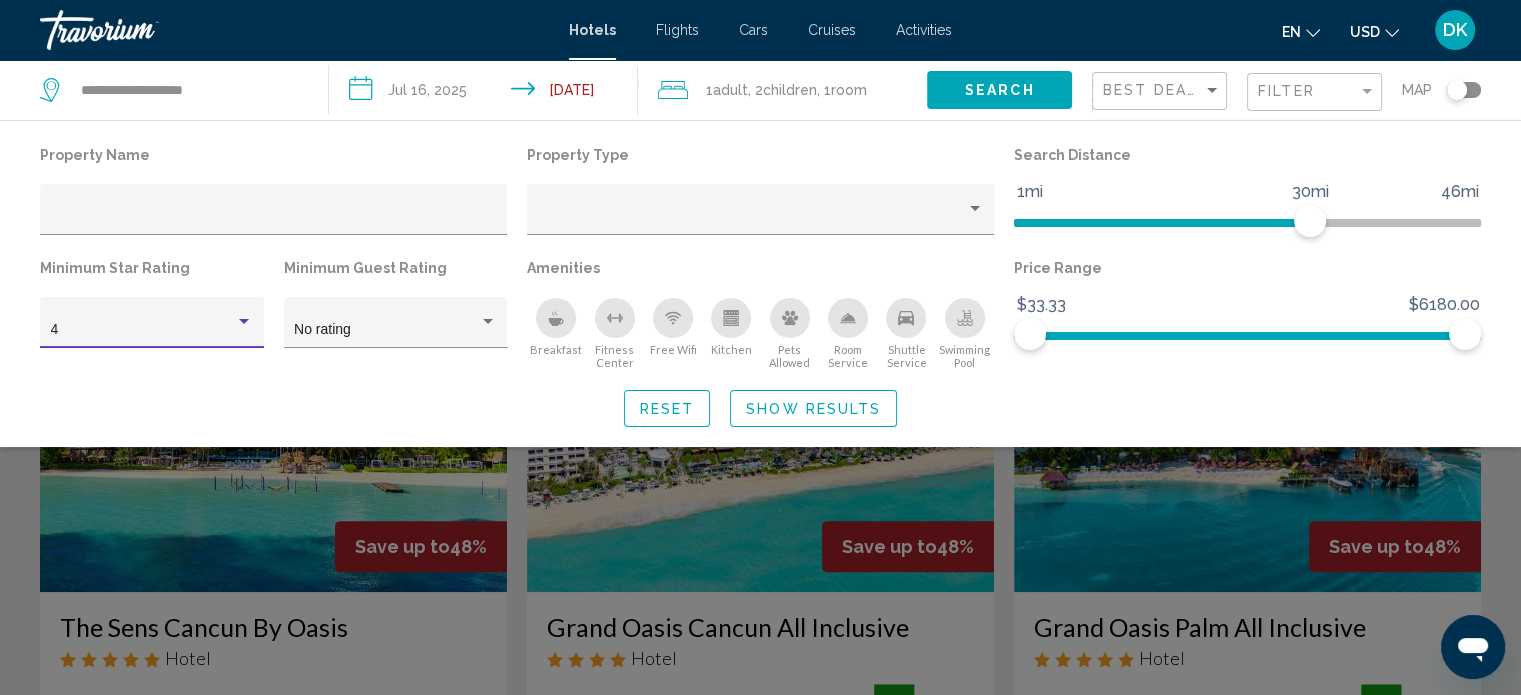 scroll, scrollTop: 724, scrollLeft: 0, axis: vertical 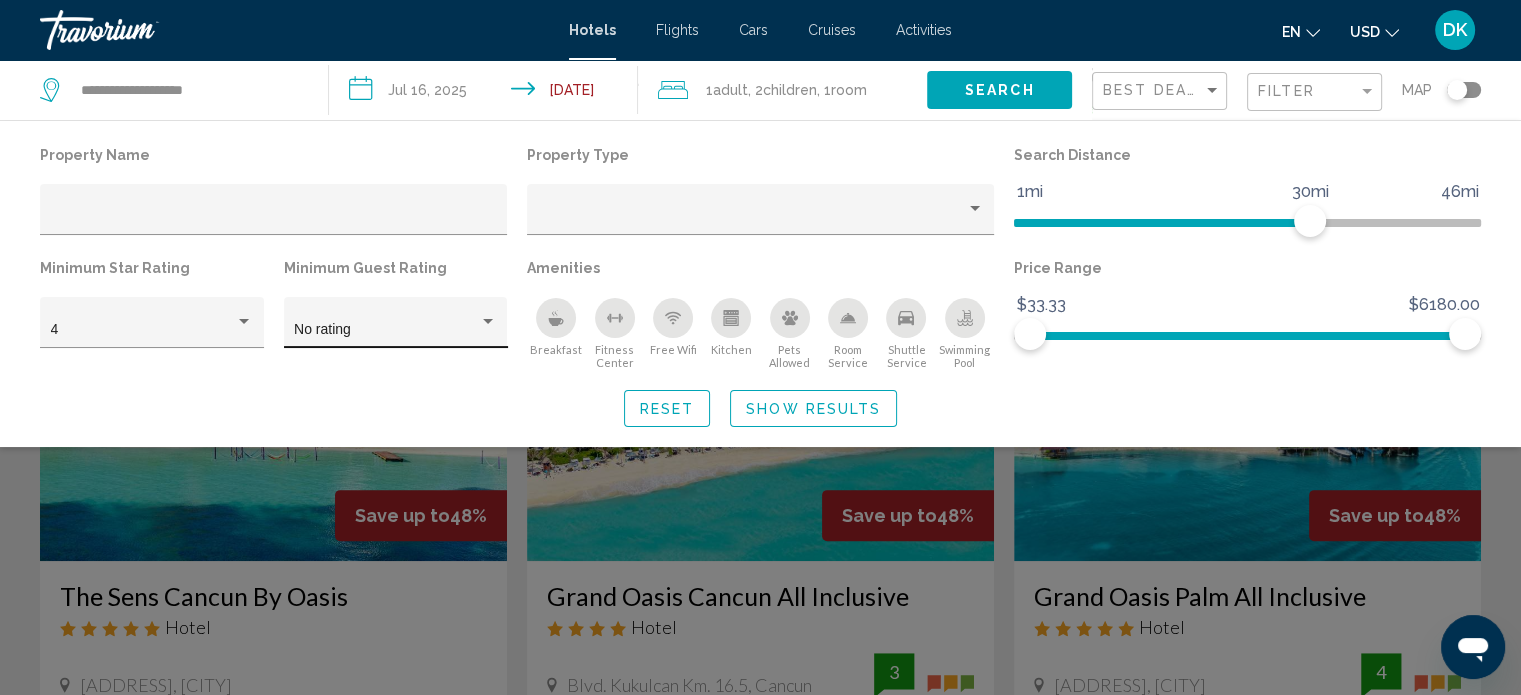 click on "No rating" 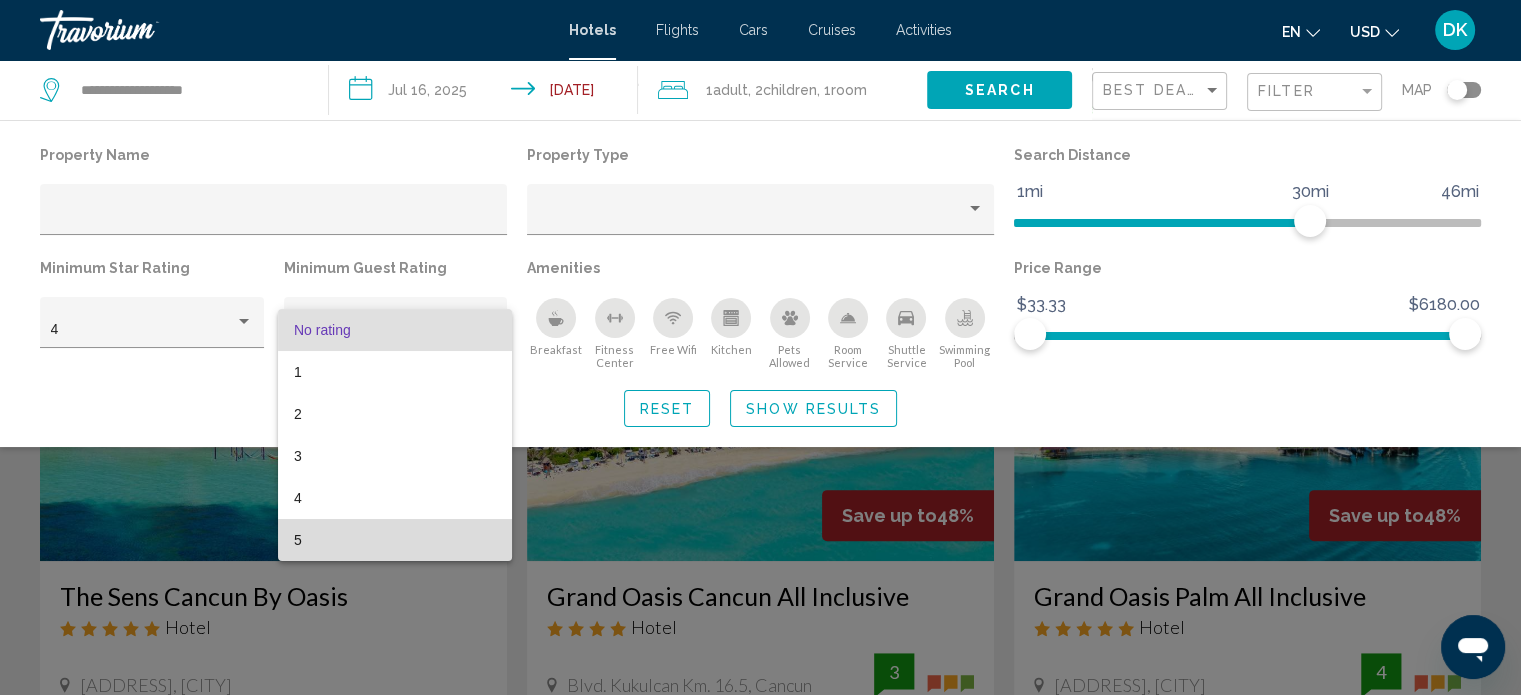 click on "5" at bounding box center (395, 540) 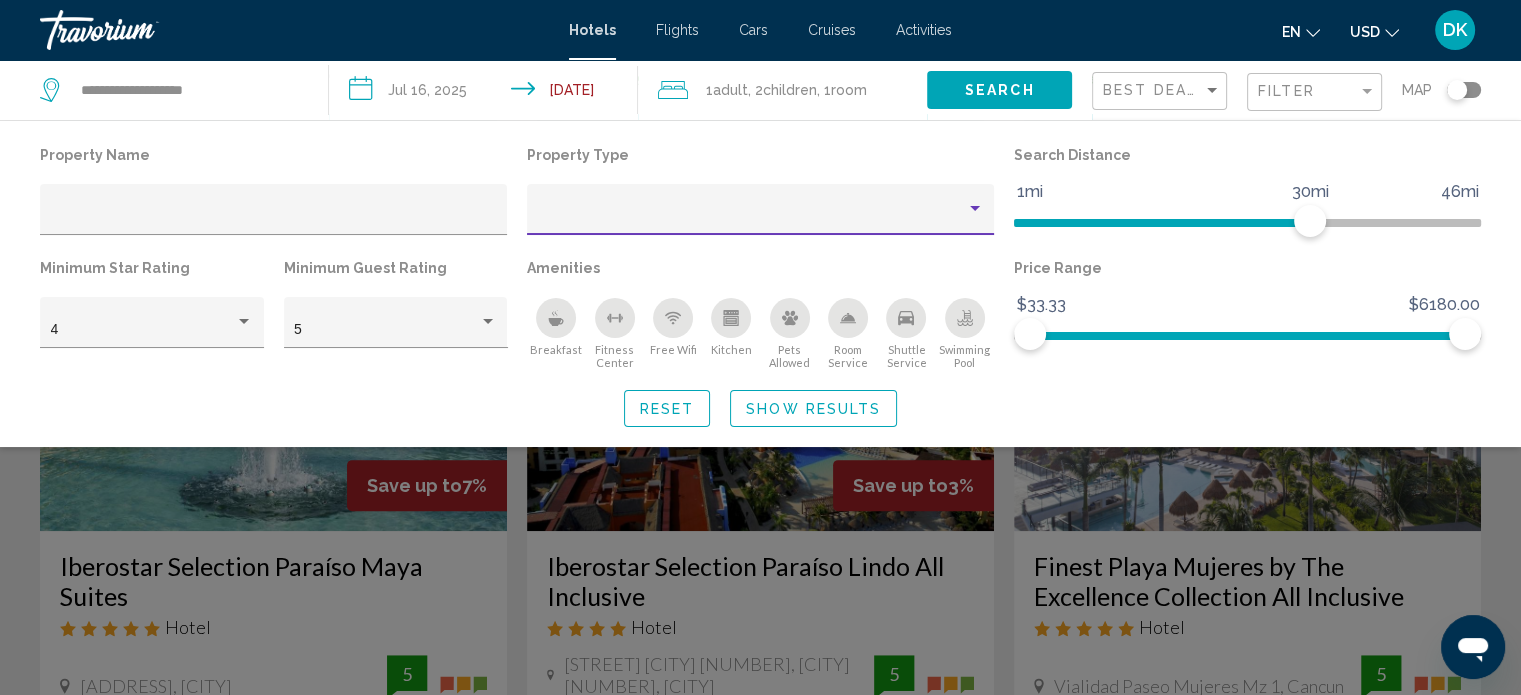 click at bounding box center [752, 217] 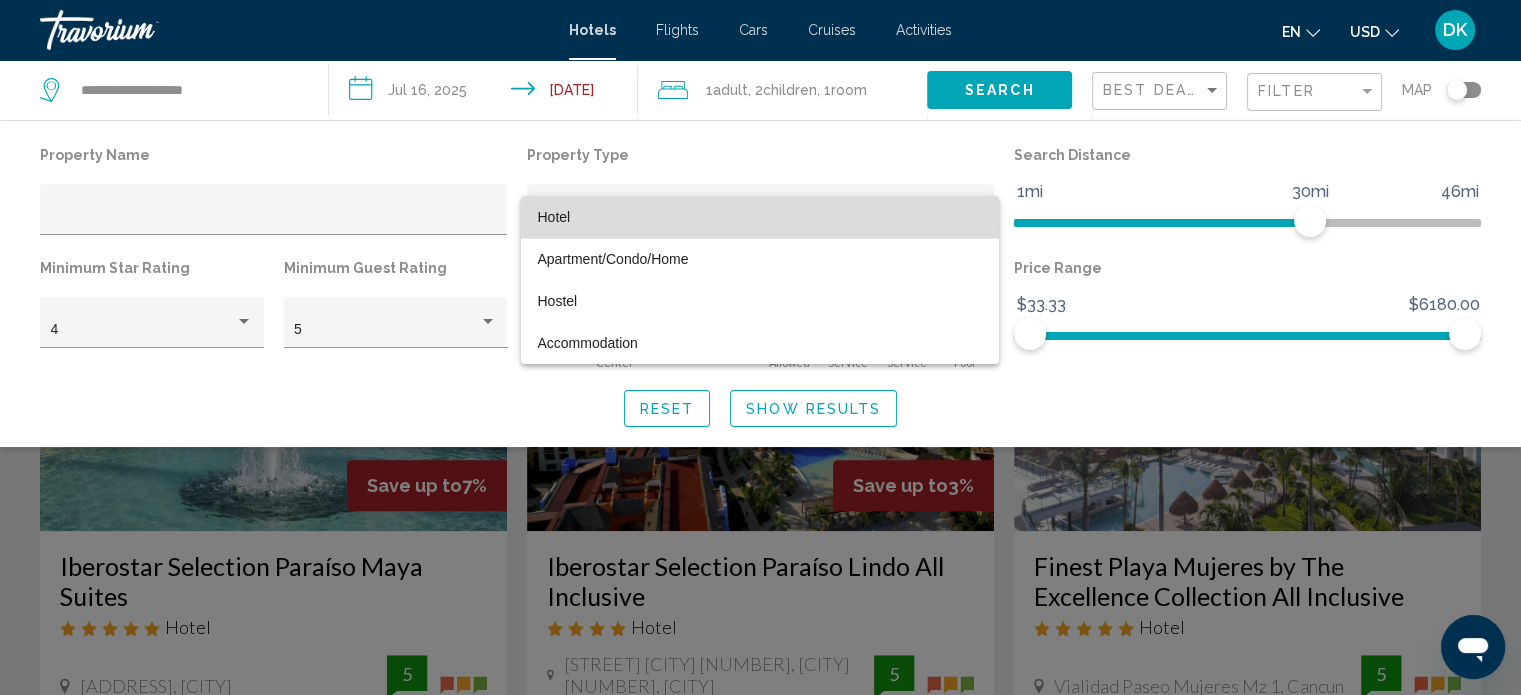 click on "Hotel" at bounding box center [760, 217] 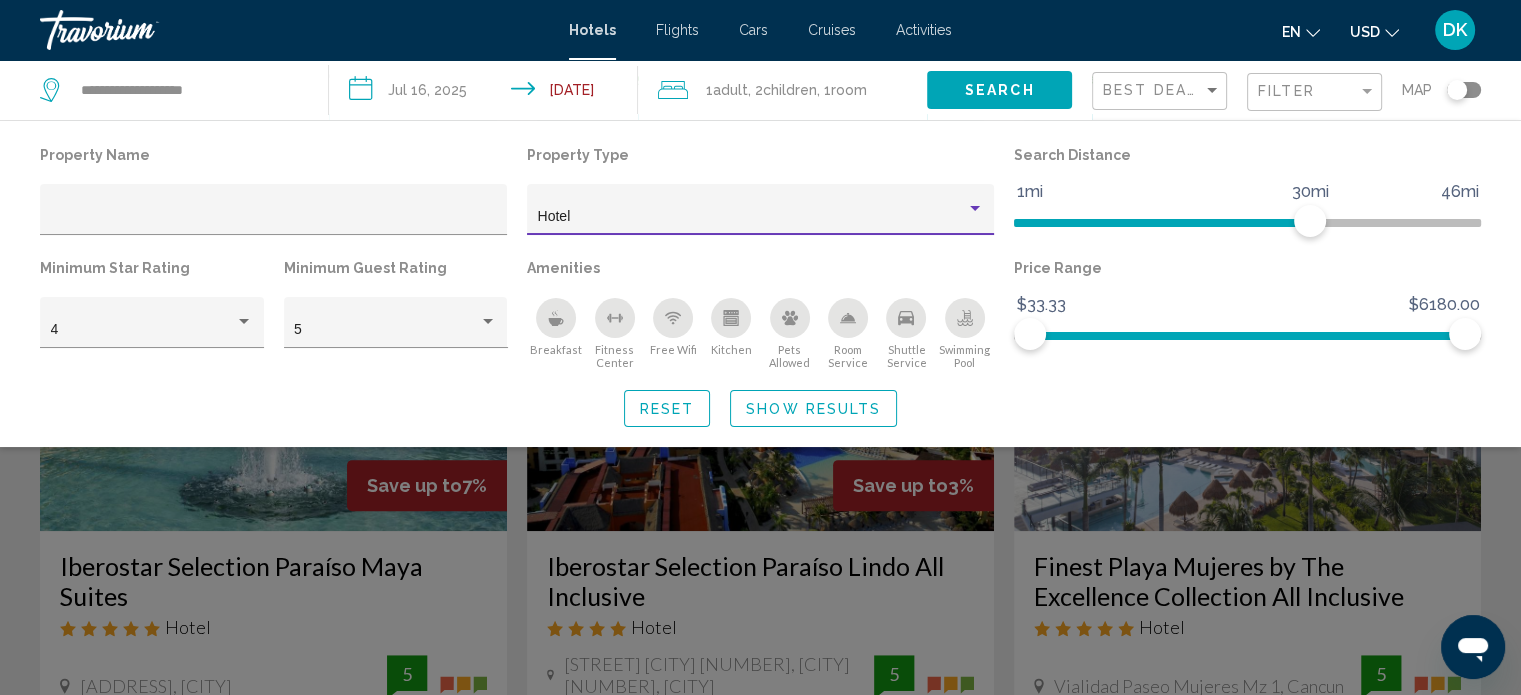 click on "Hotel" at bounding box center [752, 217] 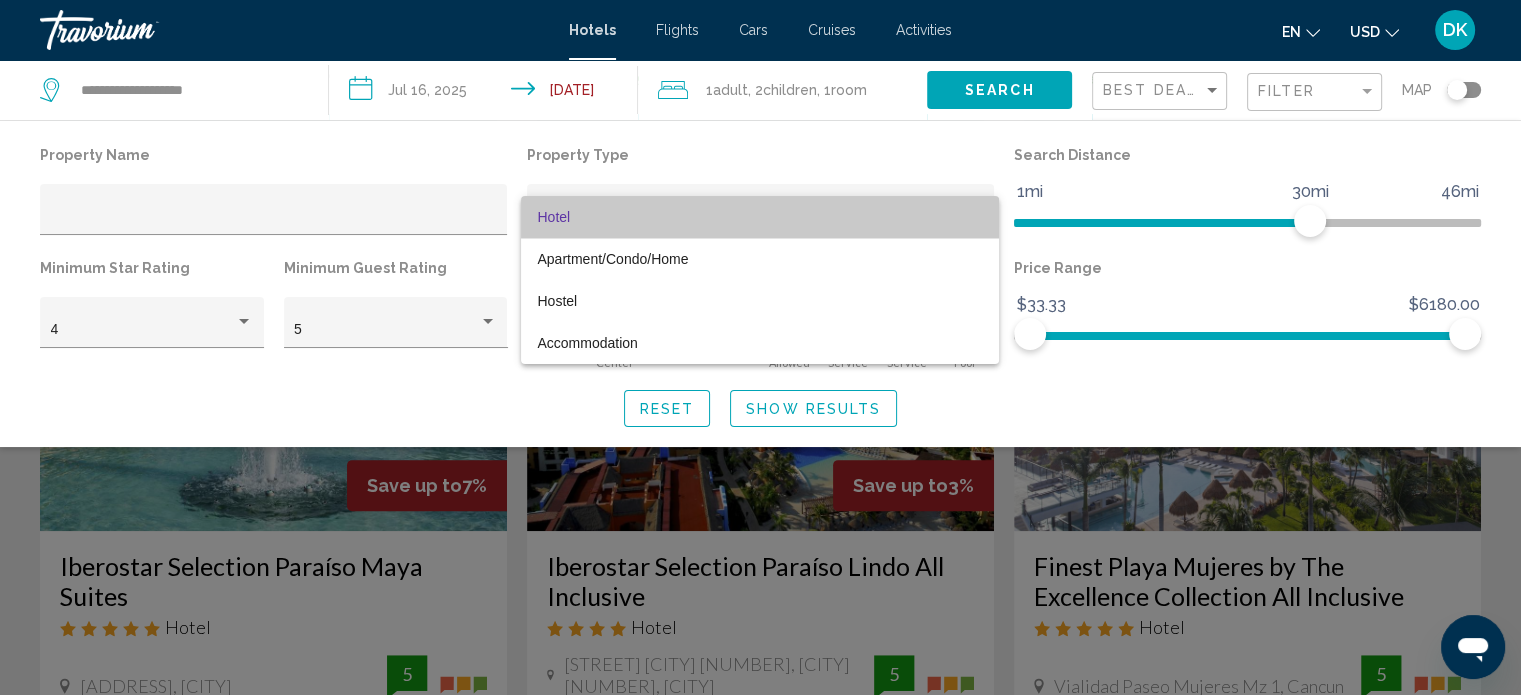 click on "Hotel" at bounding box center (760, 217) 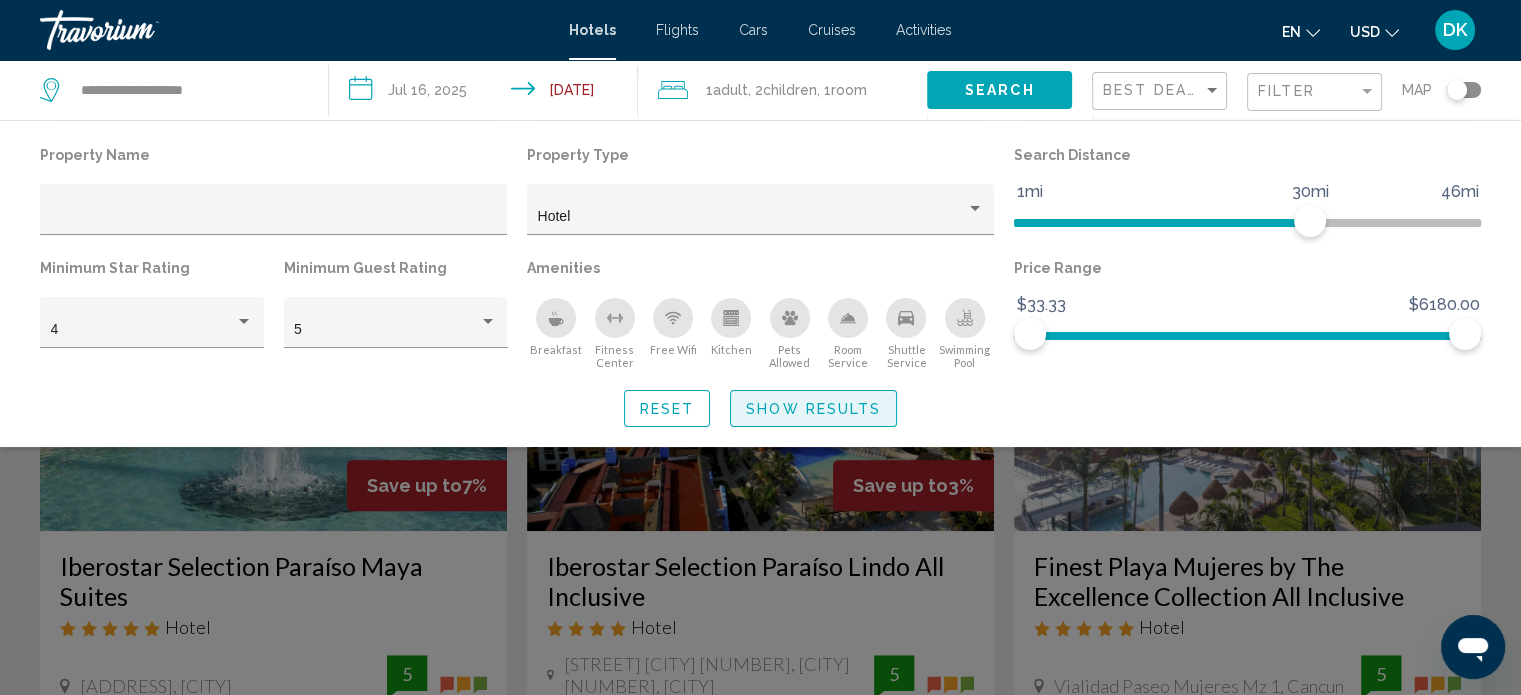 click on "Show Results" 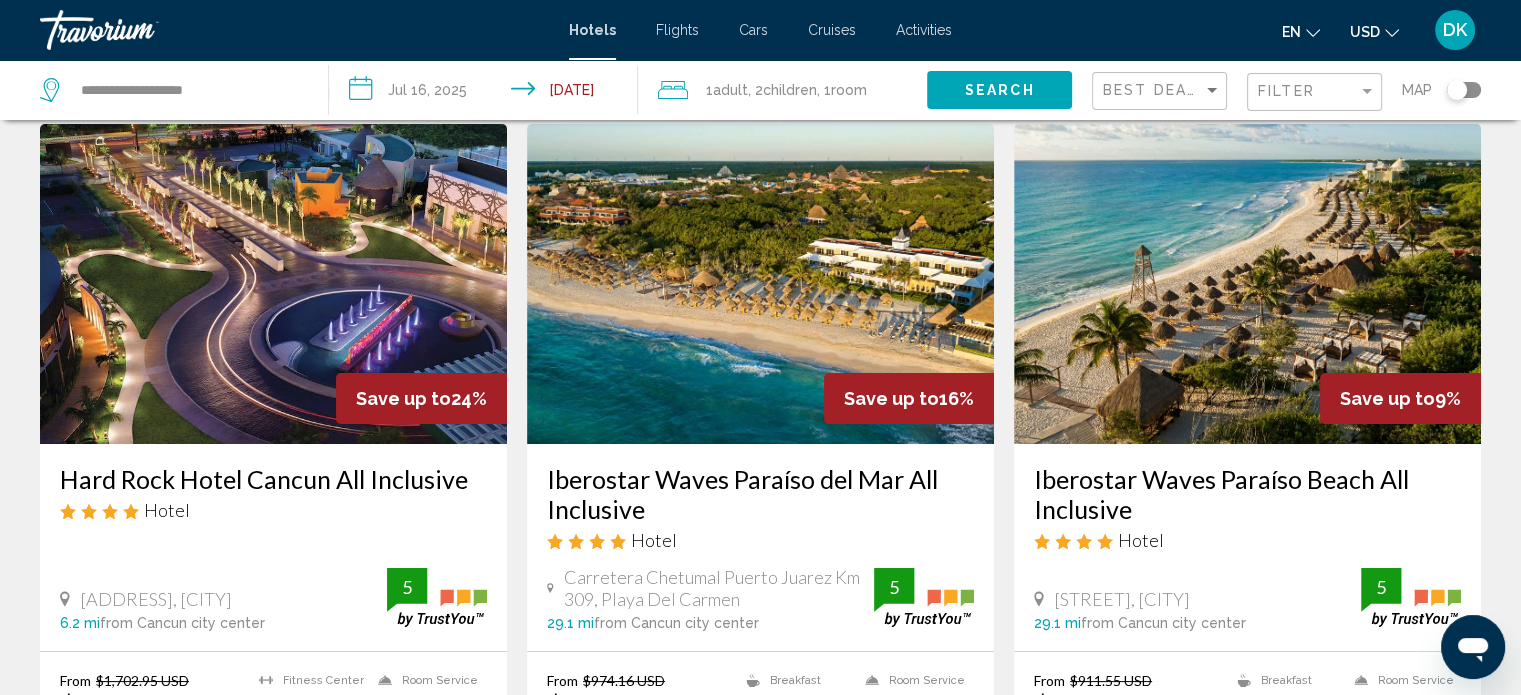 scroll, scrollTop: 58, scrollLeft: 0, axis: vertical 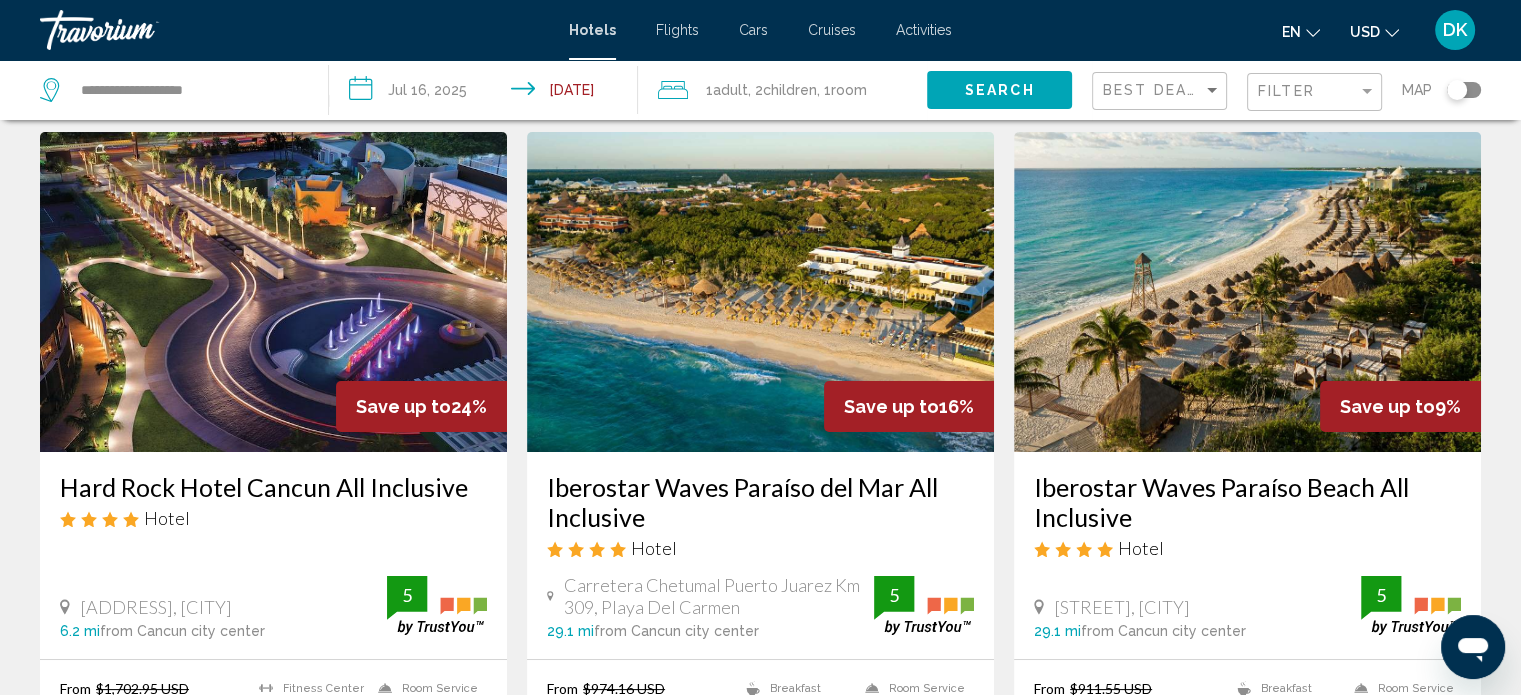 click on "Hard Rock Hotel Cancun All Inclusive
Hotel
[ADDRESS], [CITY] [DISTANCE] from [CITY] city center from hotel 5" at bounding box center [273, 555] 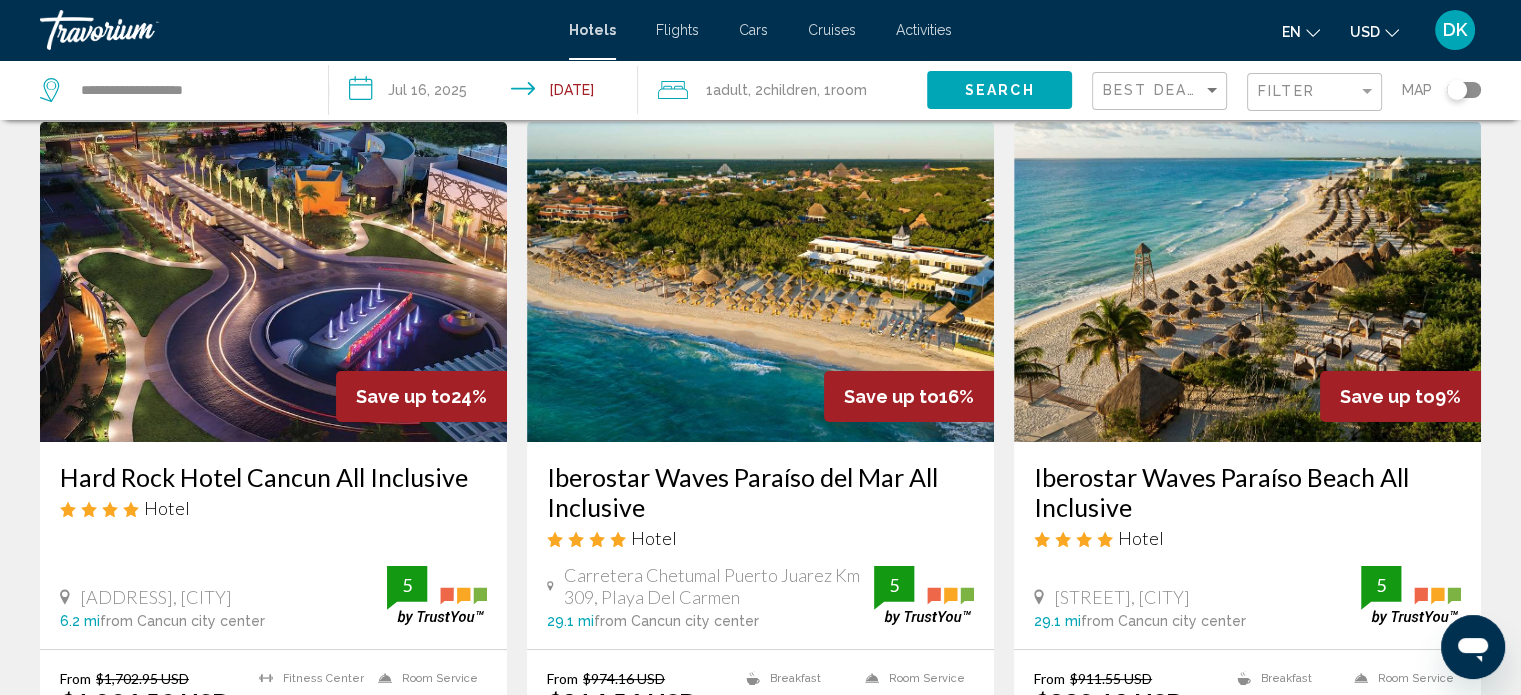 scroll, scrollTop: 72, scrollLeft: 0, axis: vertical 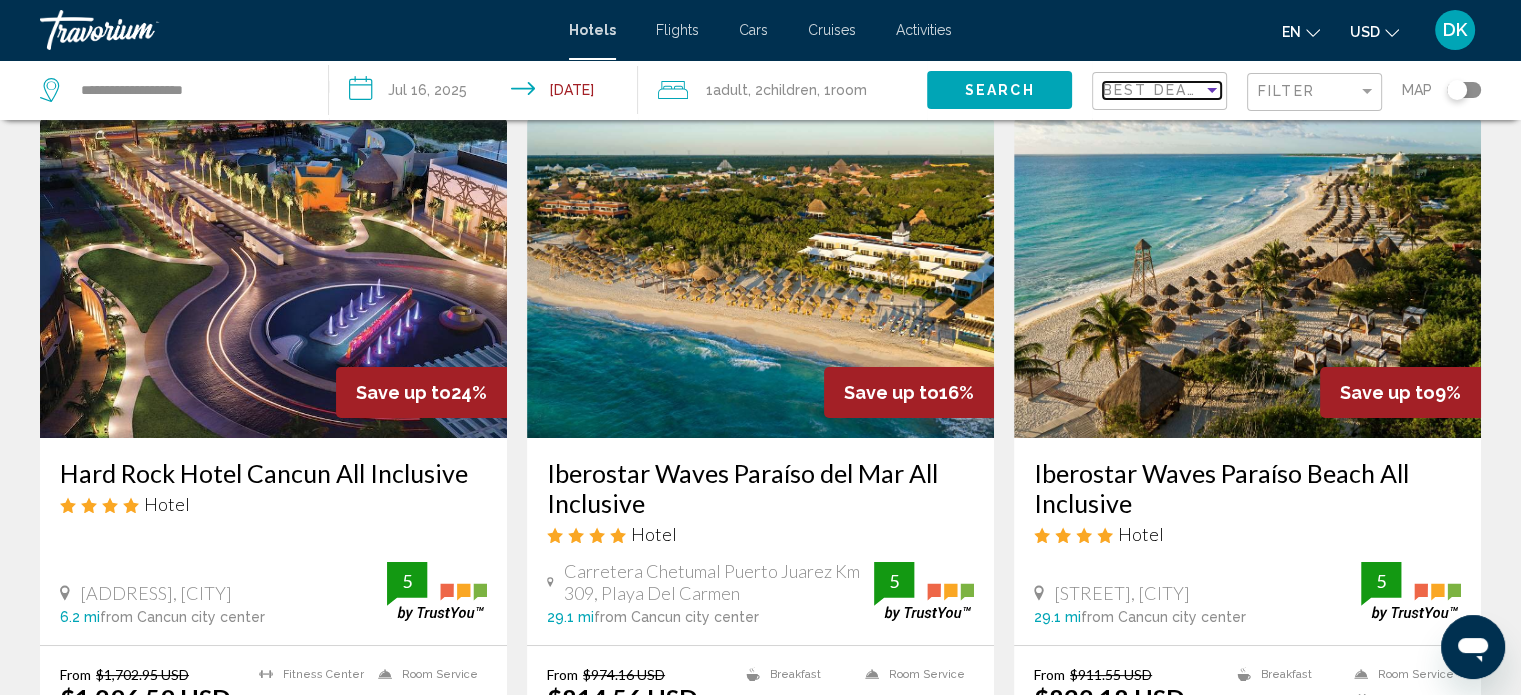 click on "Best Deals" at bounding box center [1155, 90] 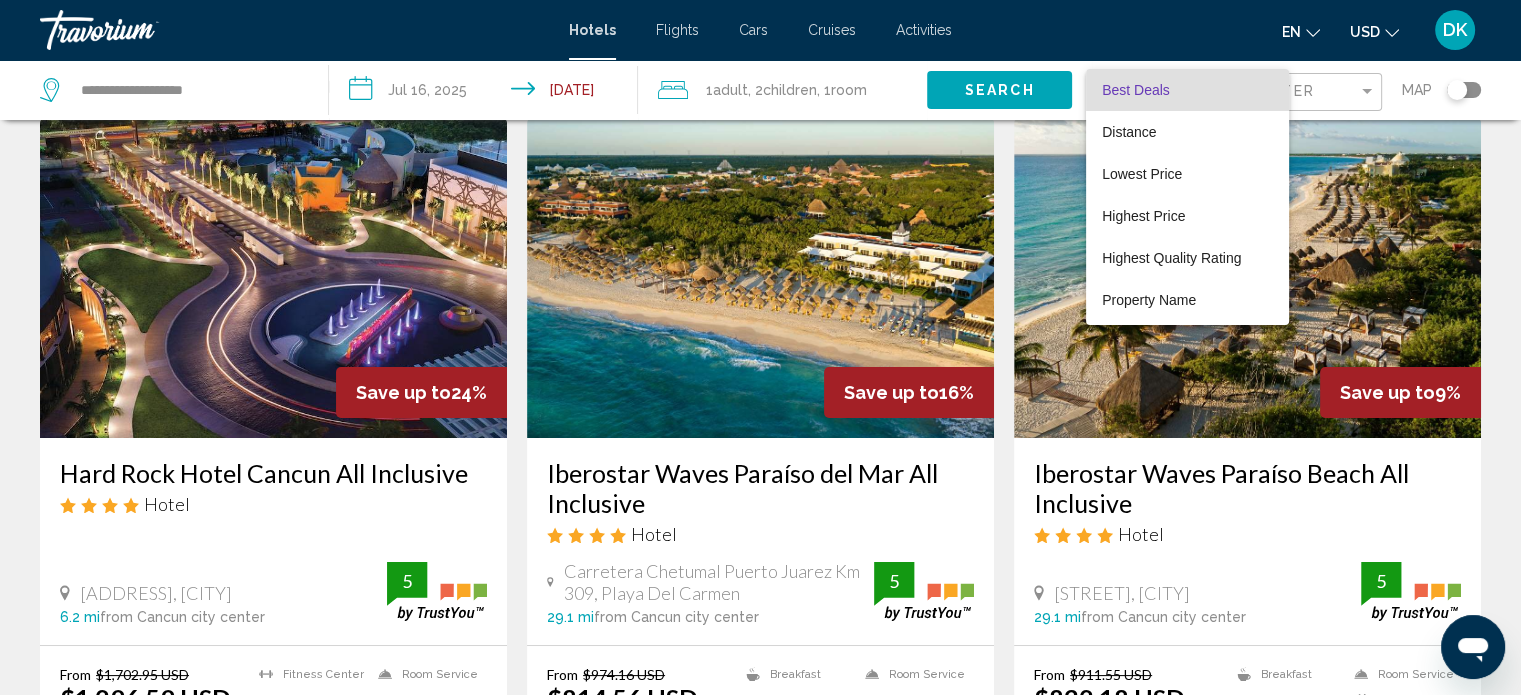click at bounding box center (760, 347) 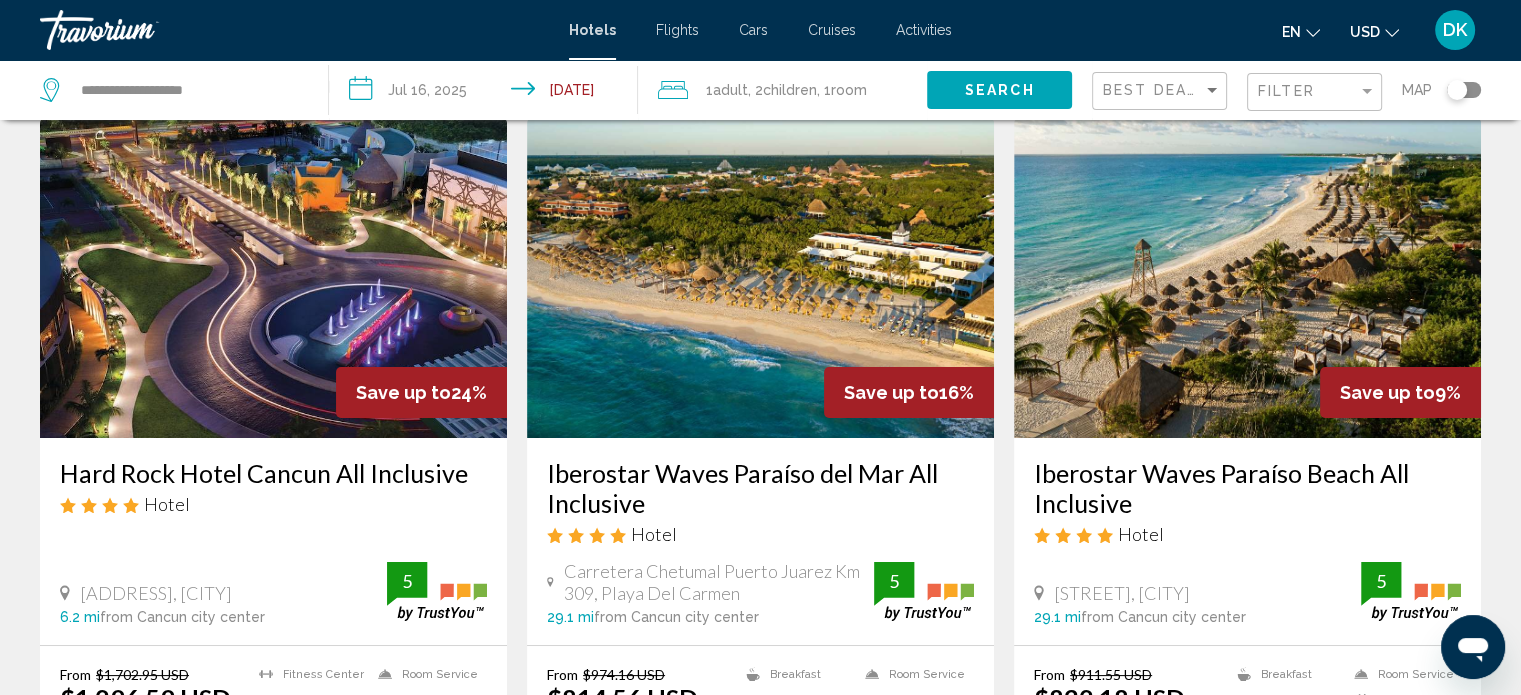 click on "Filter" 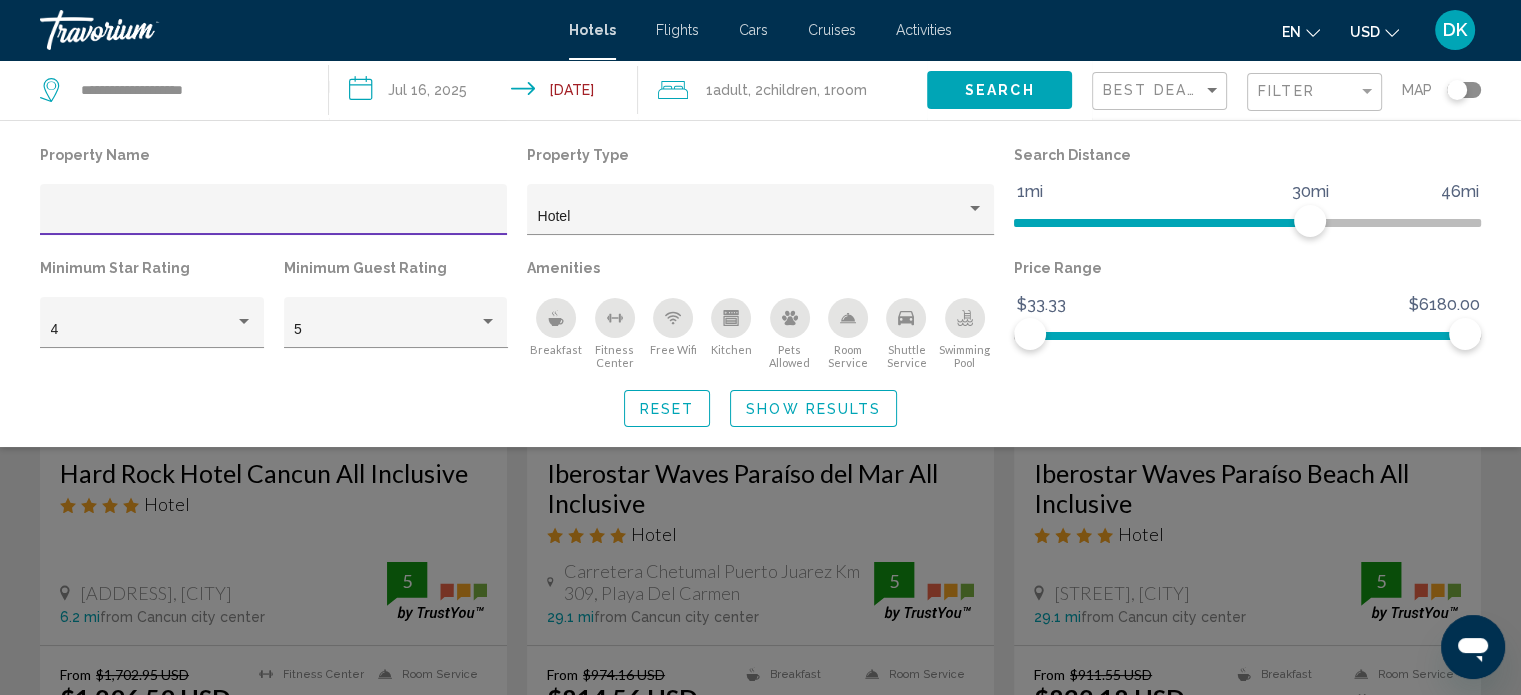 click on "Filter" 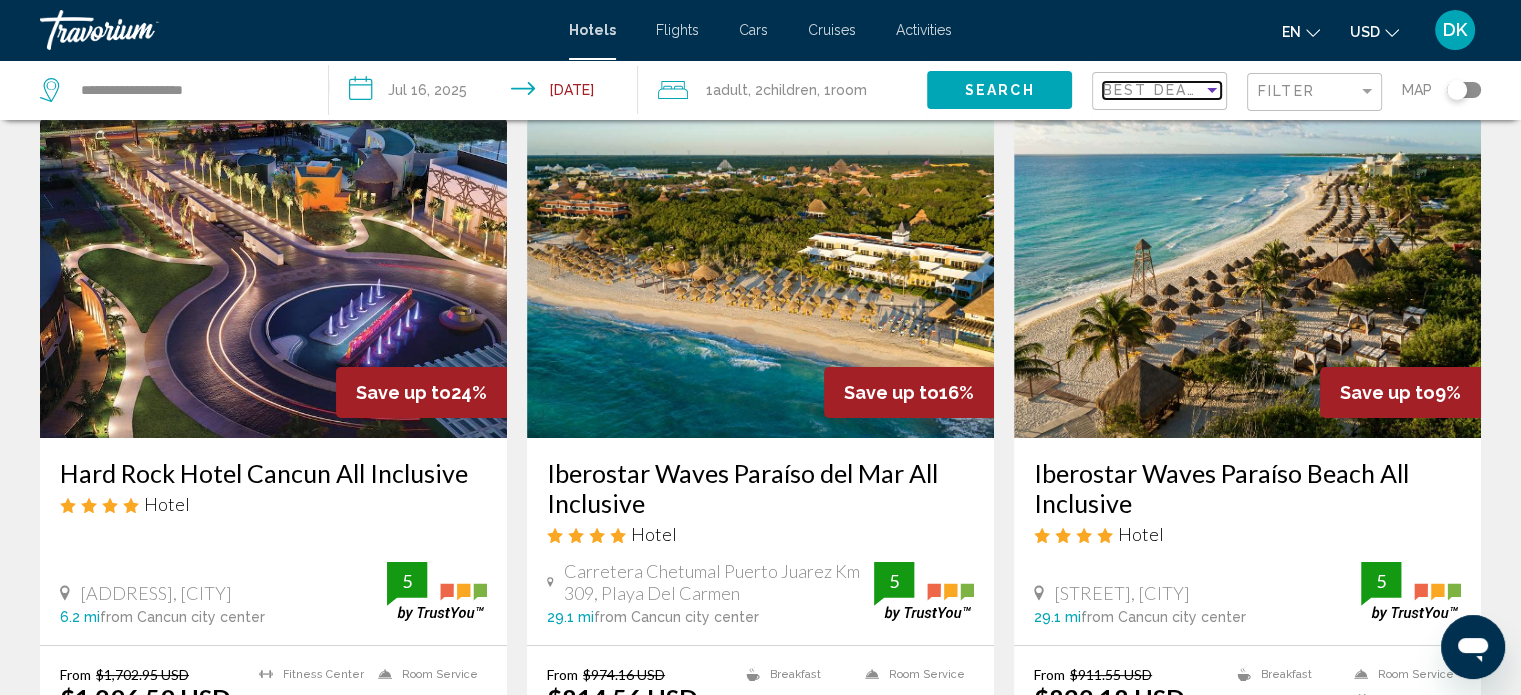 click on "Best Deals" at bounding box center [1155, 90] 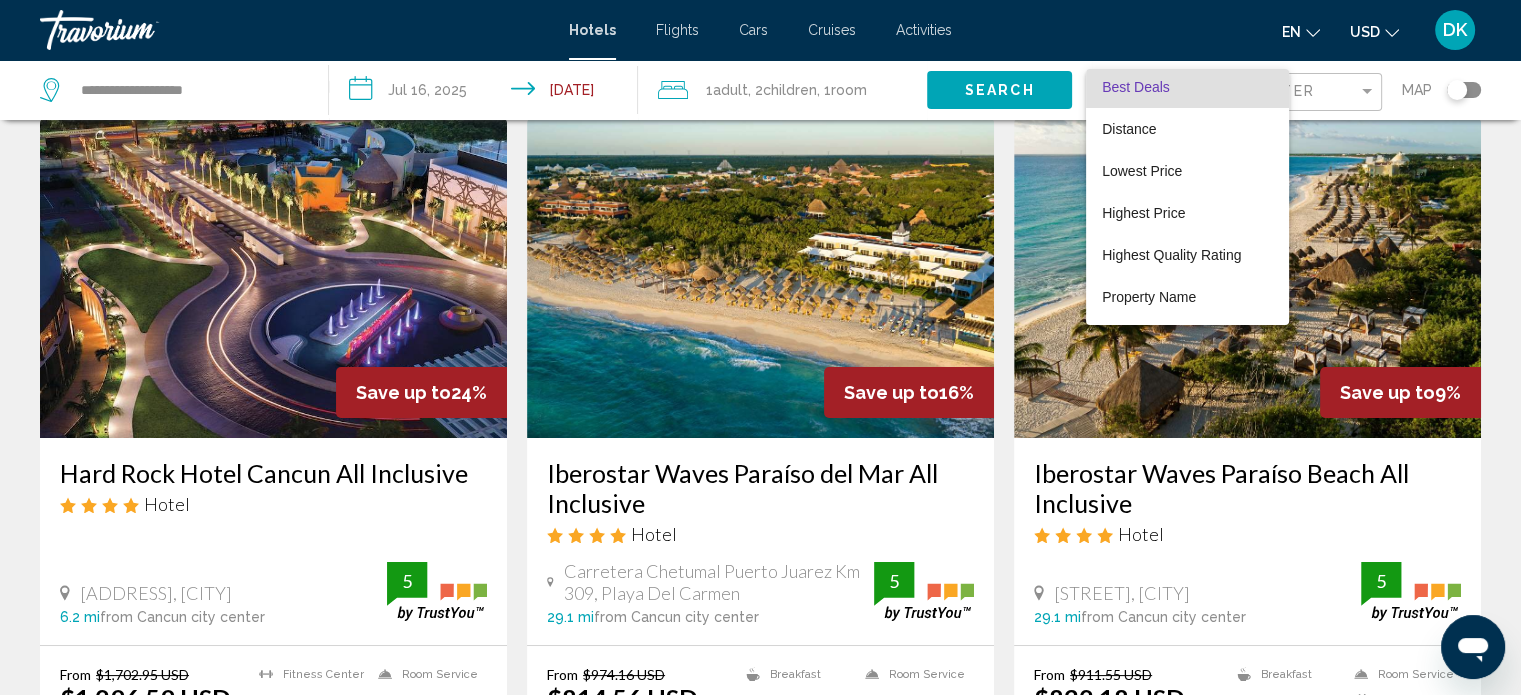 scroll, scrollTop: 0, scrollLeft: 0, axis: both 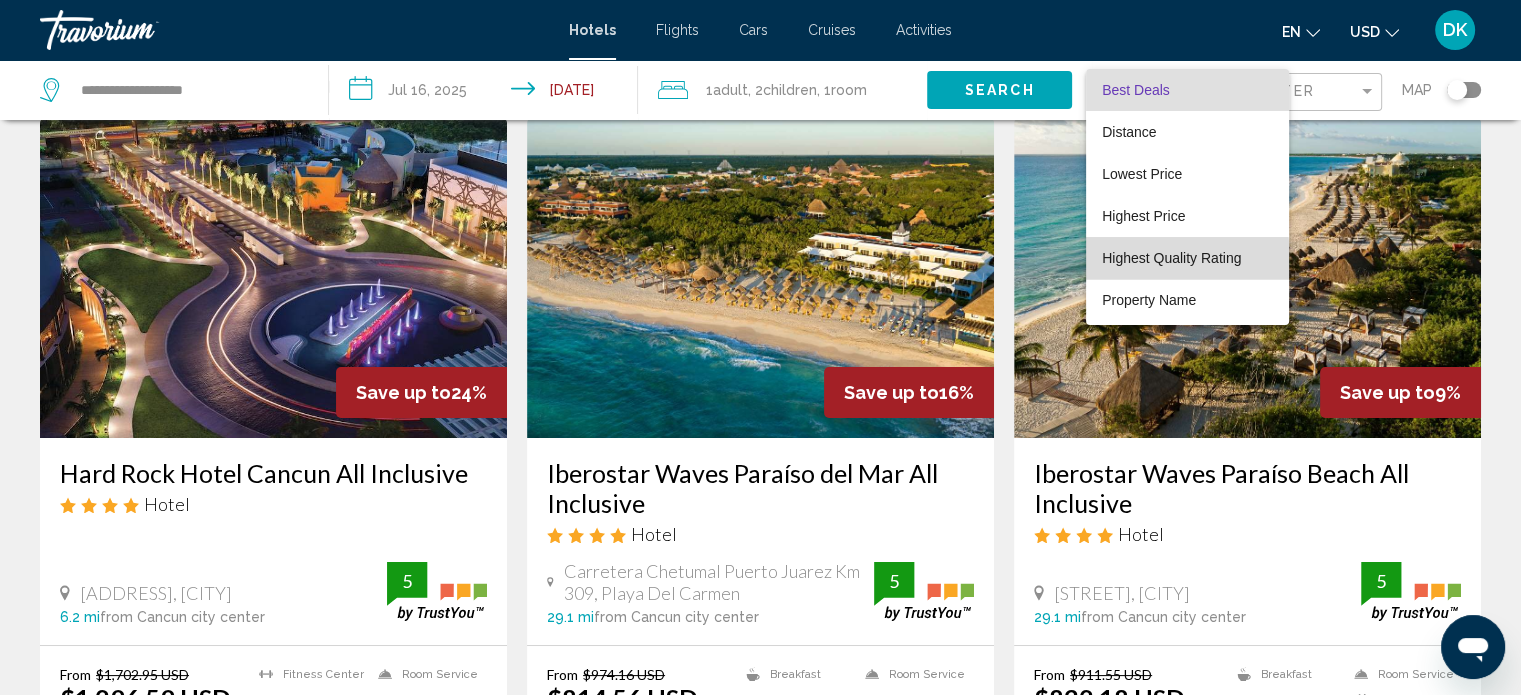 click on "Highest Quality Rating" at bounding box center [1171, 258] 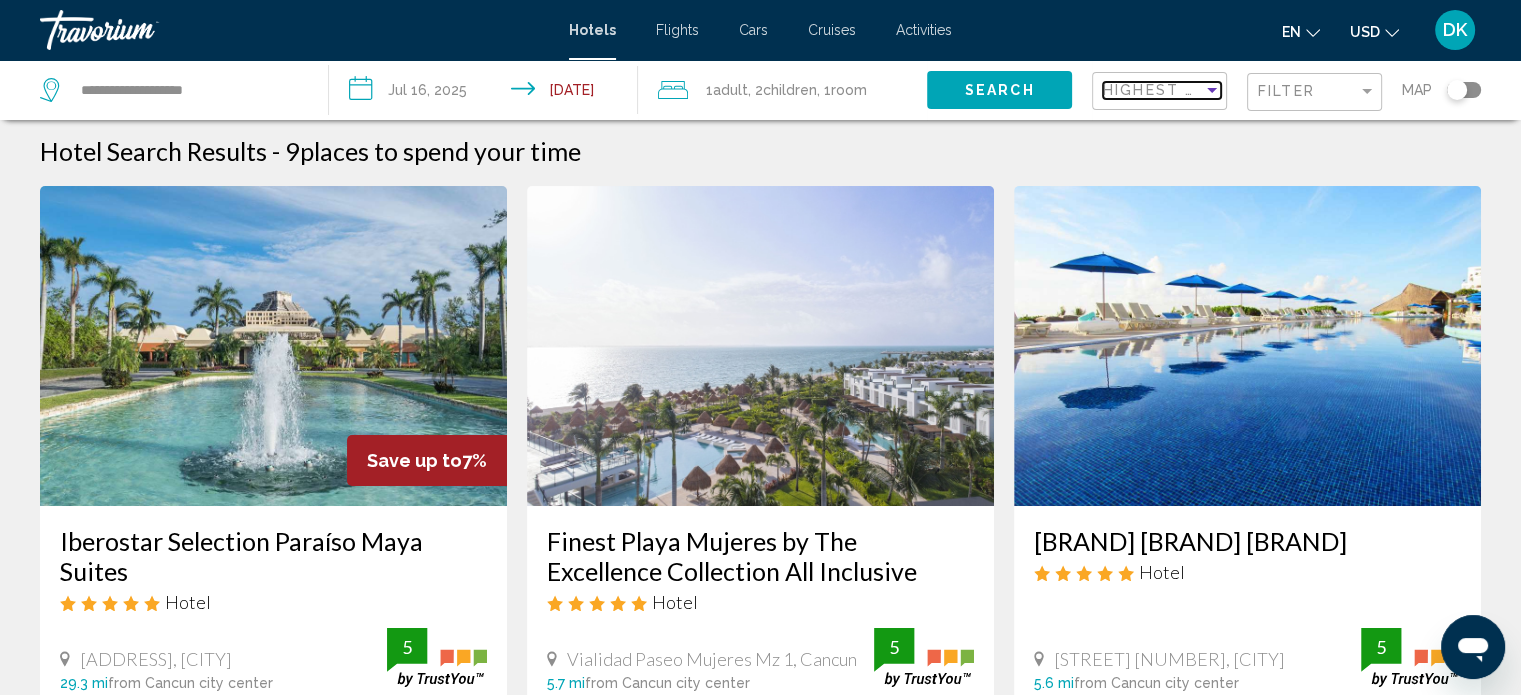 scroll, scrollTop: 0, scrollLeft: 0, axis: both 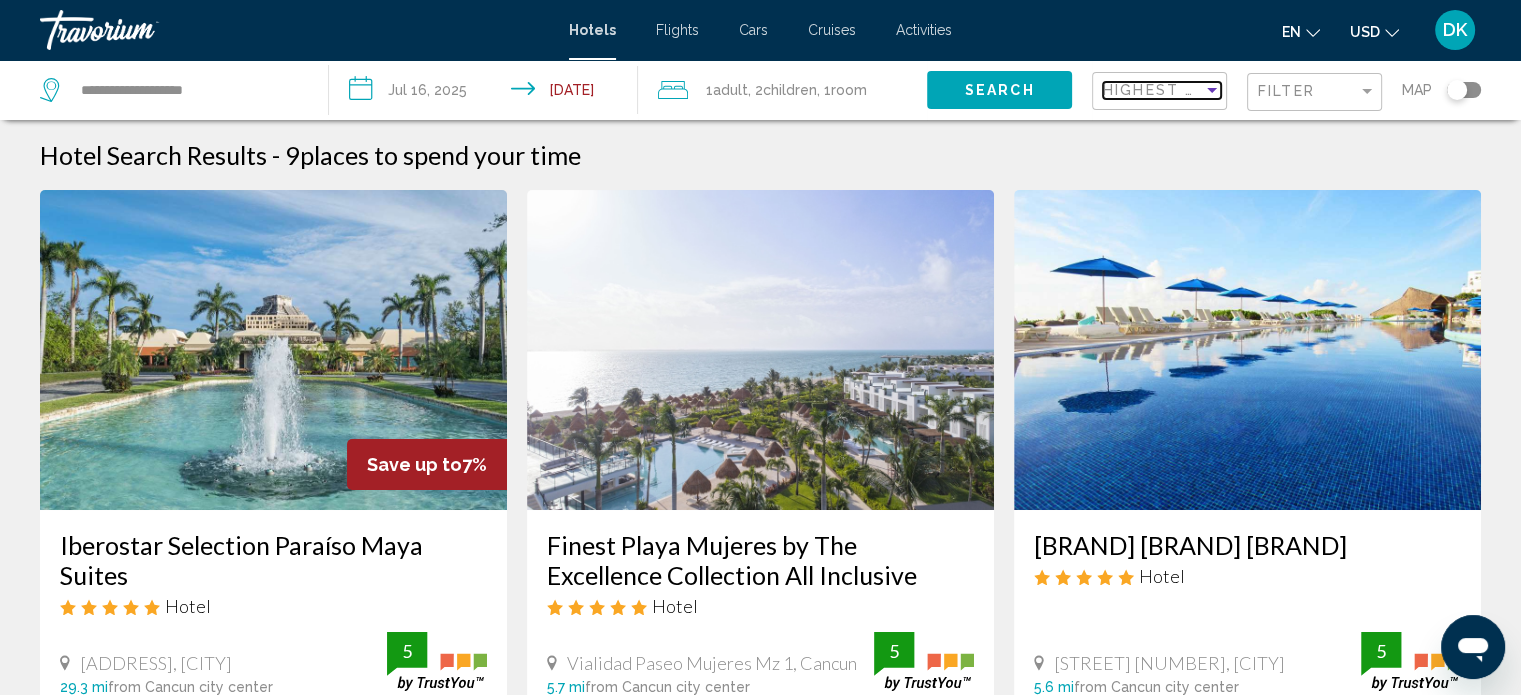 click on "Highest Quality Rating" at bounding box center [1215, 90] 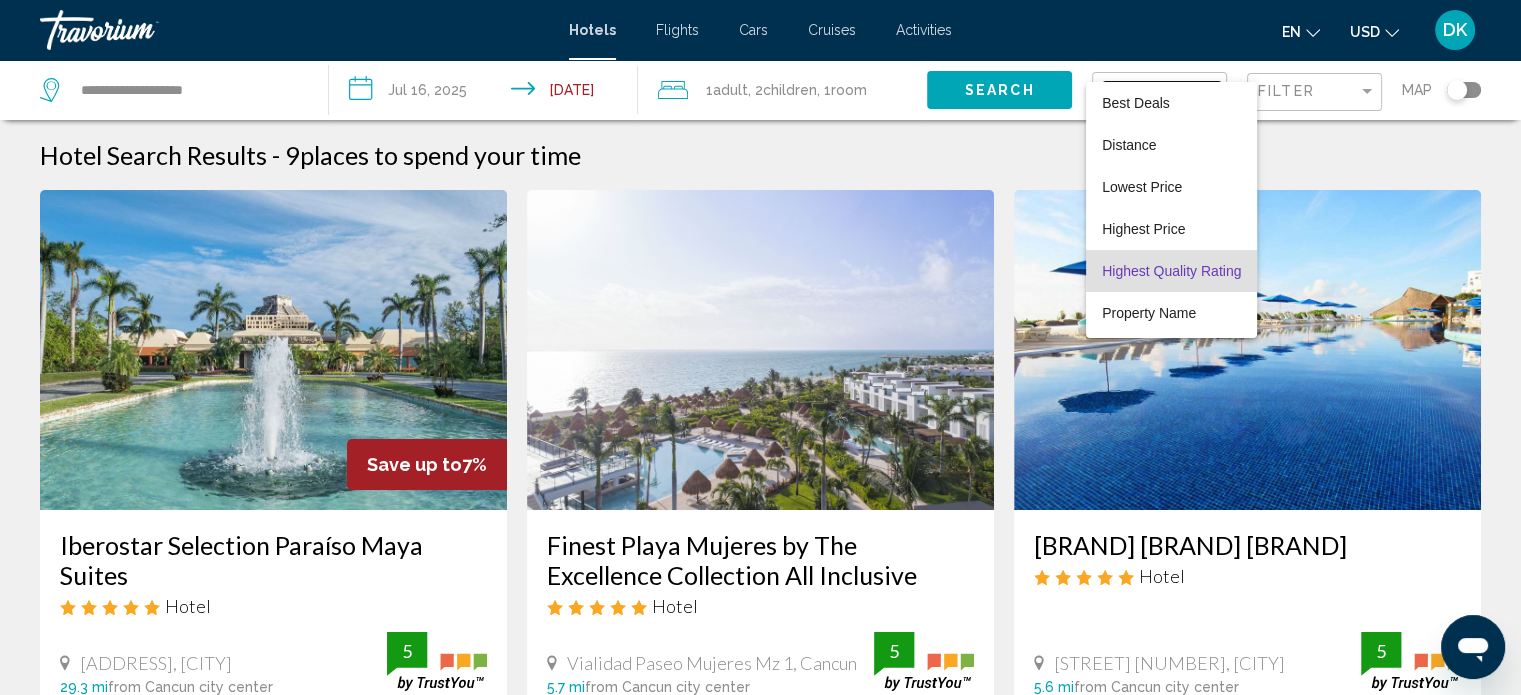 scroll, scrollTop: 38, scrollLeft: 0, axis: vertical 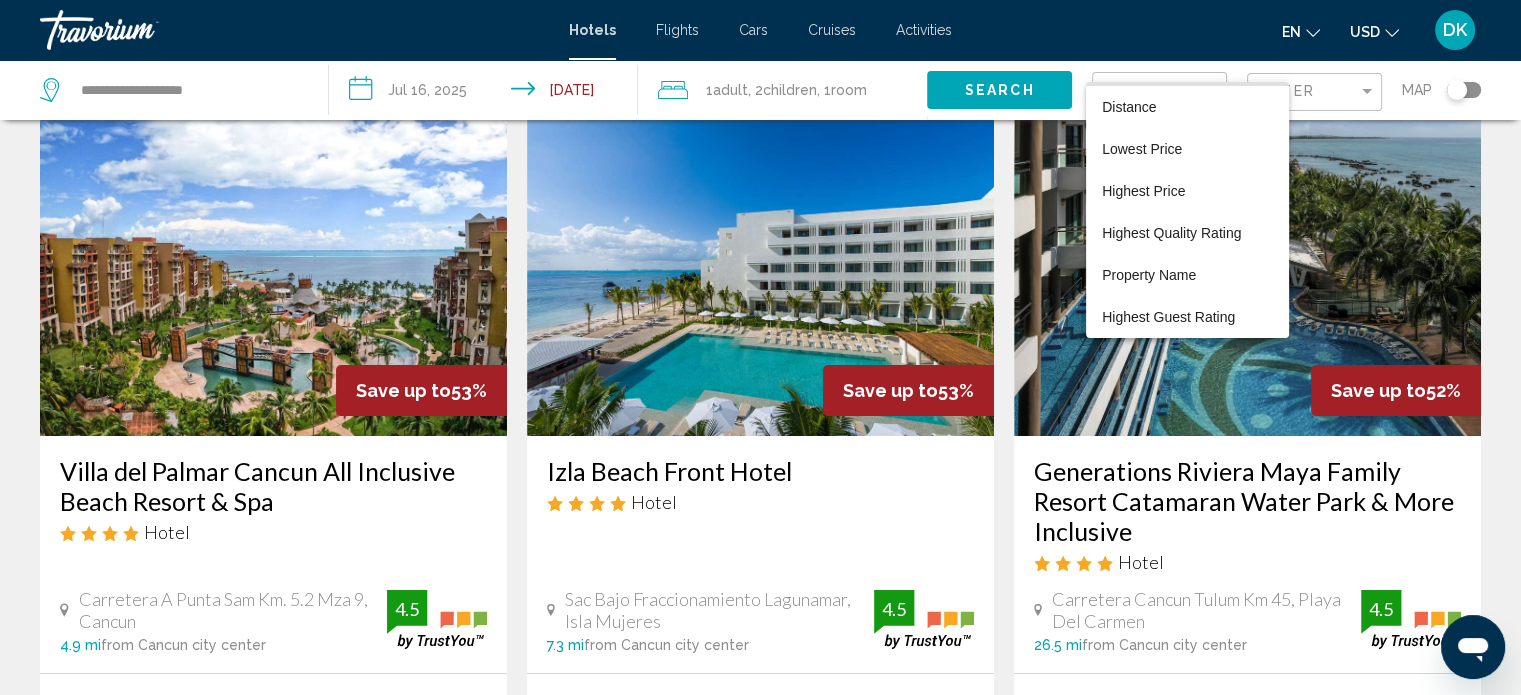 click at bounding box center [760, 347] 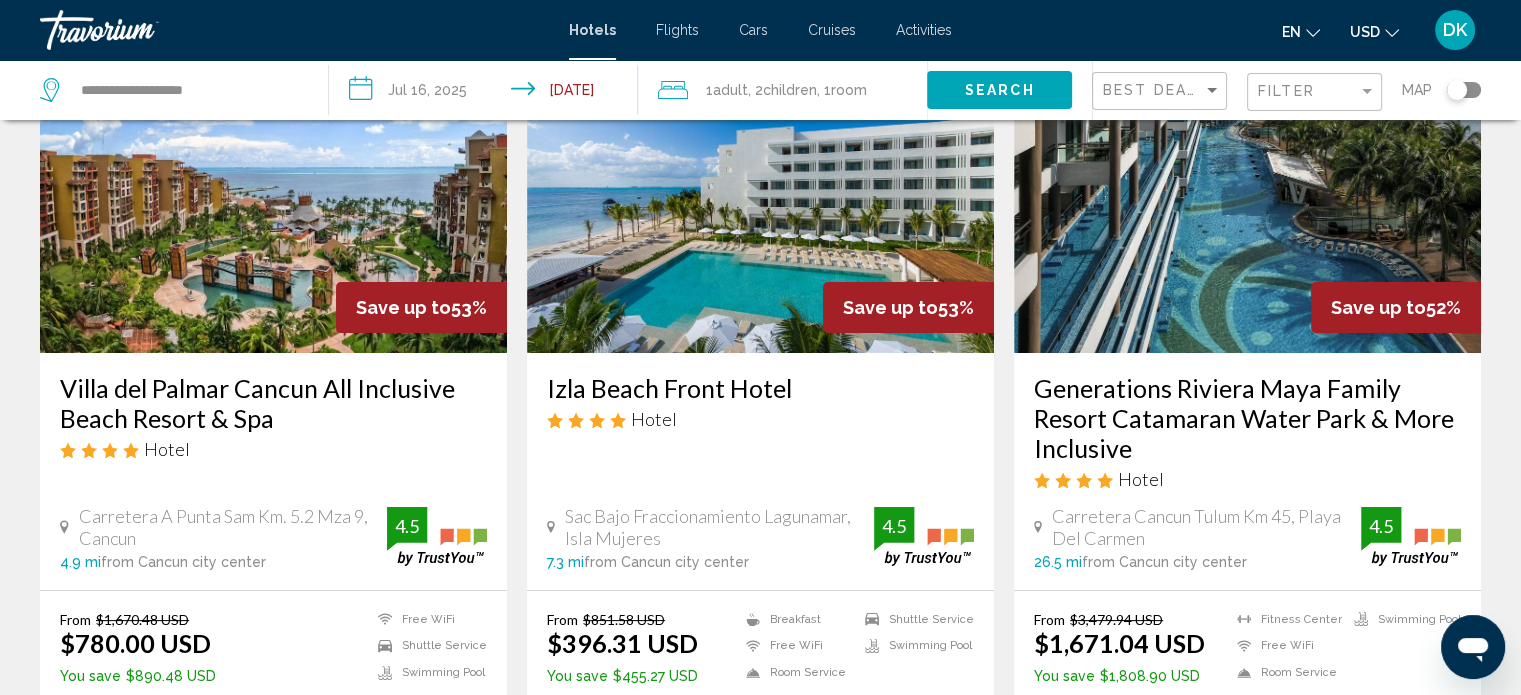 scroll, scrollTop: 163, scrollLeft: 0, axis: vertical 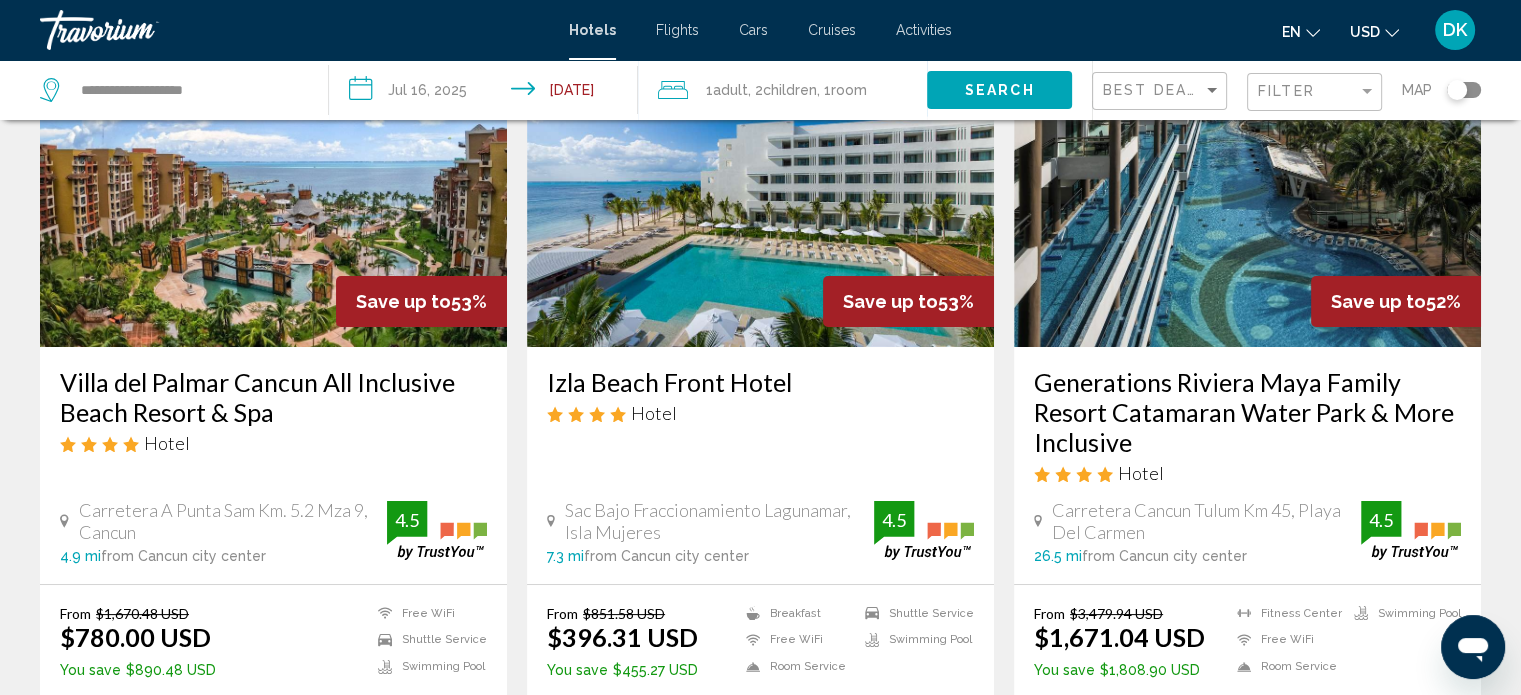 click on "Generations Riviera Maya Family Resort Catamaran Water Park & More Inclusive" at bounding box center (1247, 412) 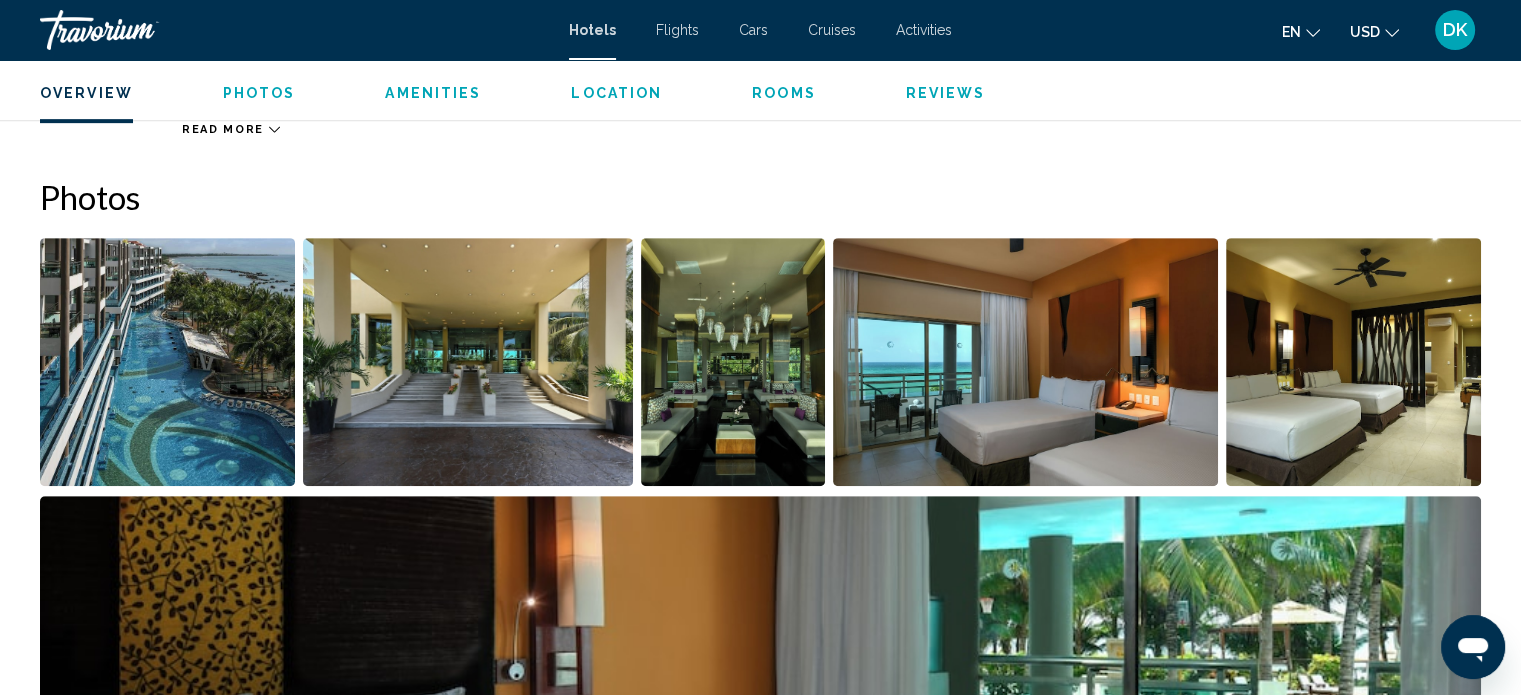 scroll, scrollTop: 892, scrollLeft: 0, axis: vertical 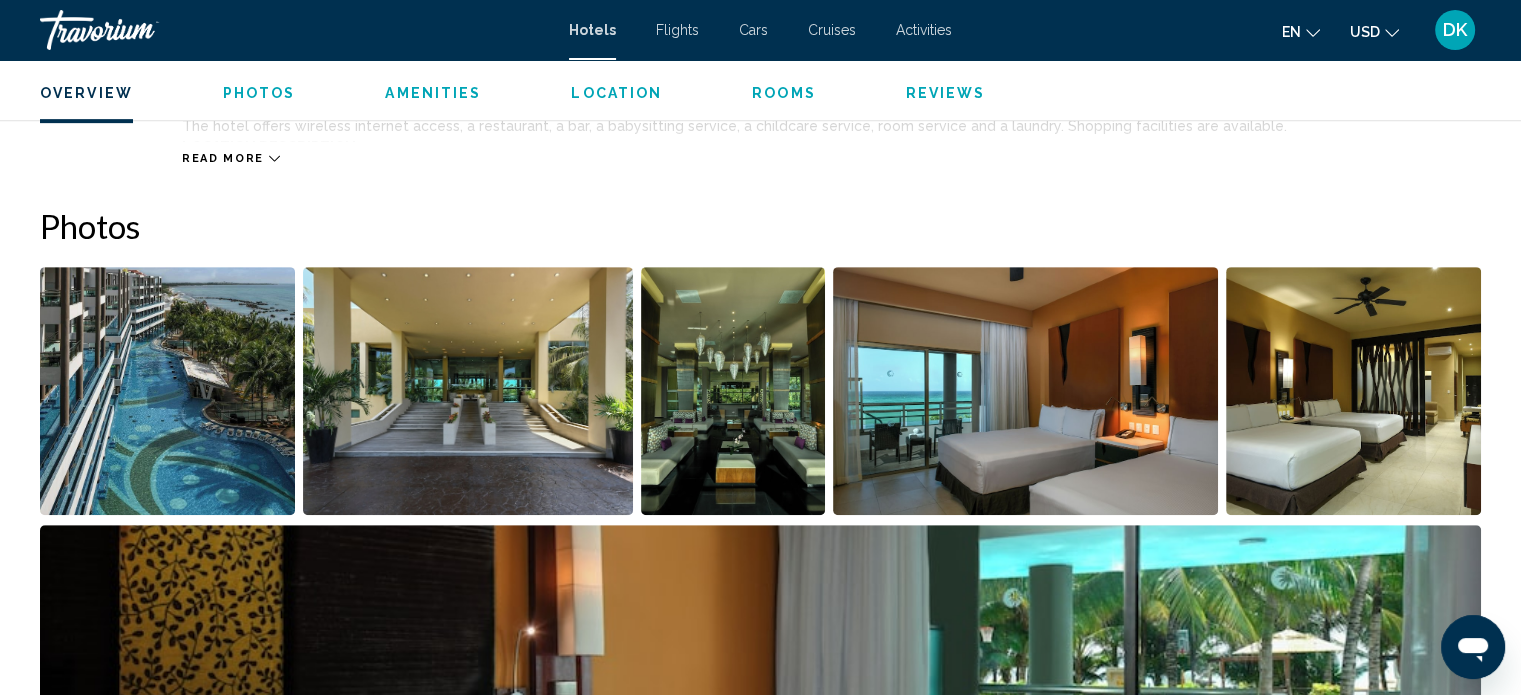 click on "Read more" at bounding box center [223, 158] 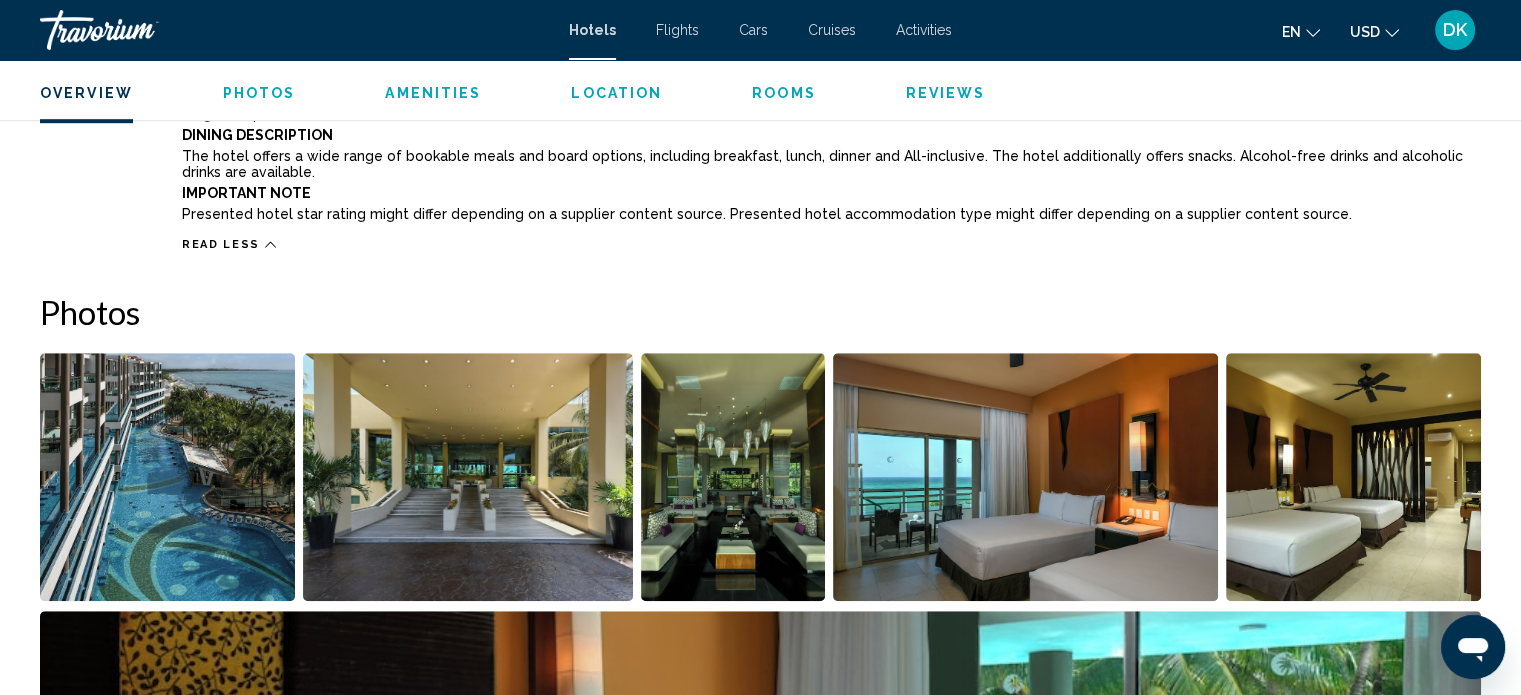 scroll, scrollTop: 1294, scrollLeft: 0, axis: vertical 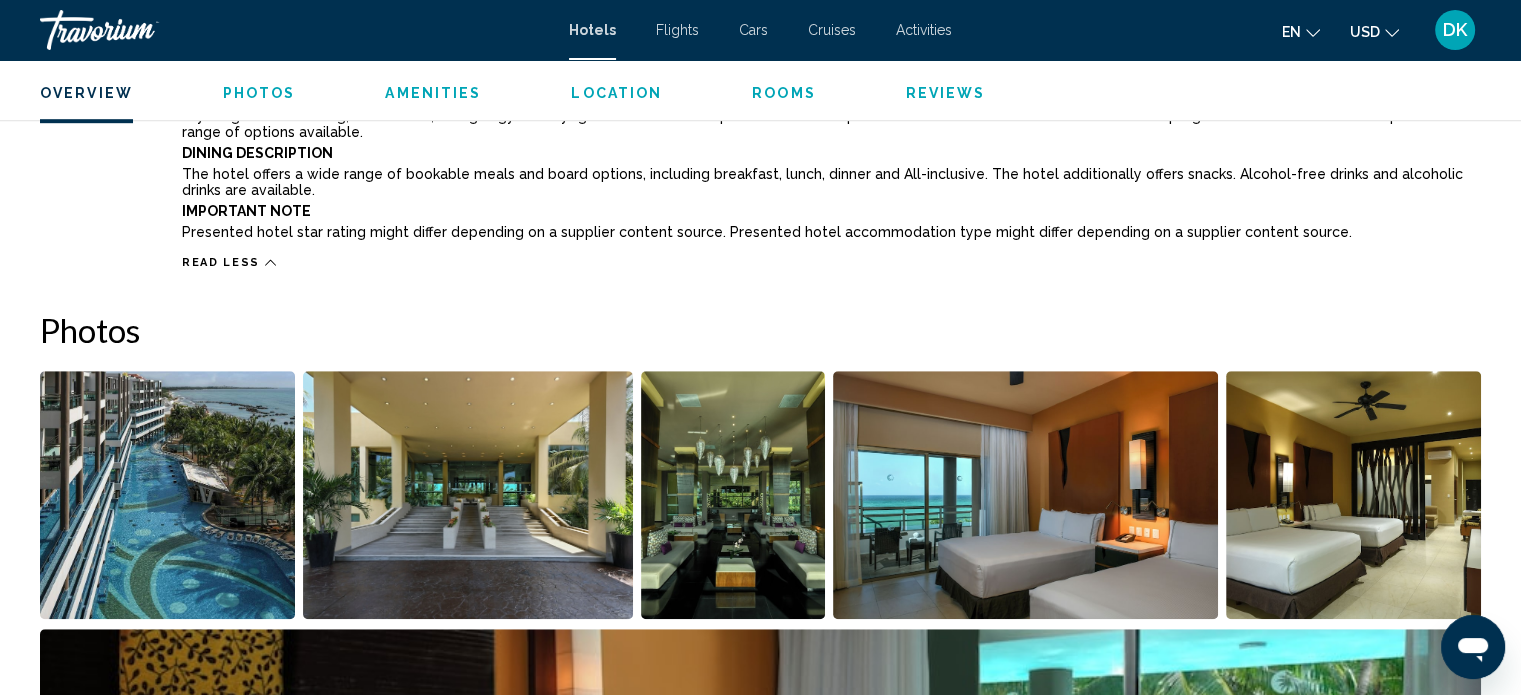 click at bounding box center [167, 495] 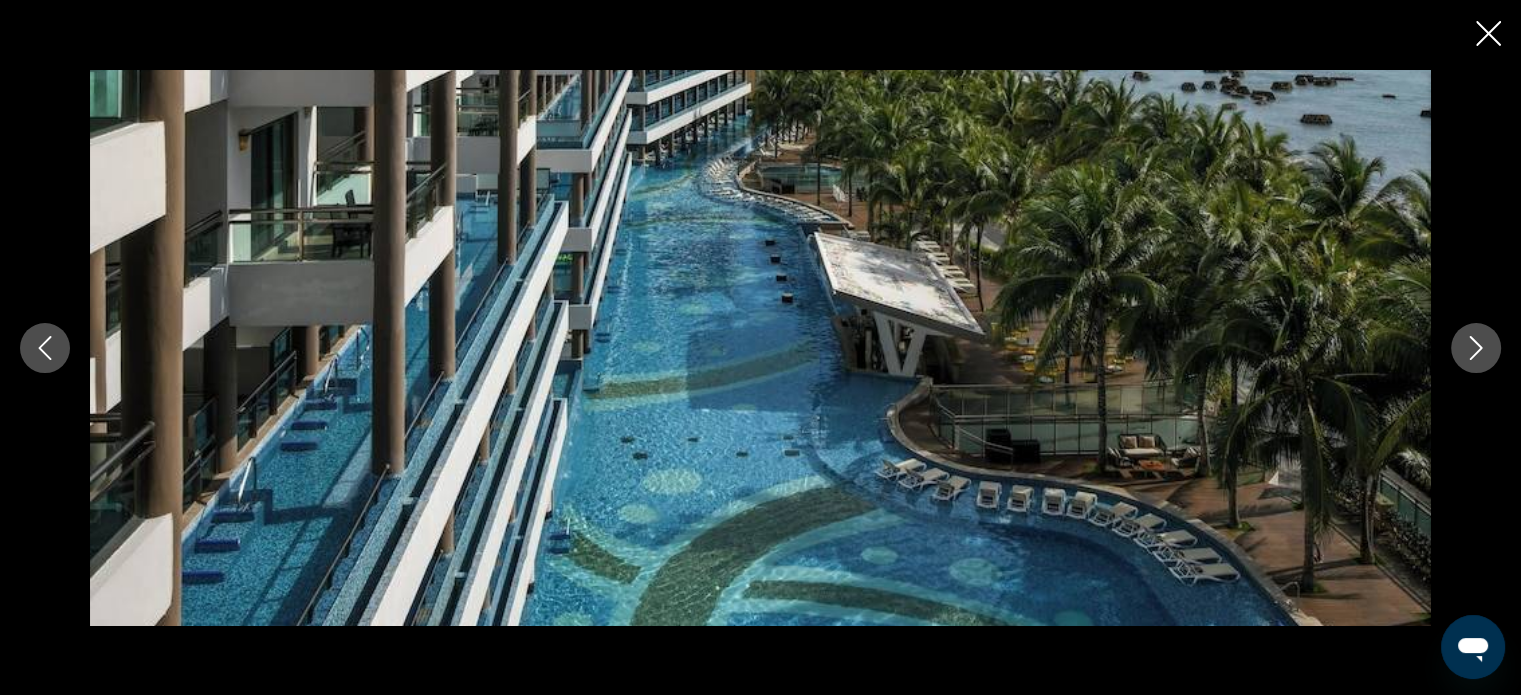 scroll, scrollTop: 231, scrollLeft: 0, axis: vertical 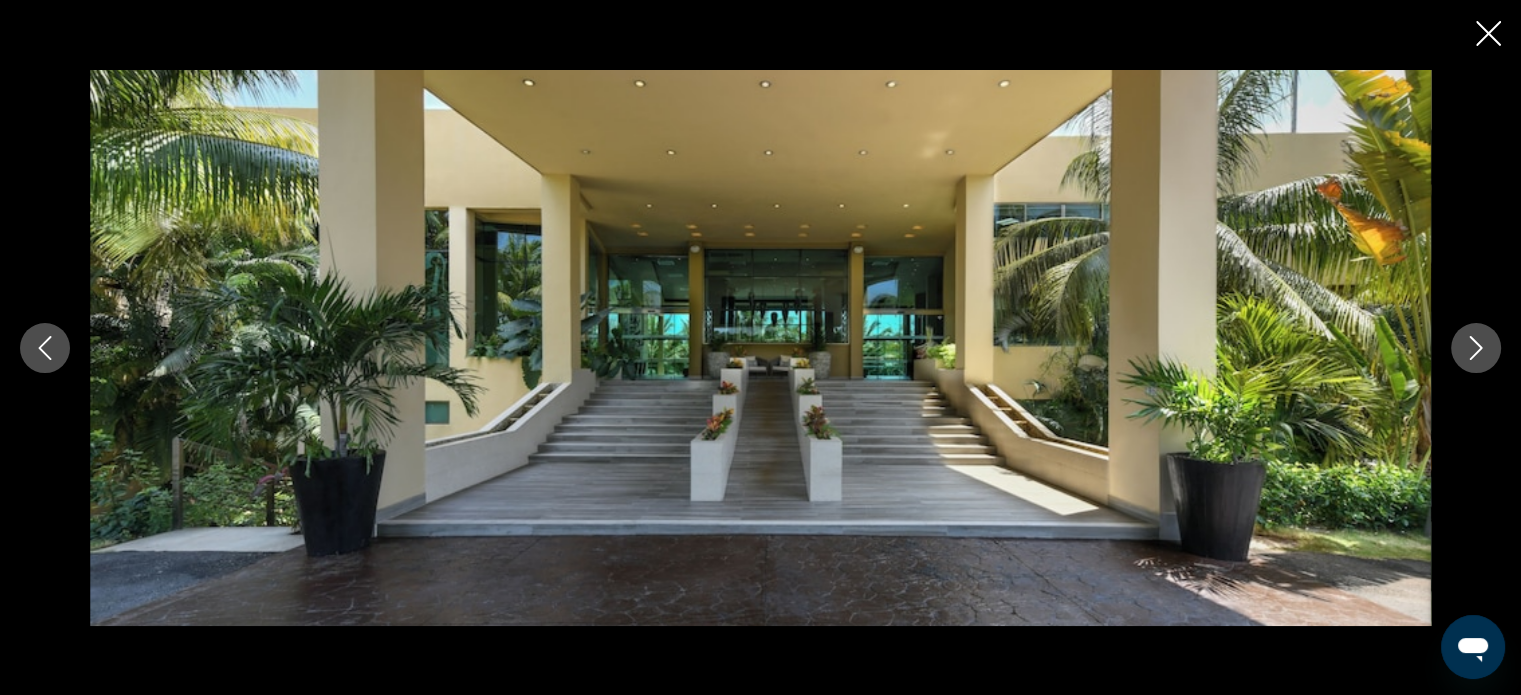 click 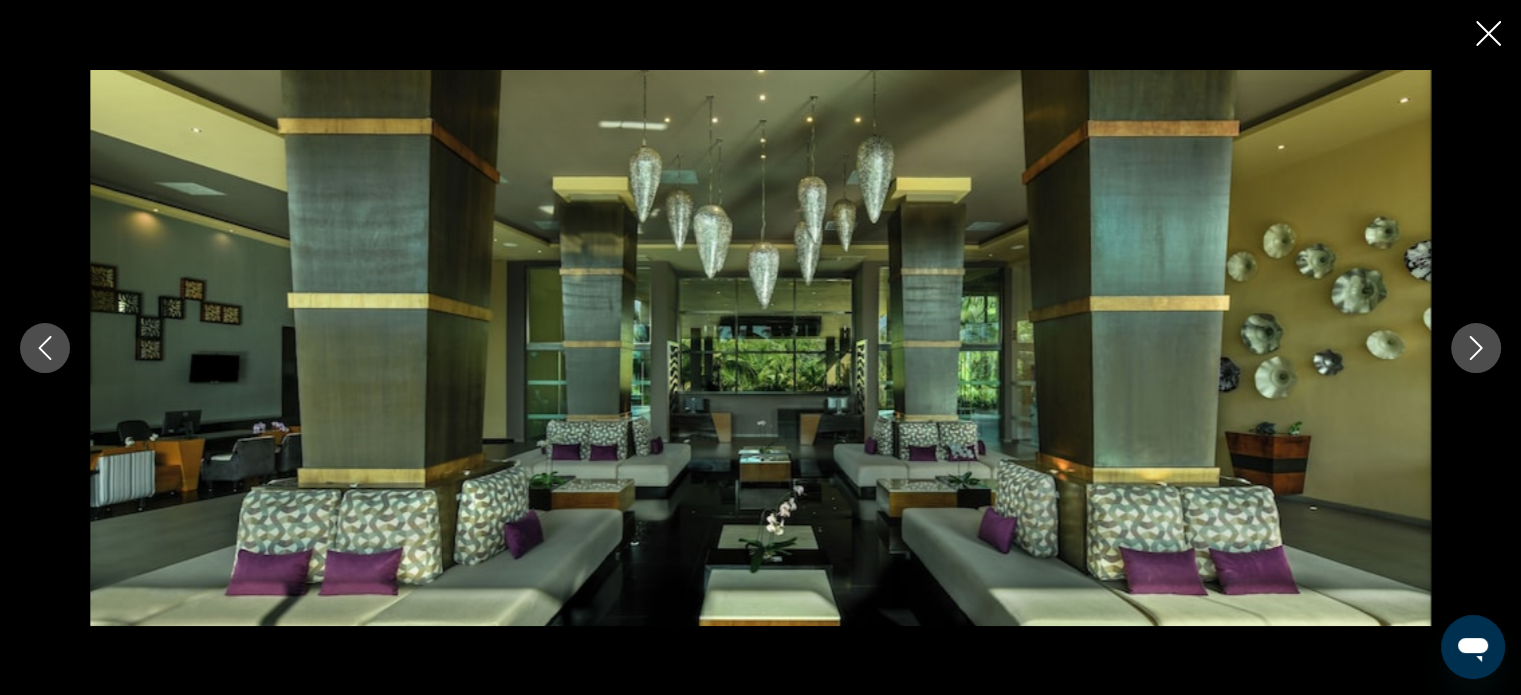 click 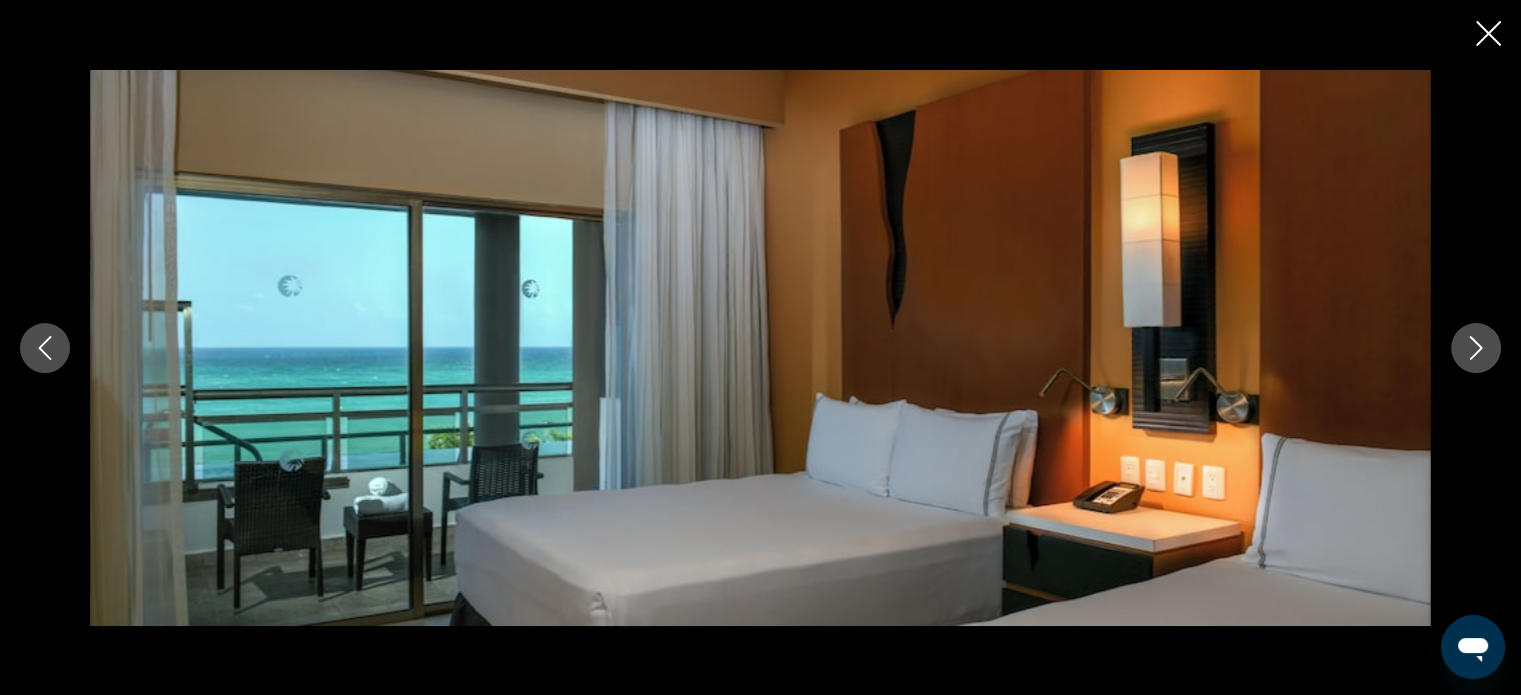 click 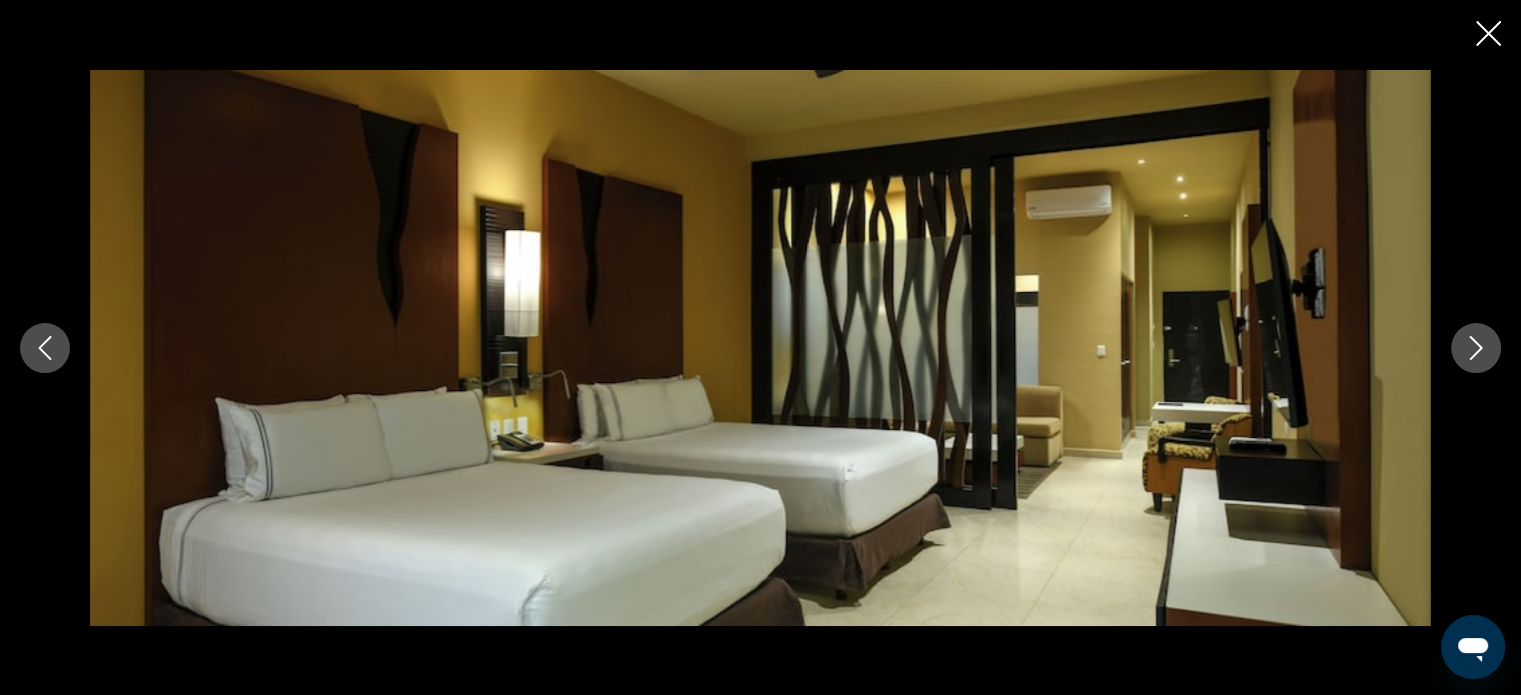 click 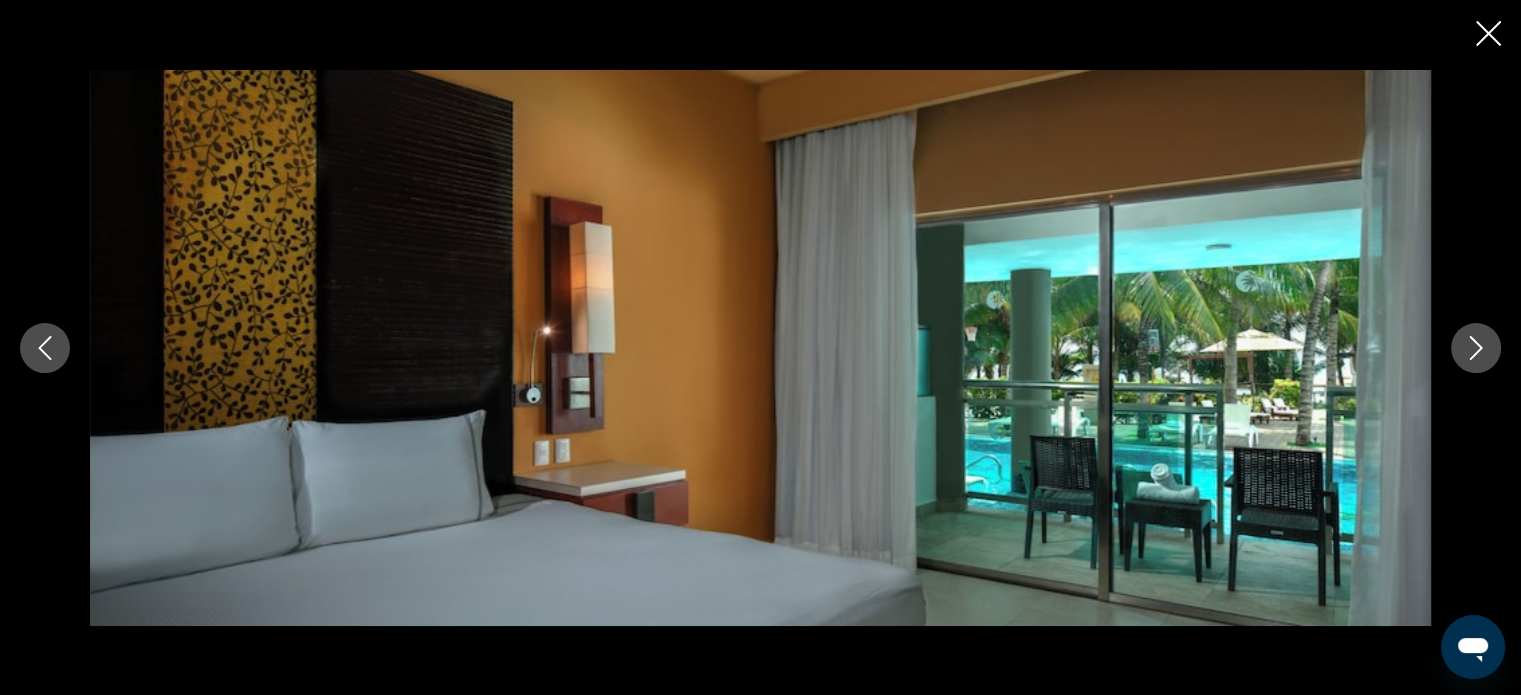 click 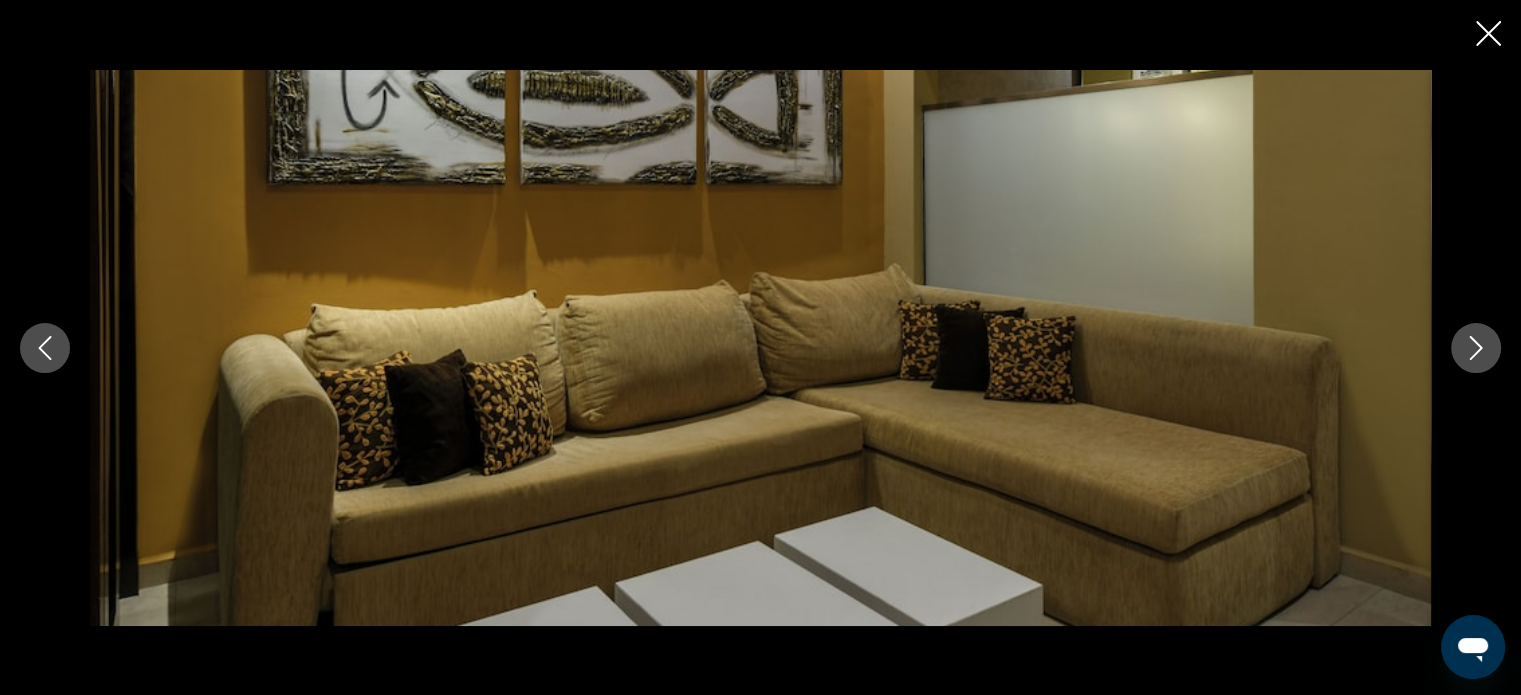 click 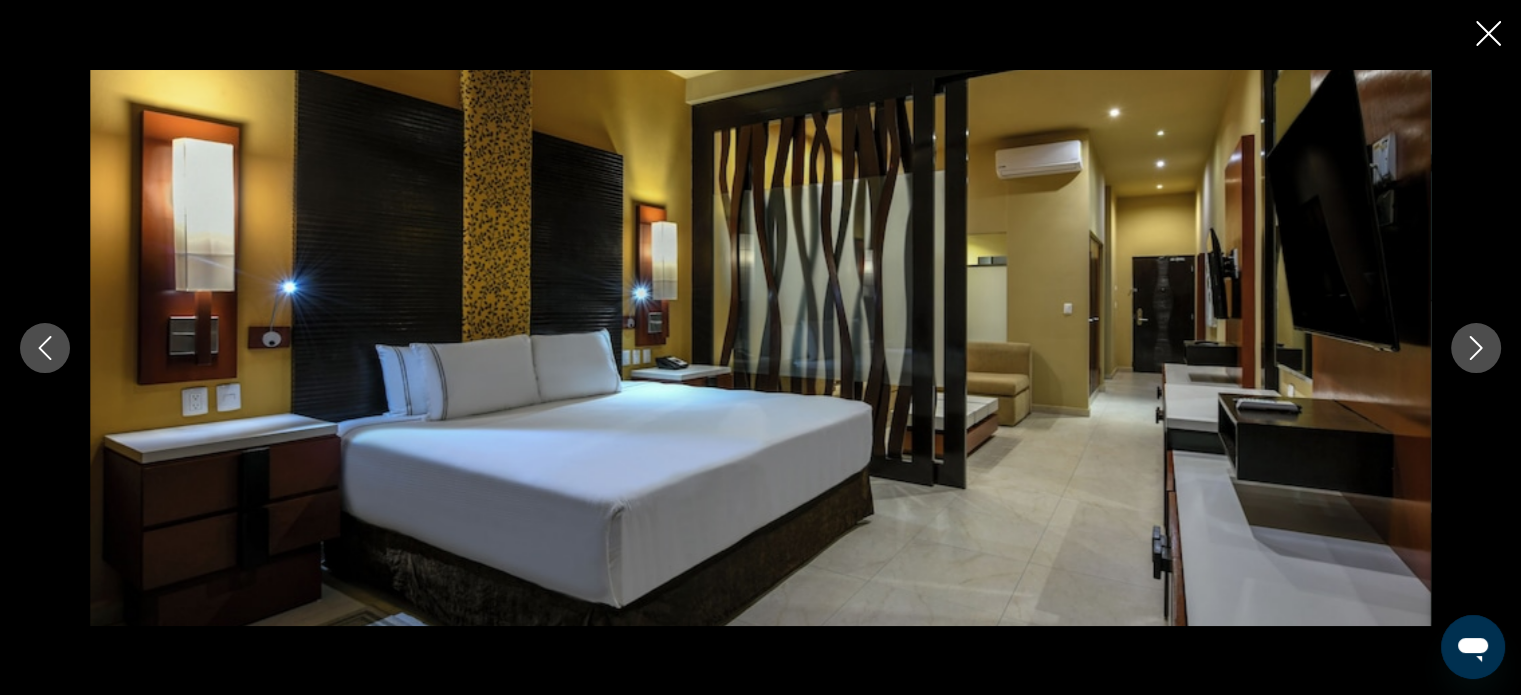 click 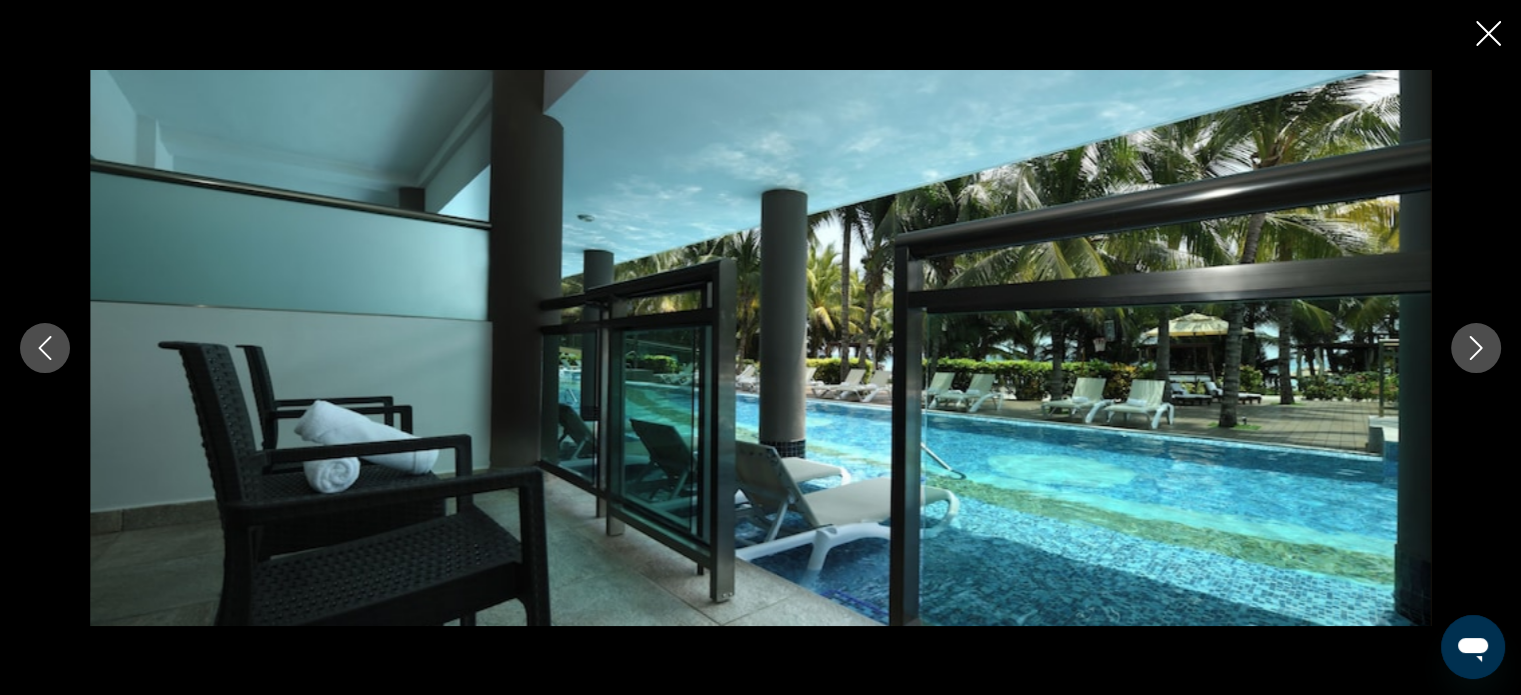 click 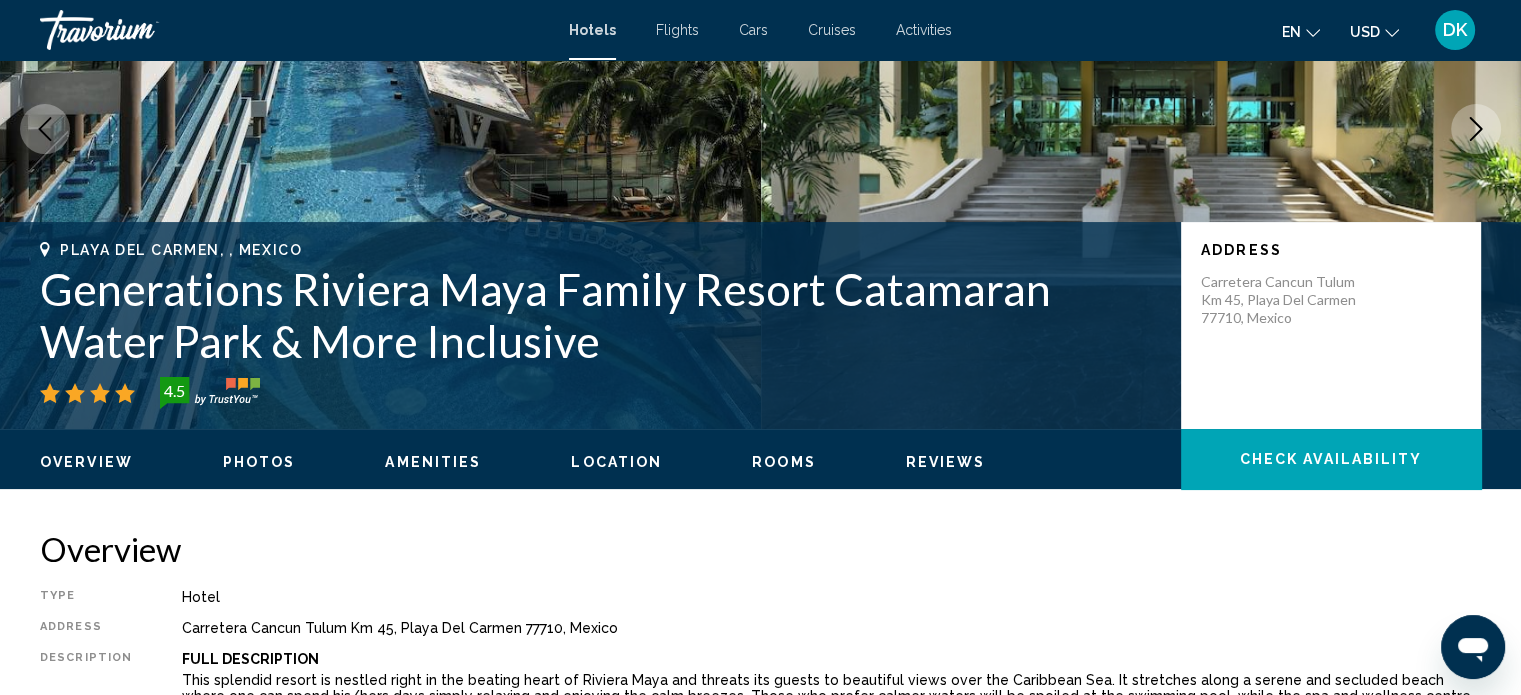 click on "Address" at bounding box center [86, 628] 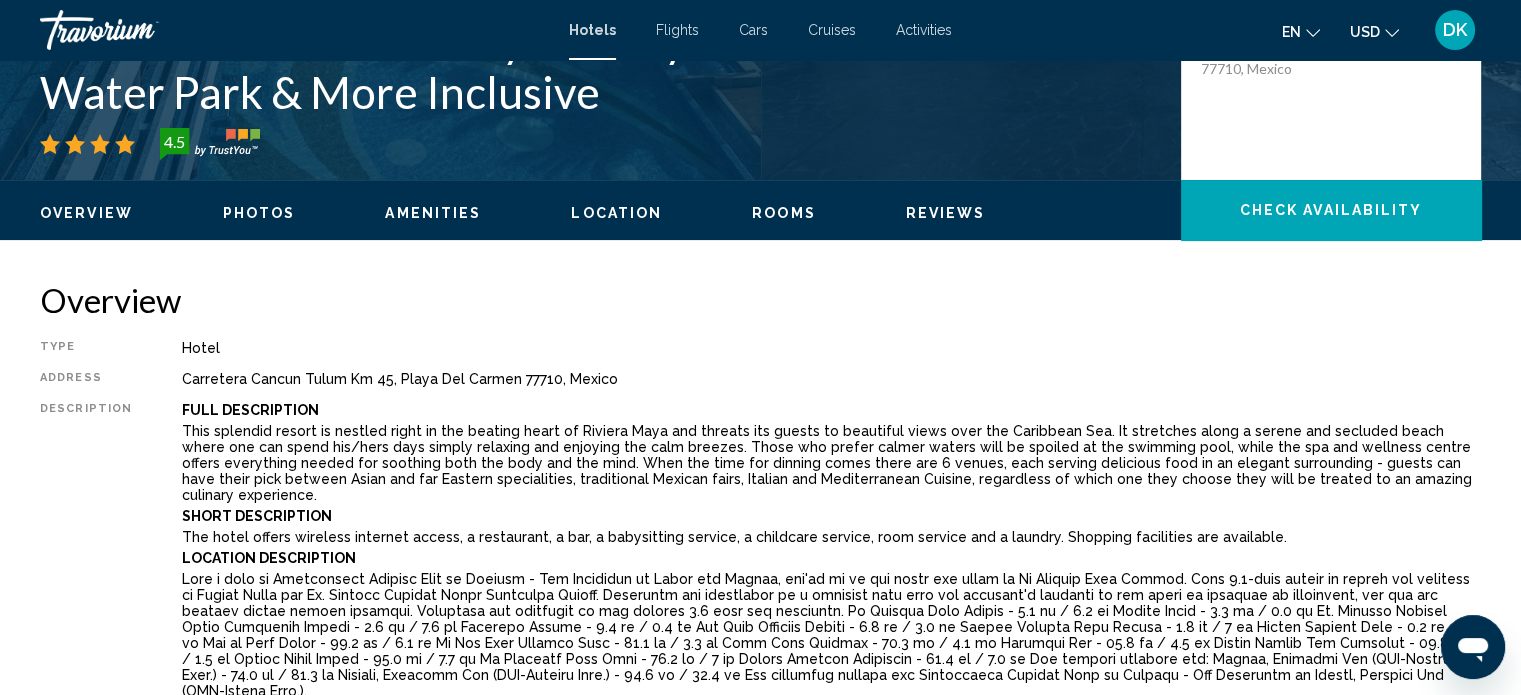 scroll, scrollTop: 504, scrollLeft: 0, axis: vertical 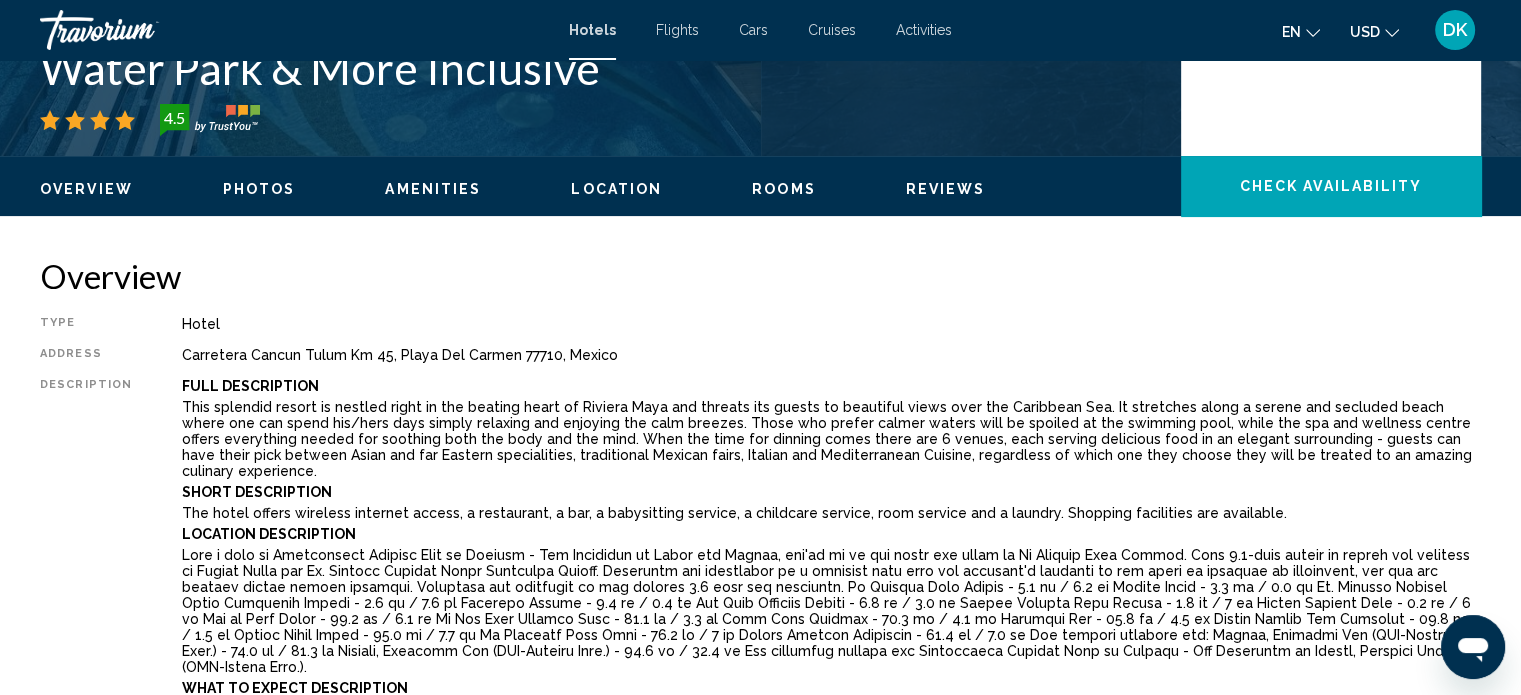 click on "Description" at bounding box center [86, 706] 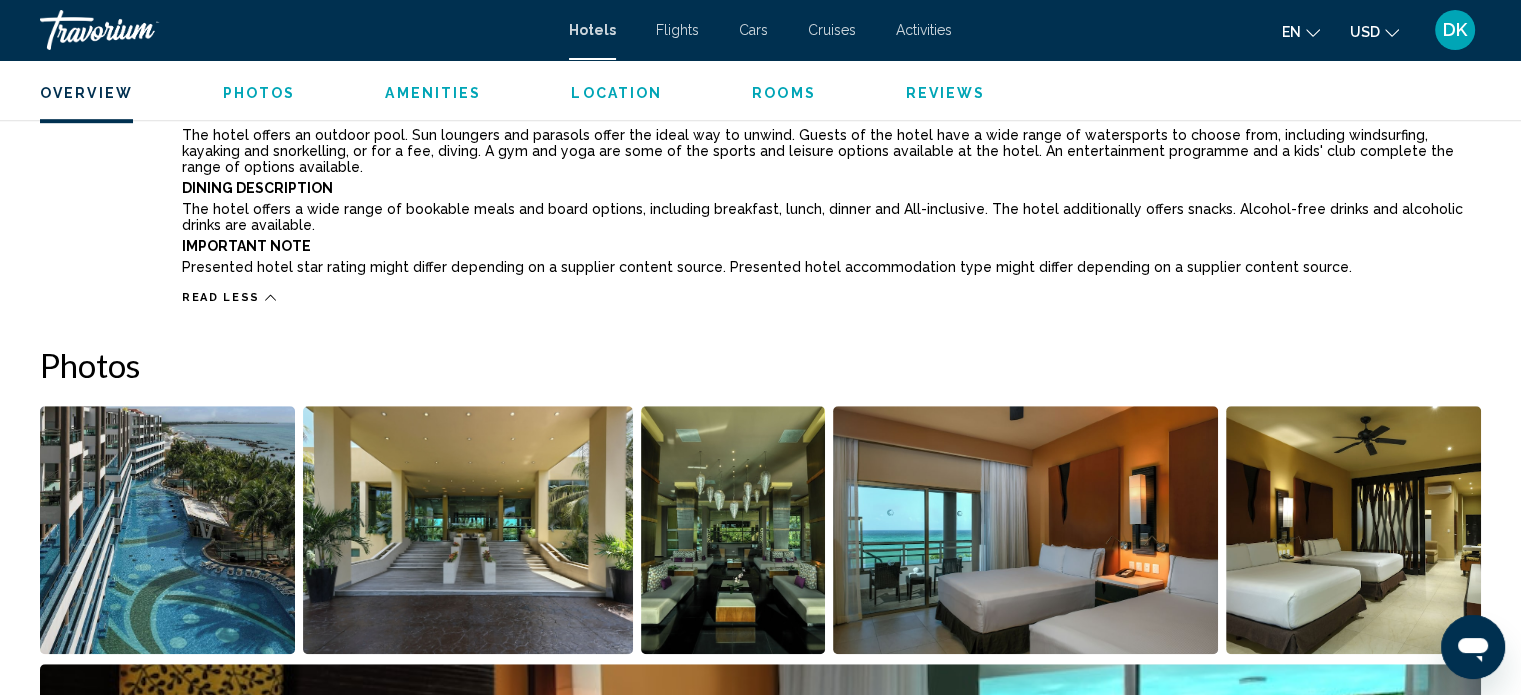 scroll, scrollTop: 1266, scrollLeft: 0, axis: vertical 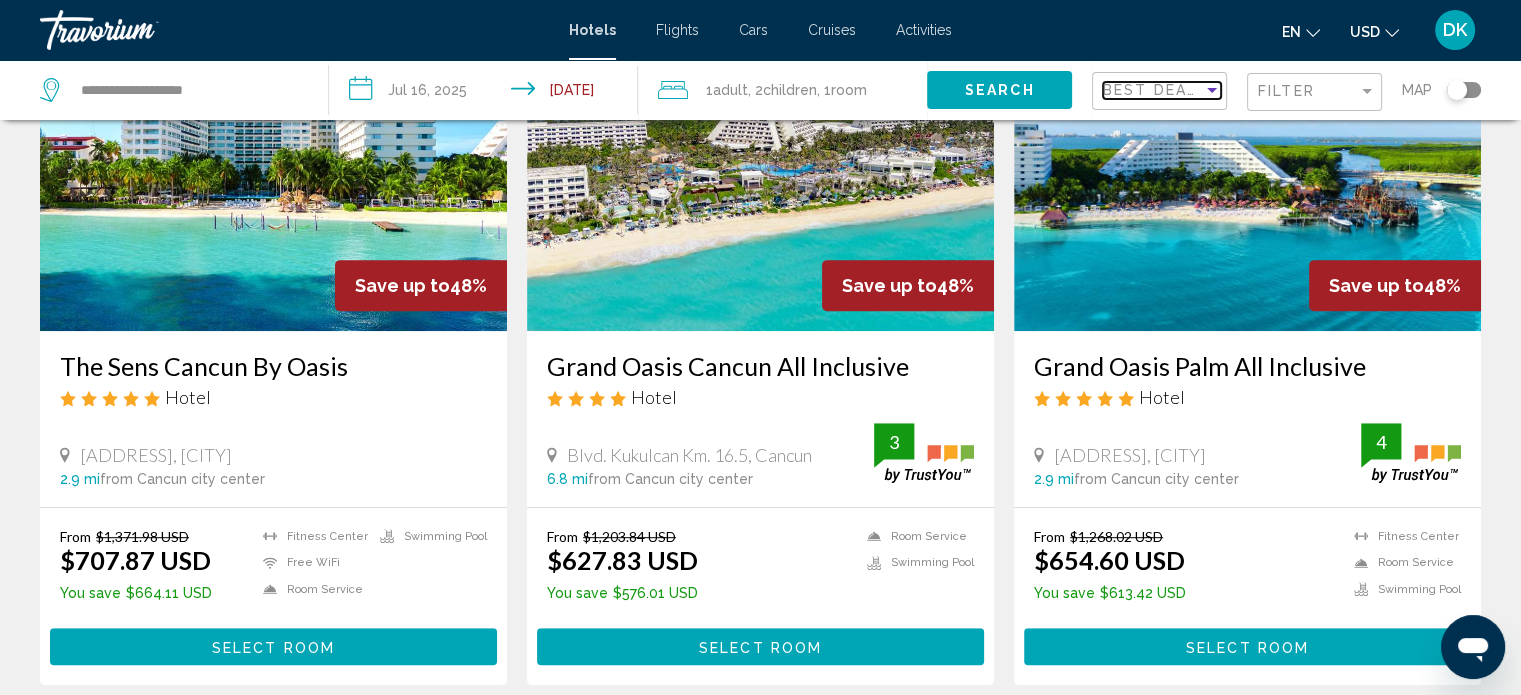 click on "Best Deals" at bounding box center (1155, 90) 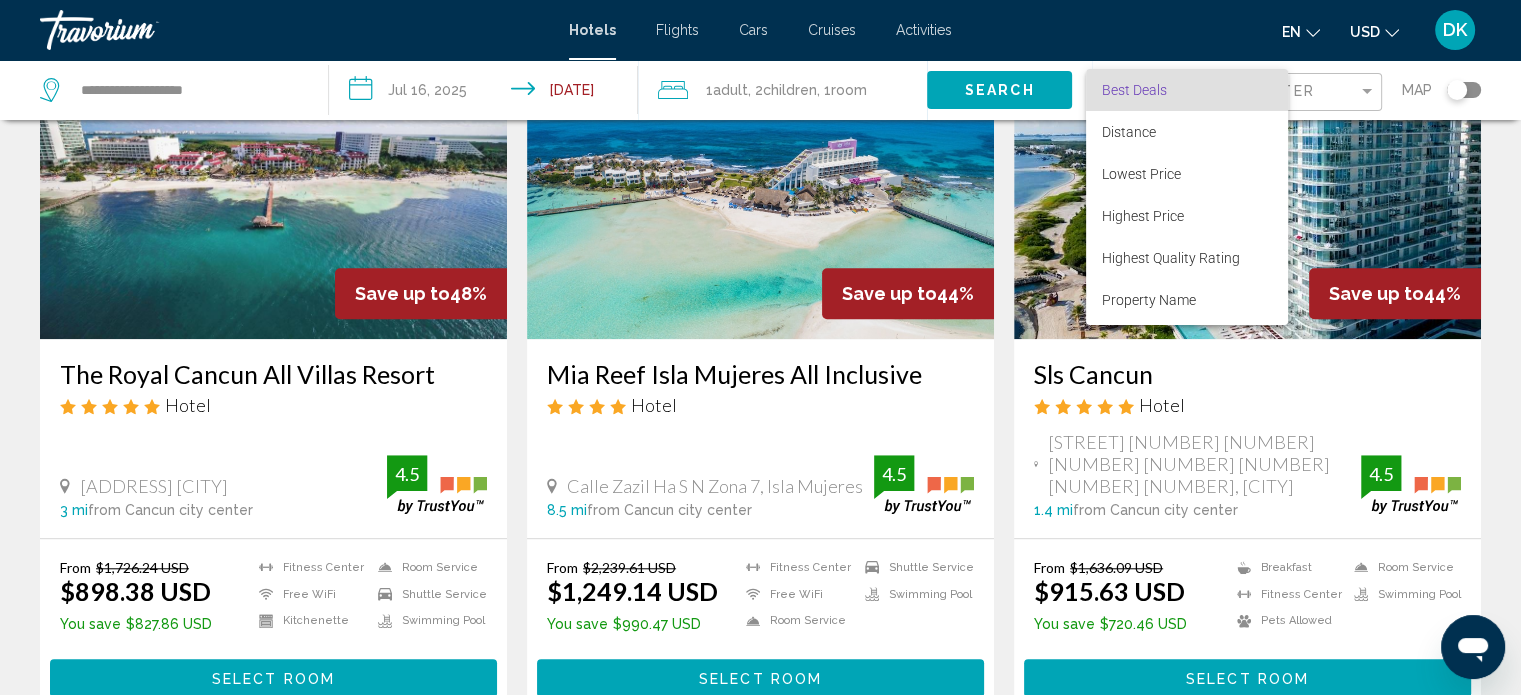 scroll, scrollTop: 1676, scrollLeft: 0, axis: vertical 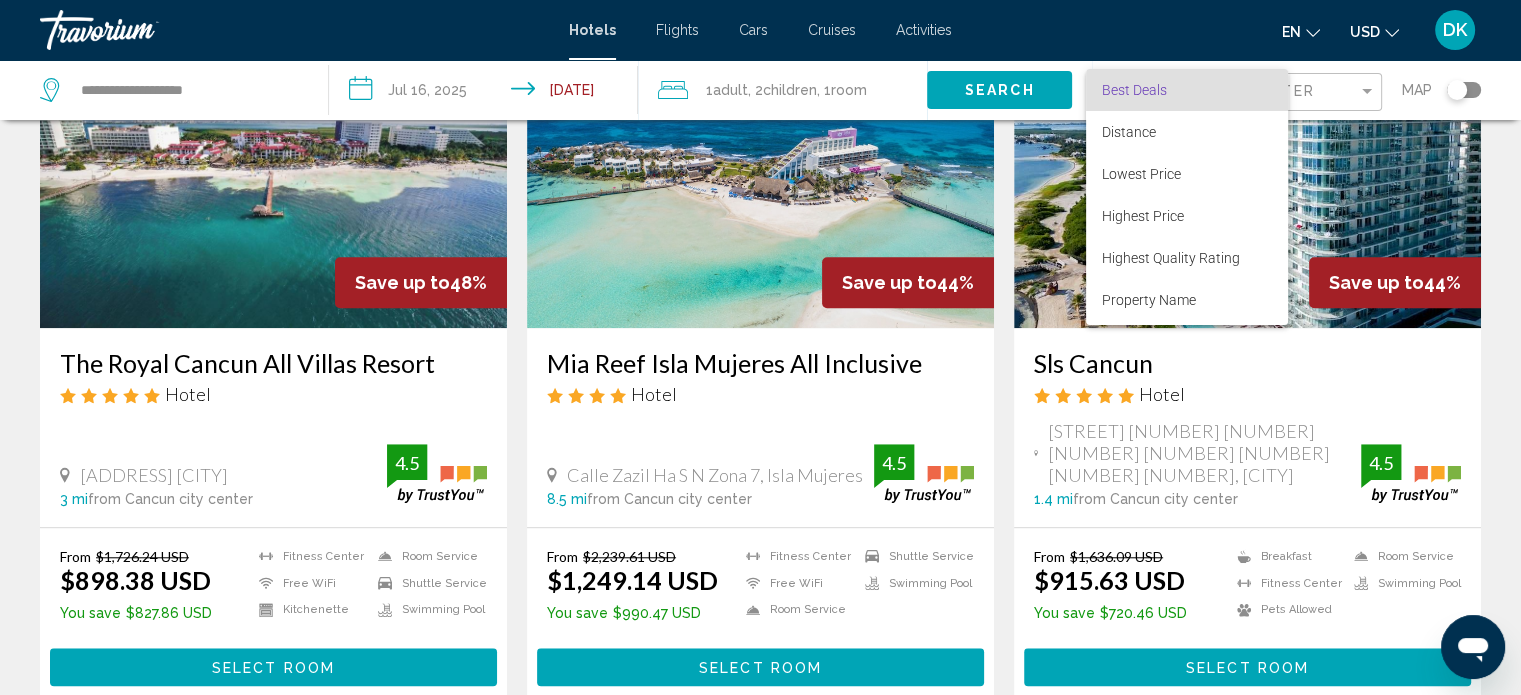 click at bounding box center [760, 347] 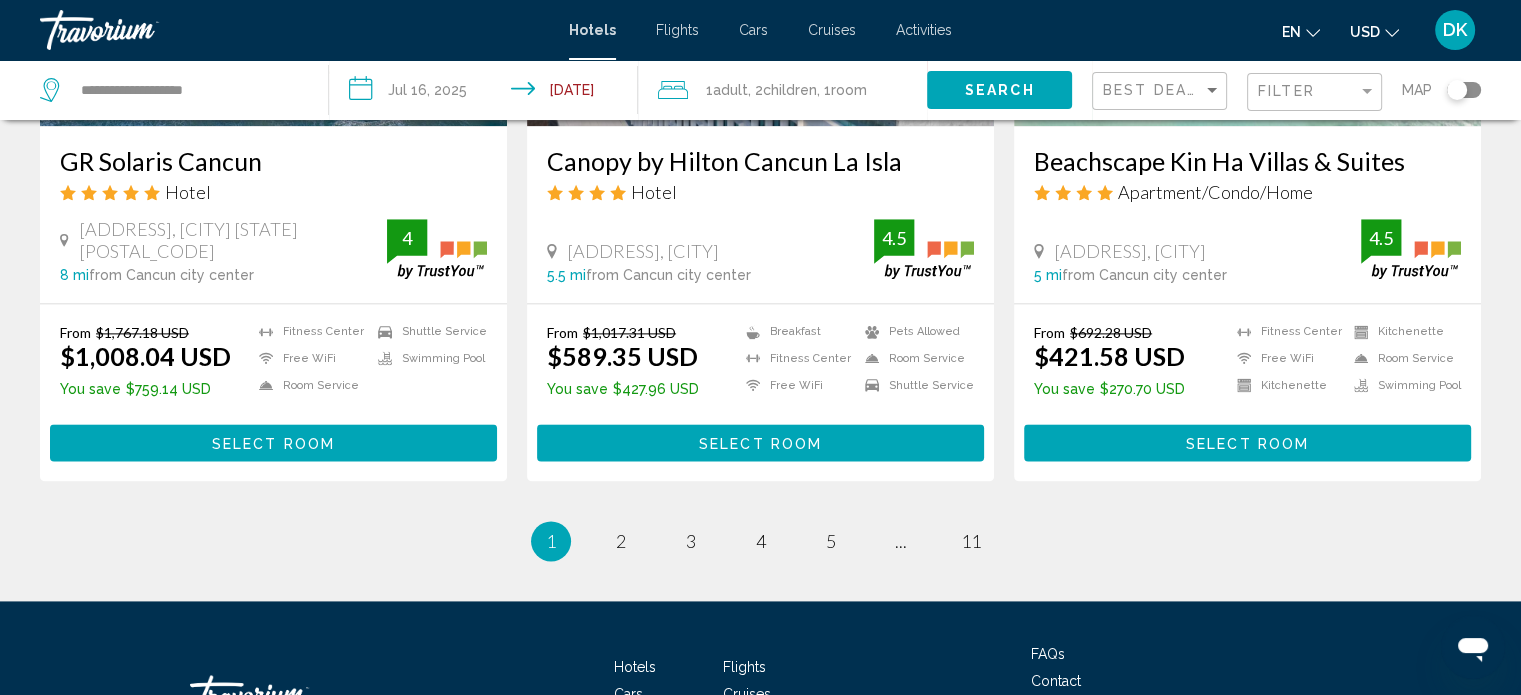 scroll, scrollTop: 2613, scrollLeft: 0, axis: vertical 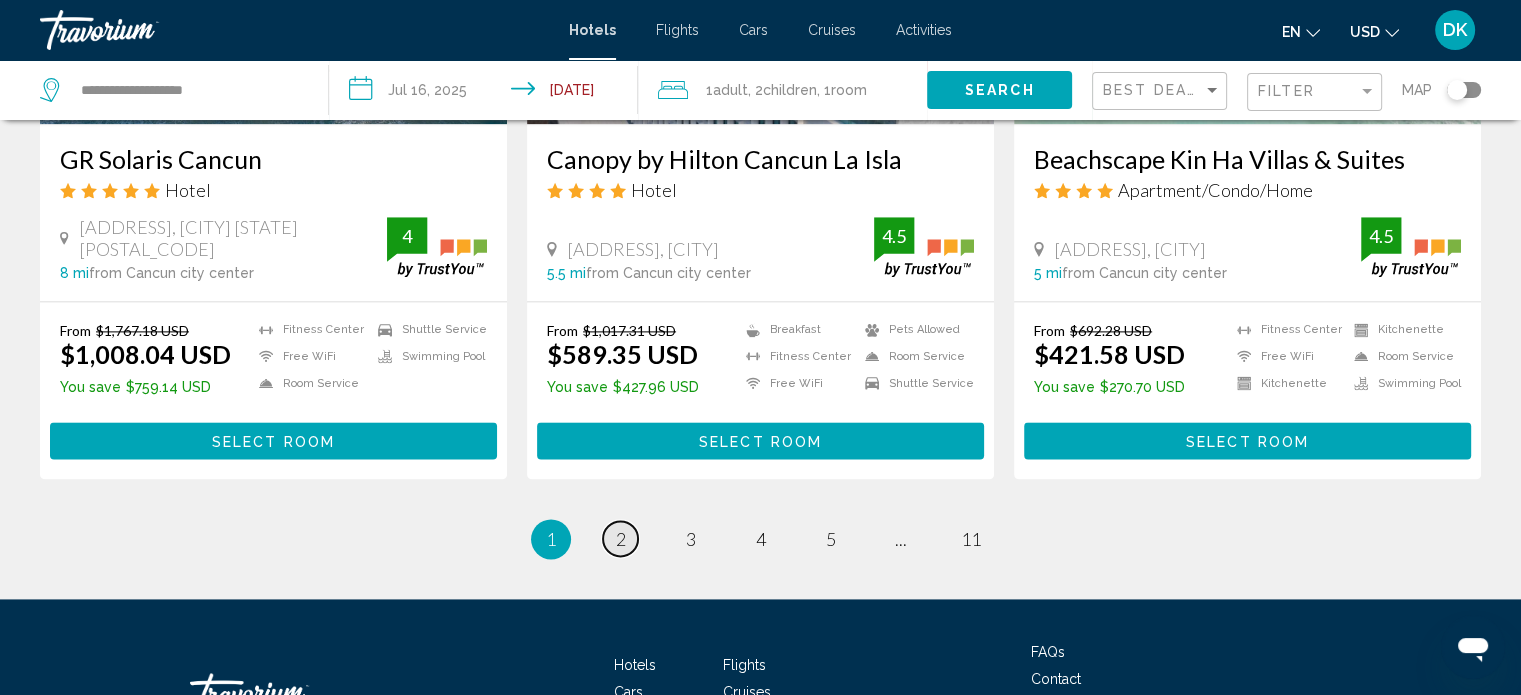 click on "2" at bounding box center (621, 539) 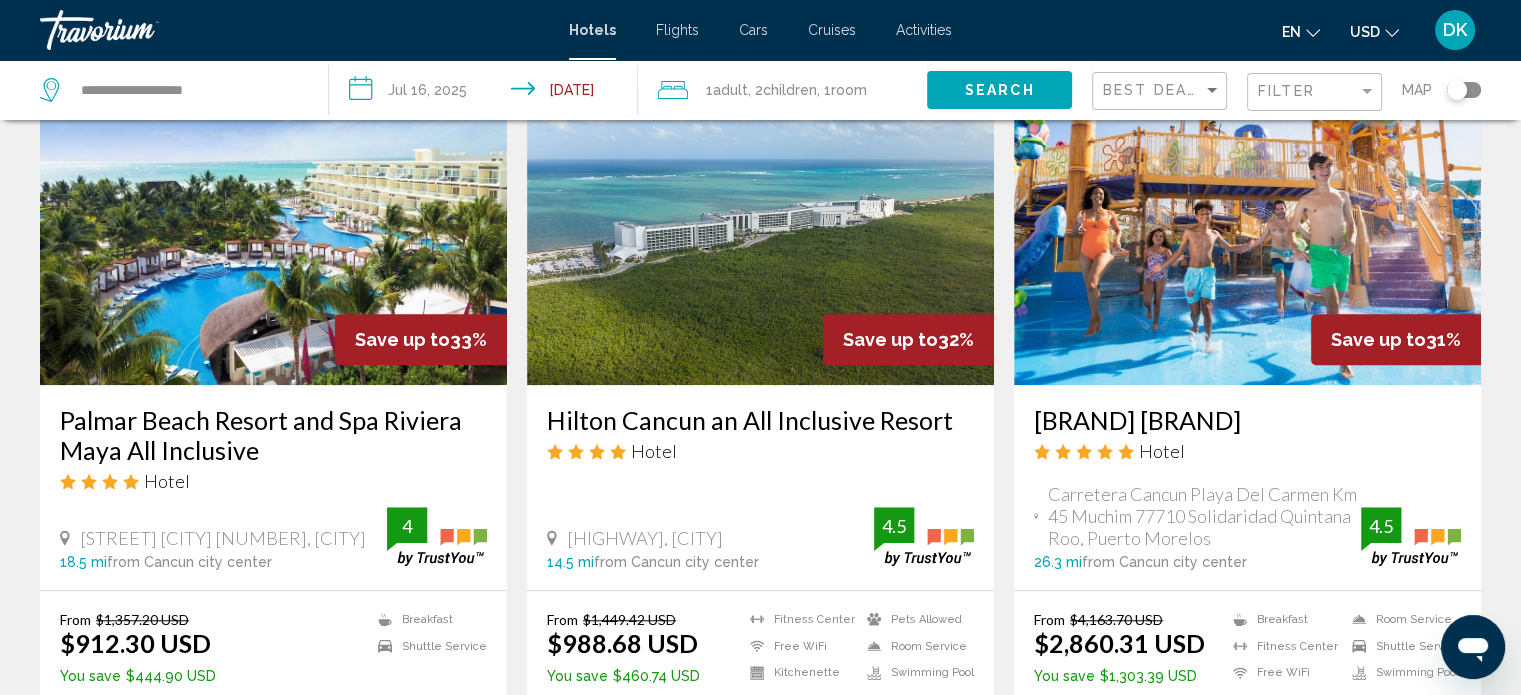 scroll, scrollTop: 1581, scrollLeft: 0, axis: vertical 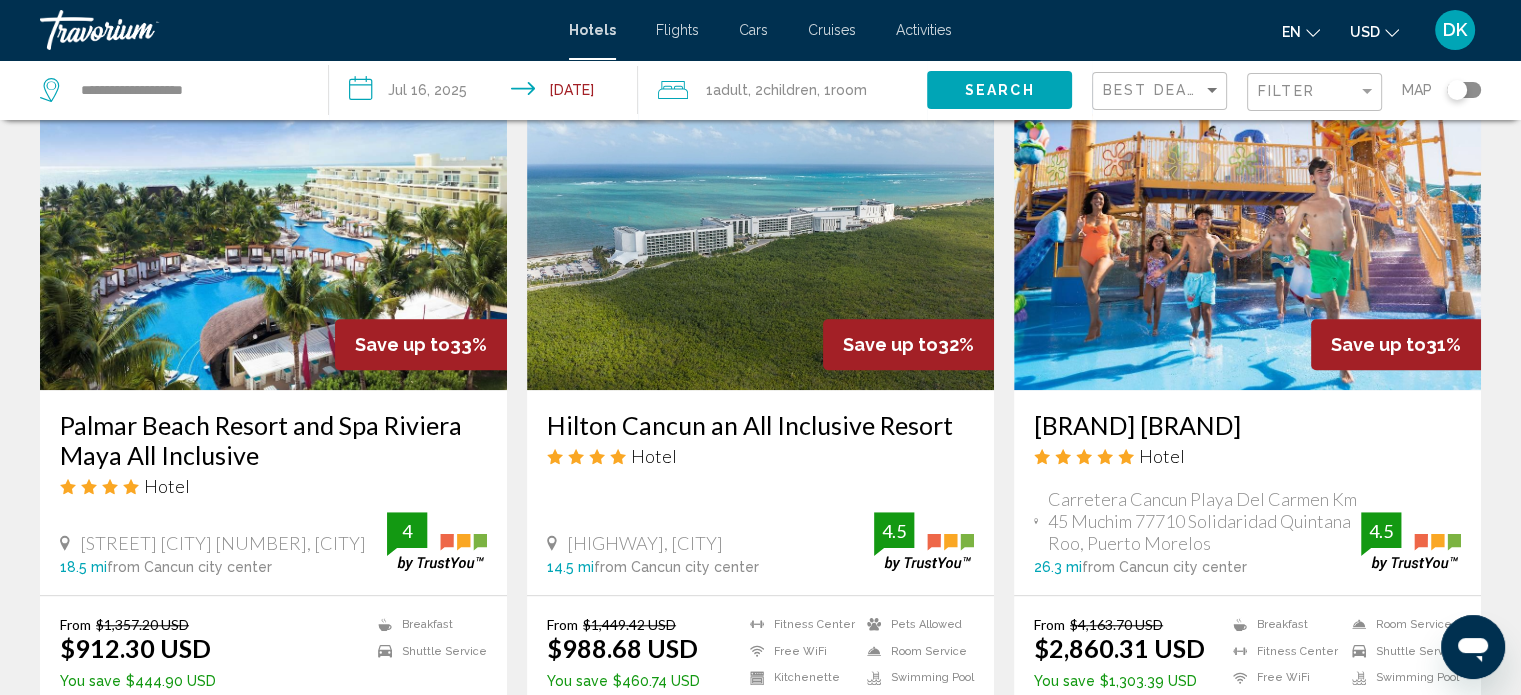 click at bounding box center [1247, 230] 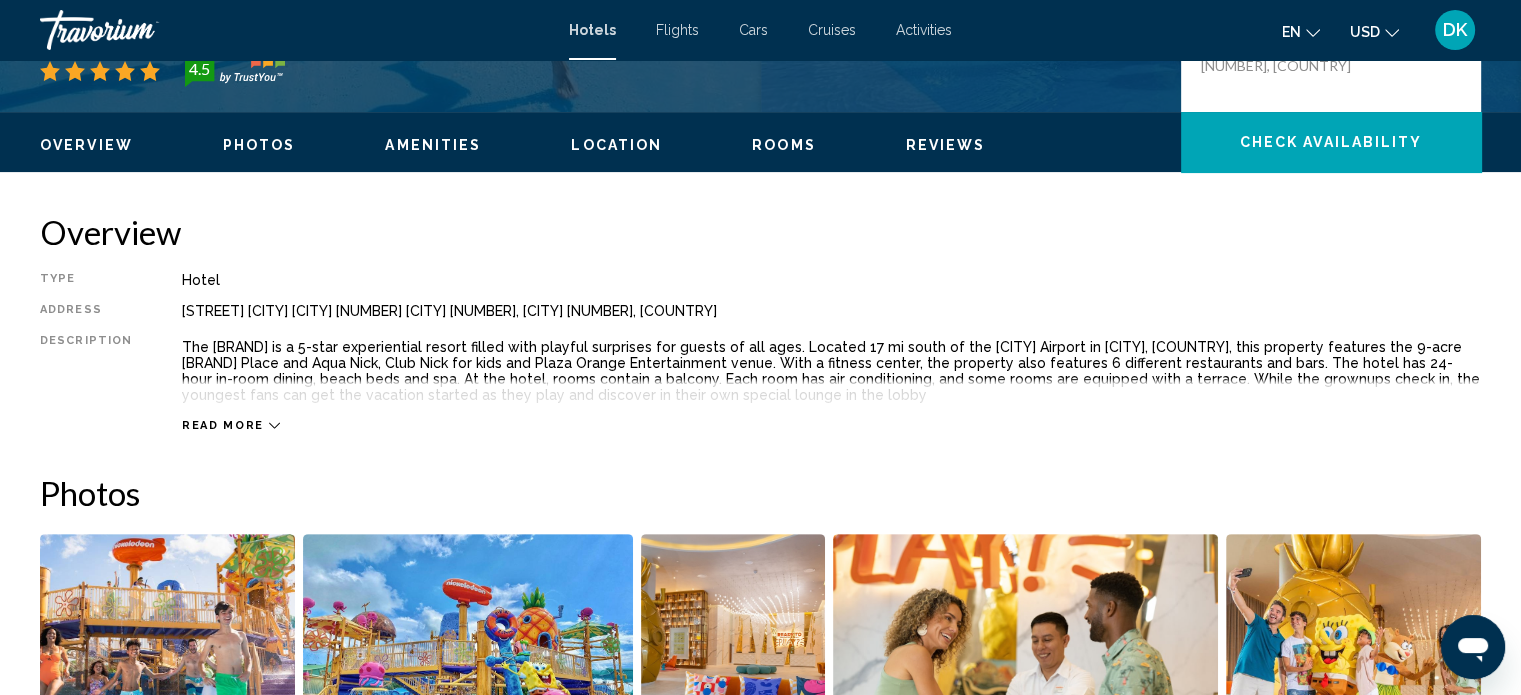 scroll, scrollTop: 545, scrollLeft: 0, axis: vertical 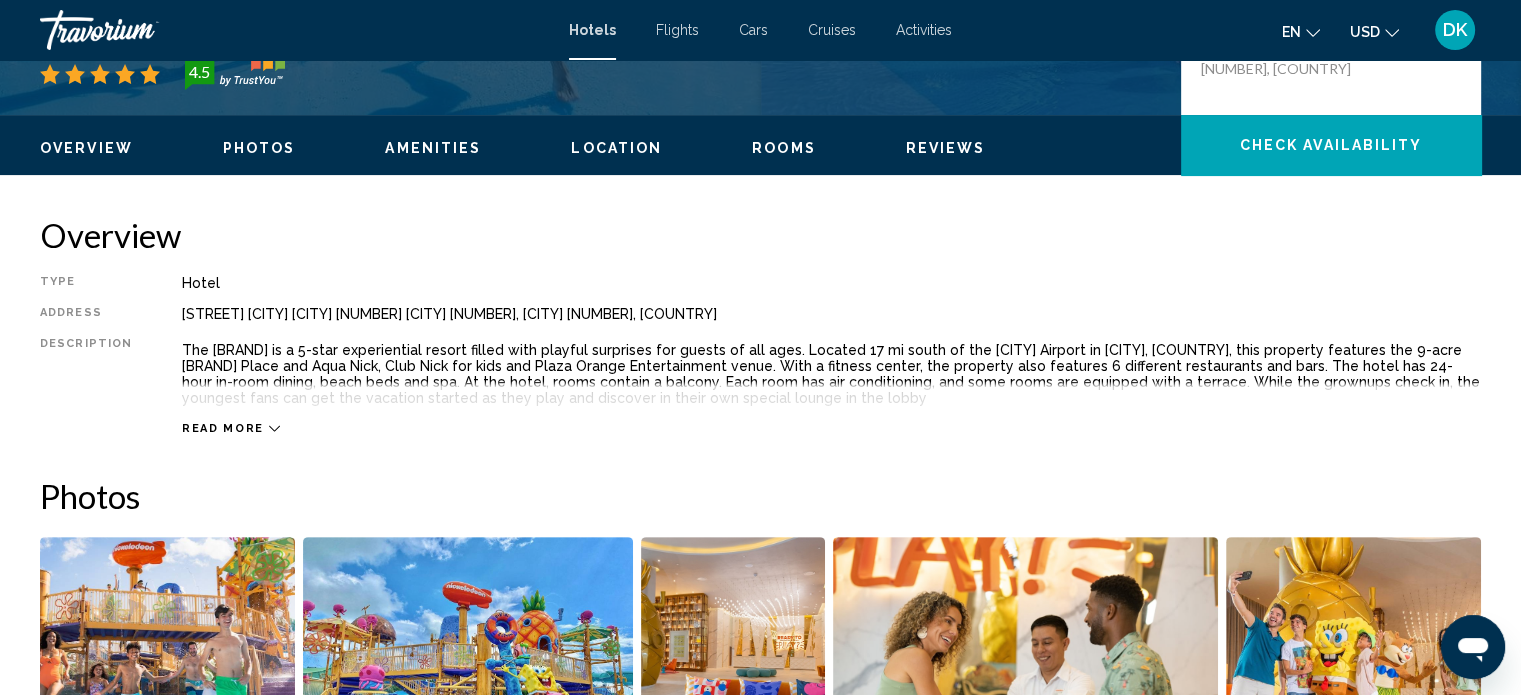 click on "Read more" at bounding box center (223, 428) 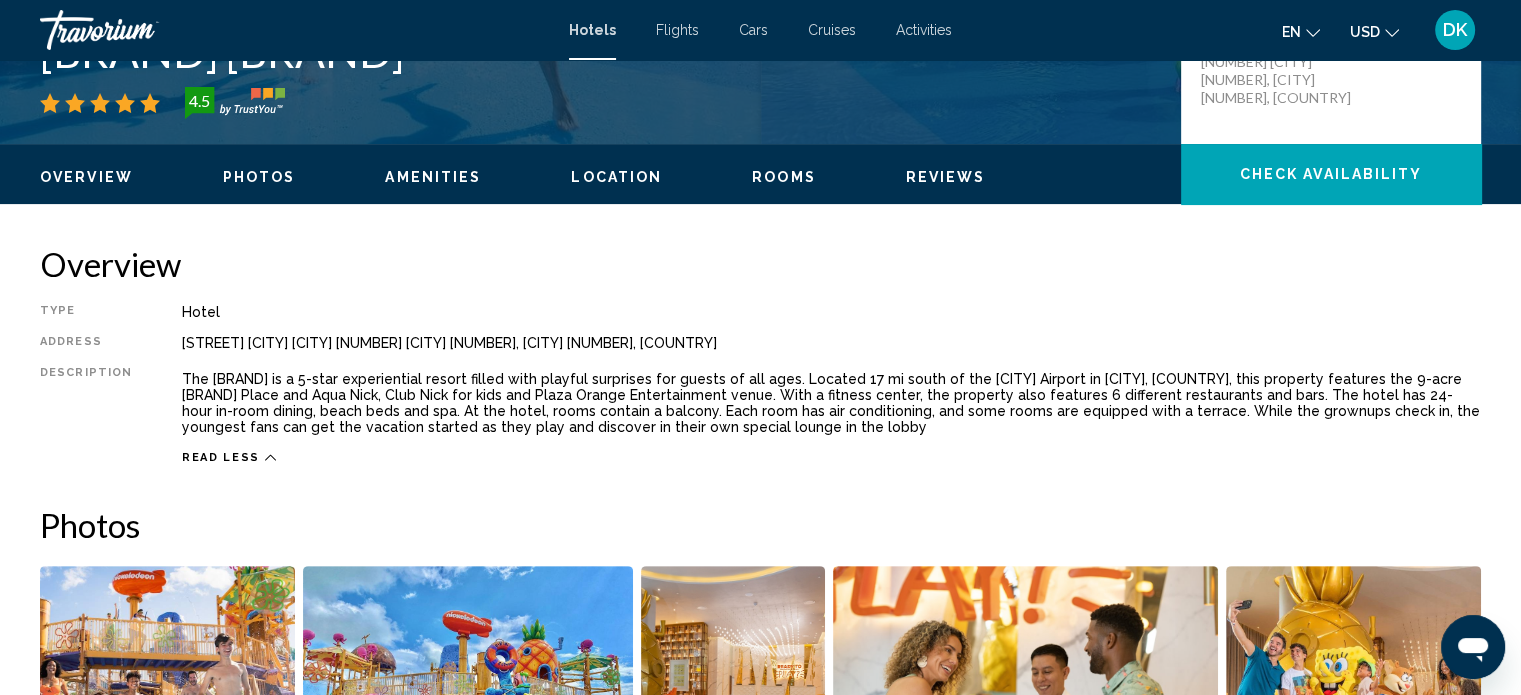 scroll, scrollTop: 504, scrollLeft: 0, axis: vertical 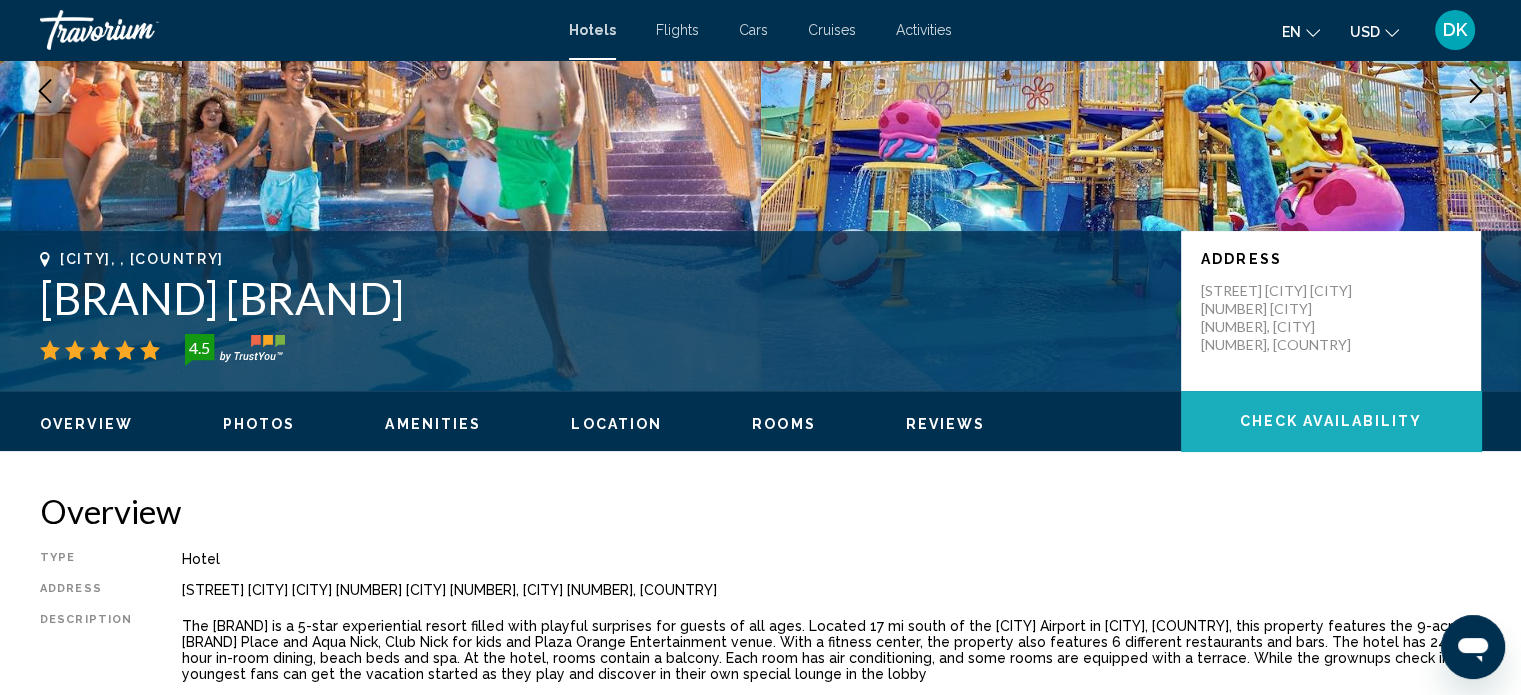 click on "Check Availability" 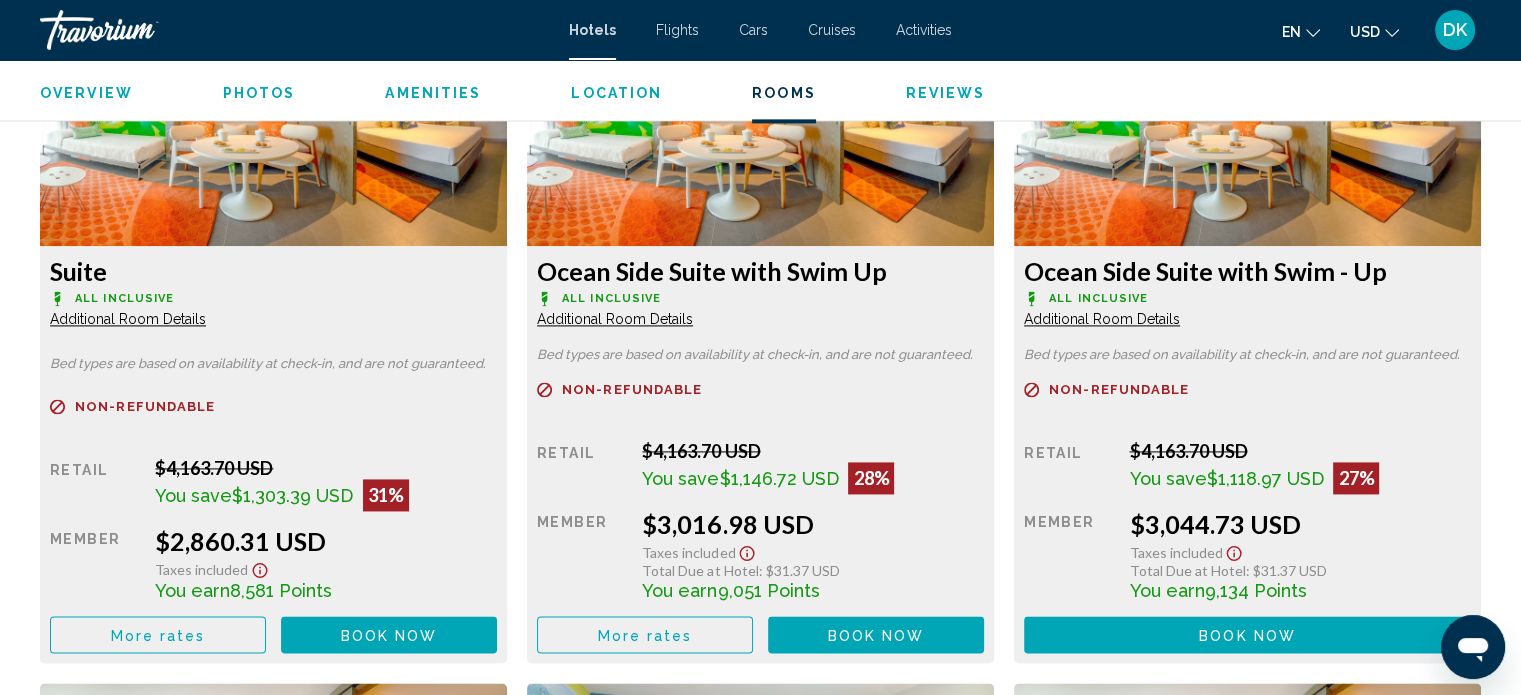 scroll, scrollTop: 2768, scrollLeft: 0, axis: vertical 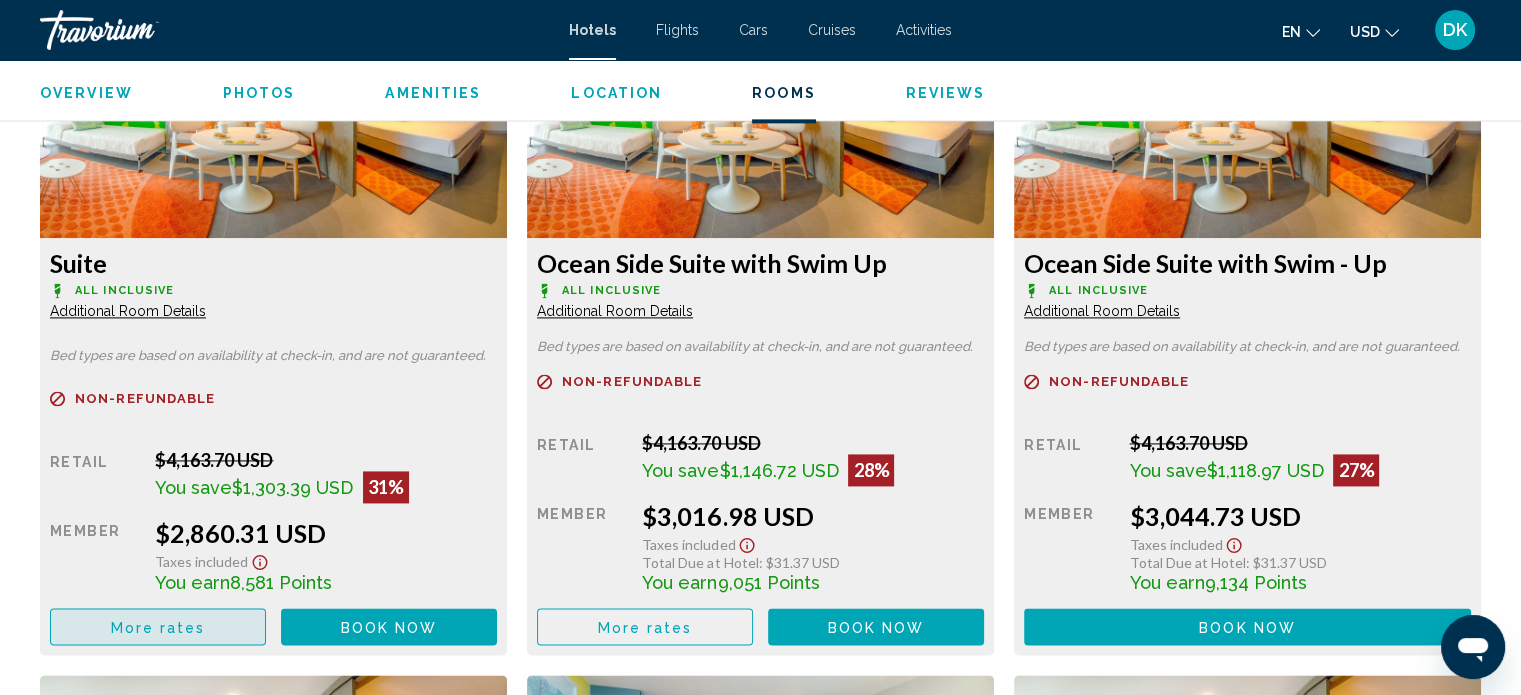 click on "More rates" at bounding box center (158, 626) 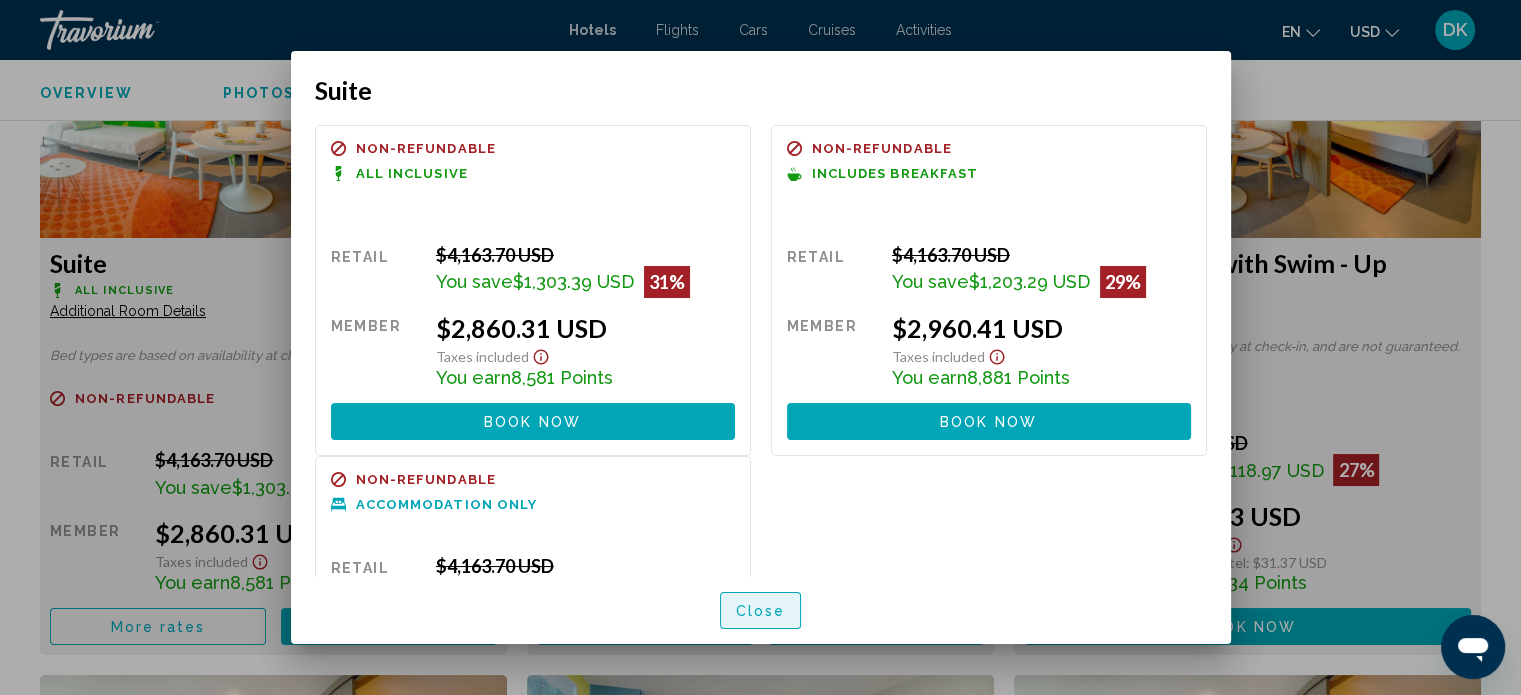 click on "Close" at bounding box center (761, 611) 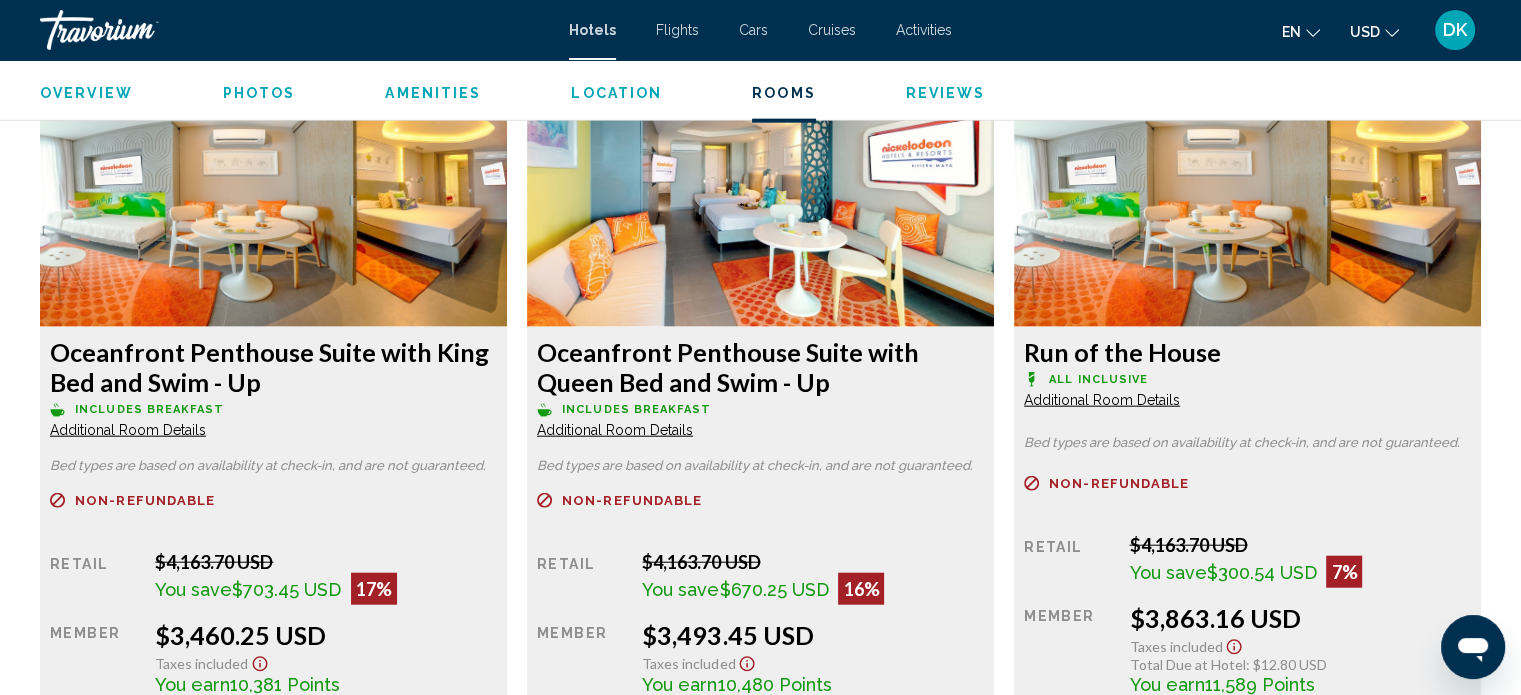 scroll, scrollTop: 4786, scrollLeft: 0, axis: vertical 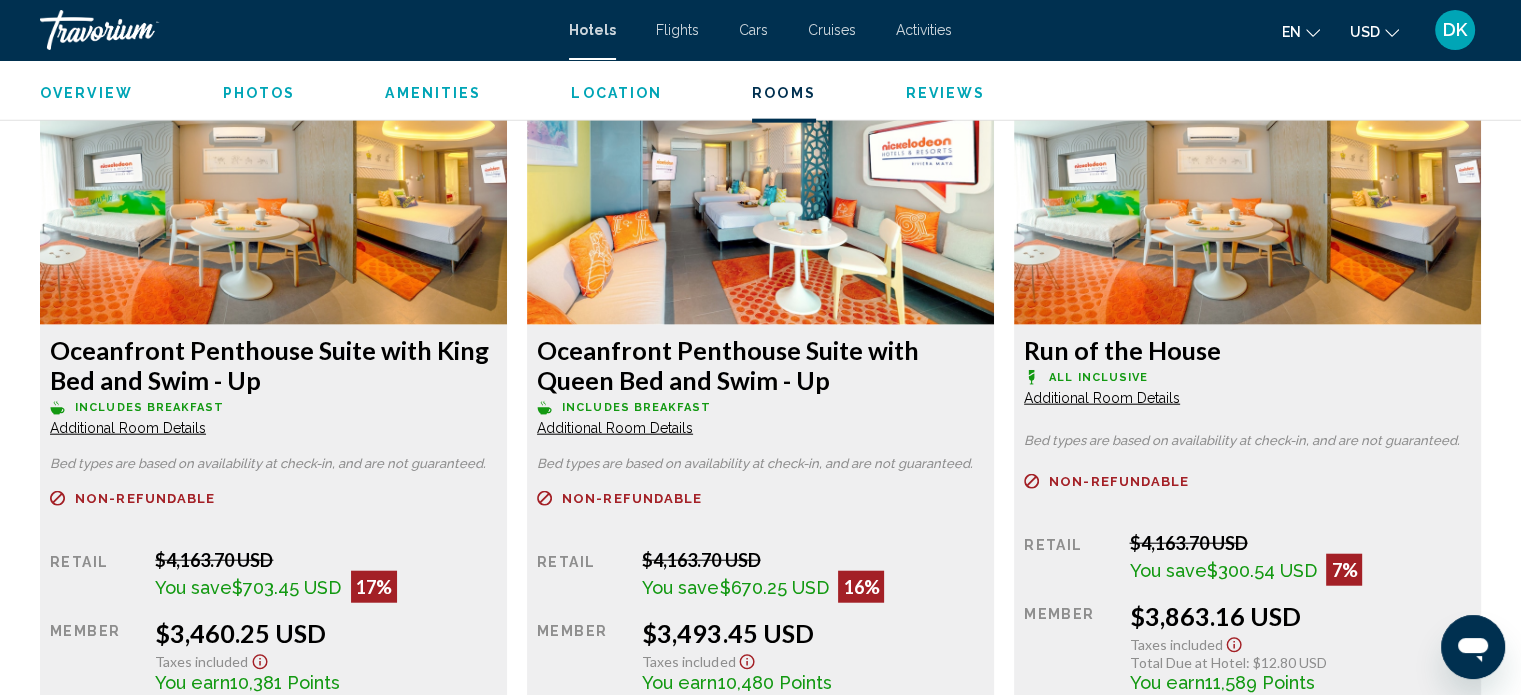 click on "Additional Room Details" at bounding box center [128, -1707] 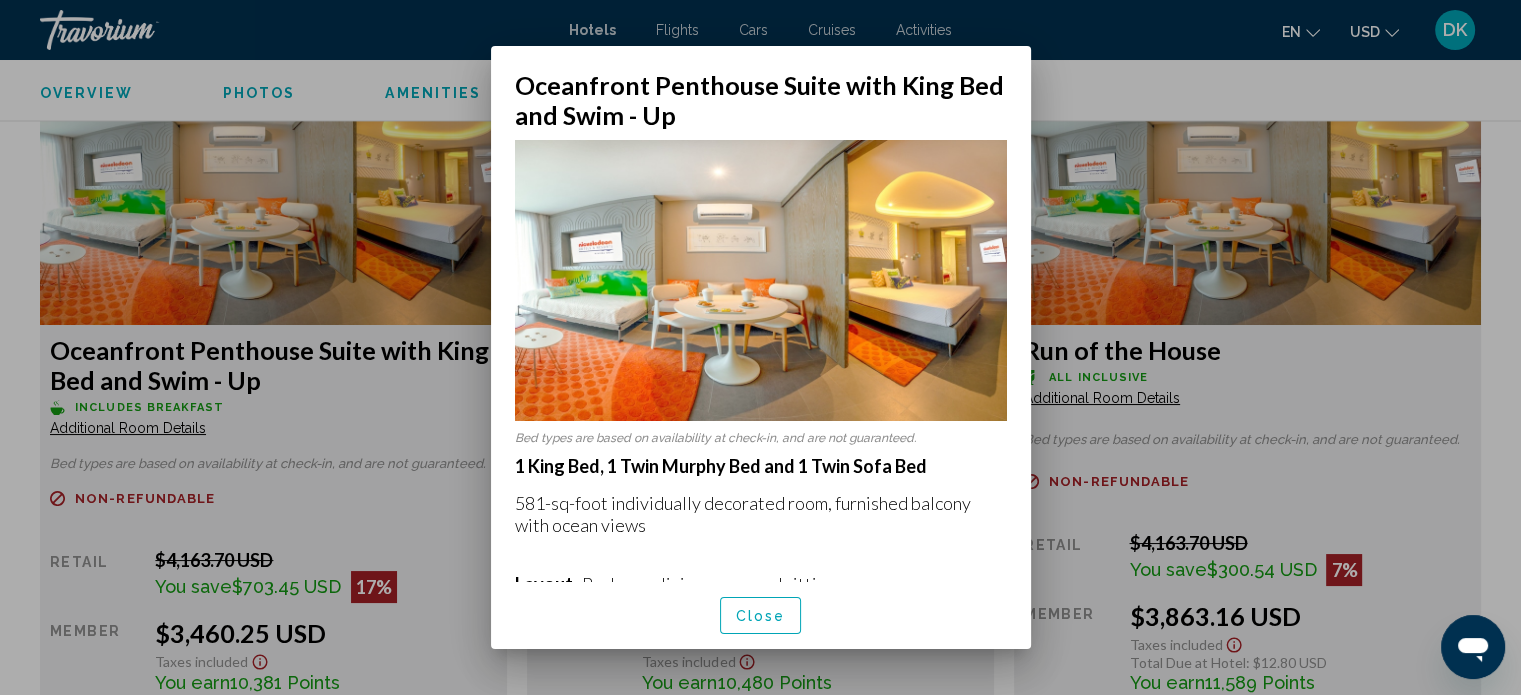 scroll, scrollTop: 0, scrollLeft: 0, axis: both 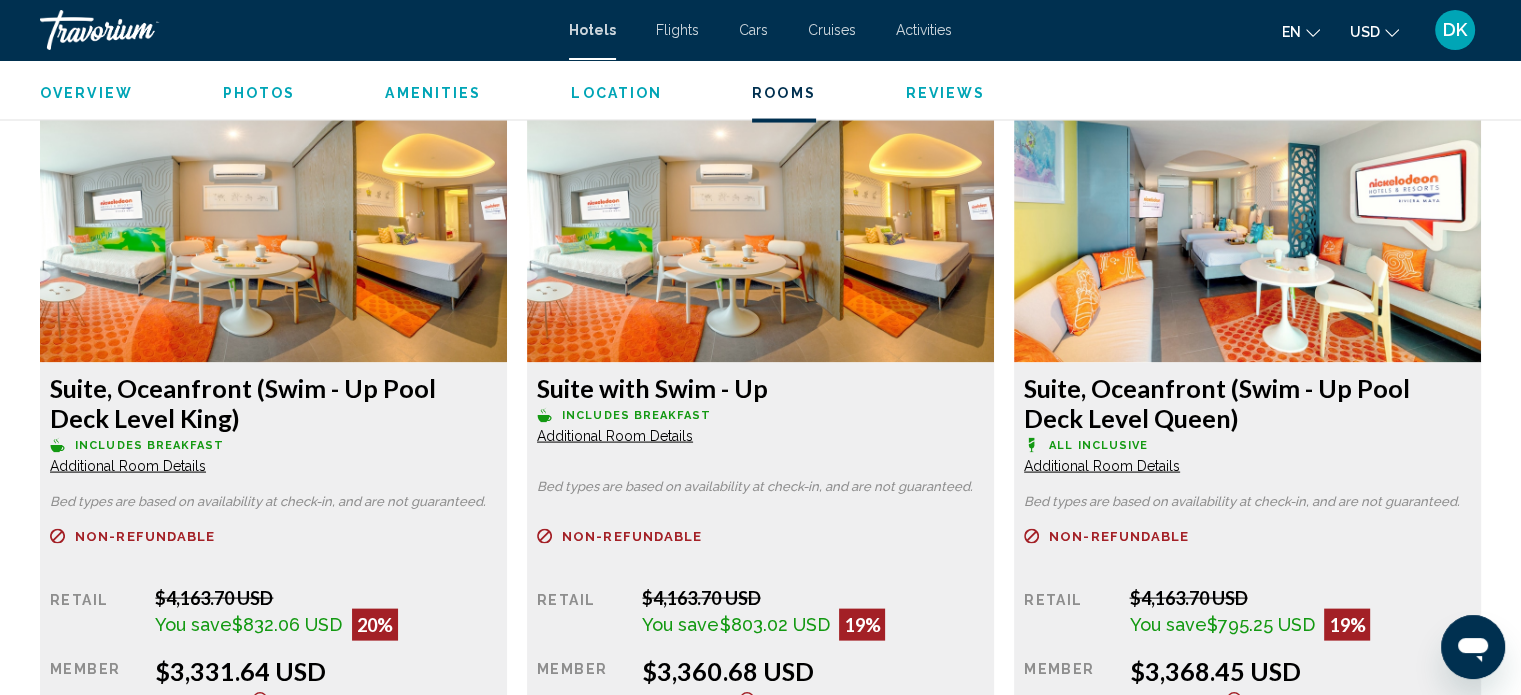 click at bounding box center (273, -1167) 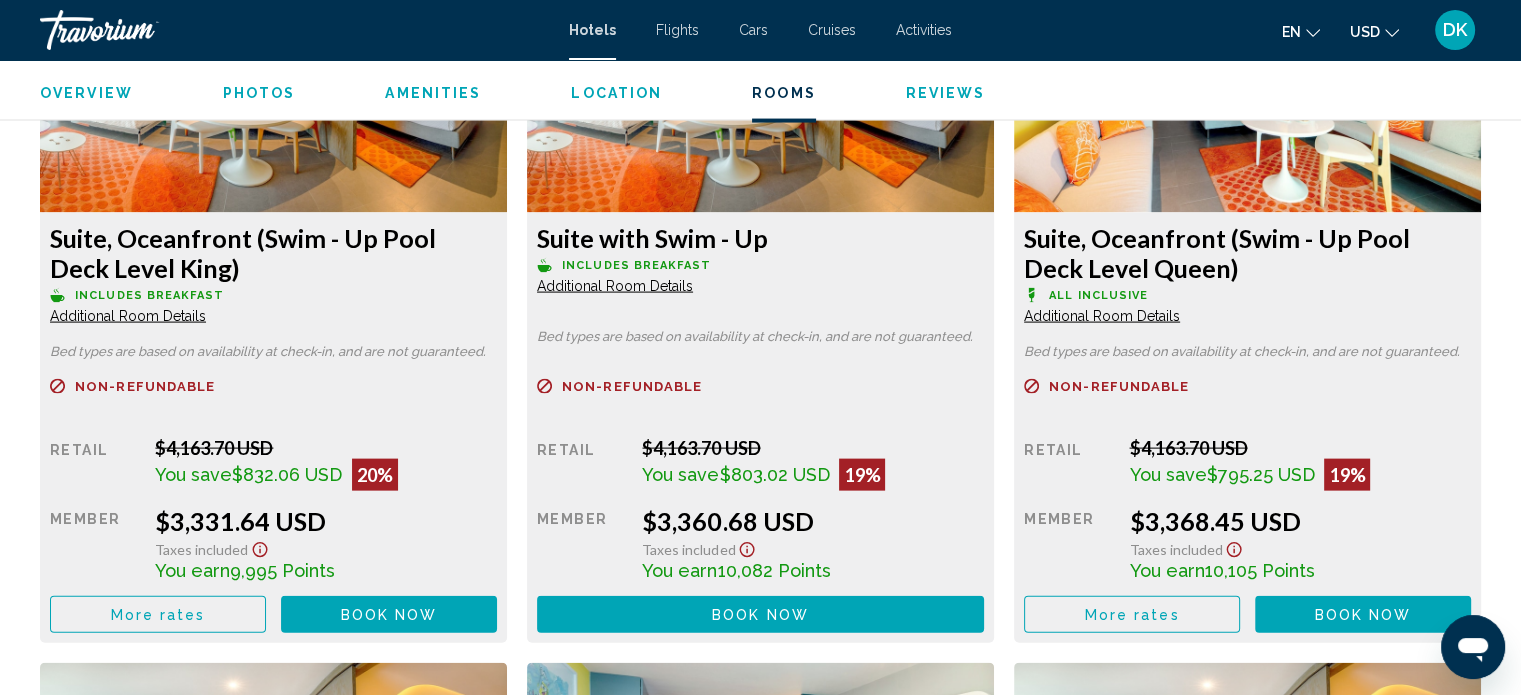 scroll, scrollTop: 4228, scrollLeft: 0, axis: vertical 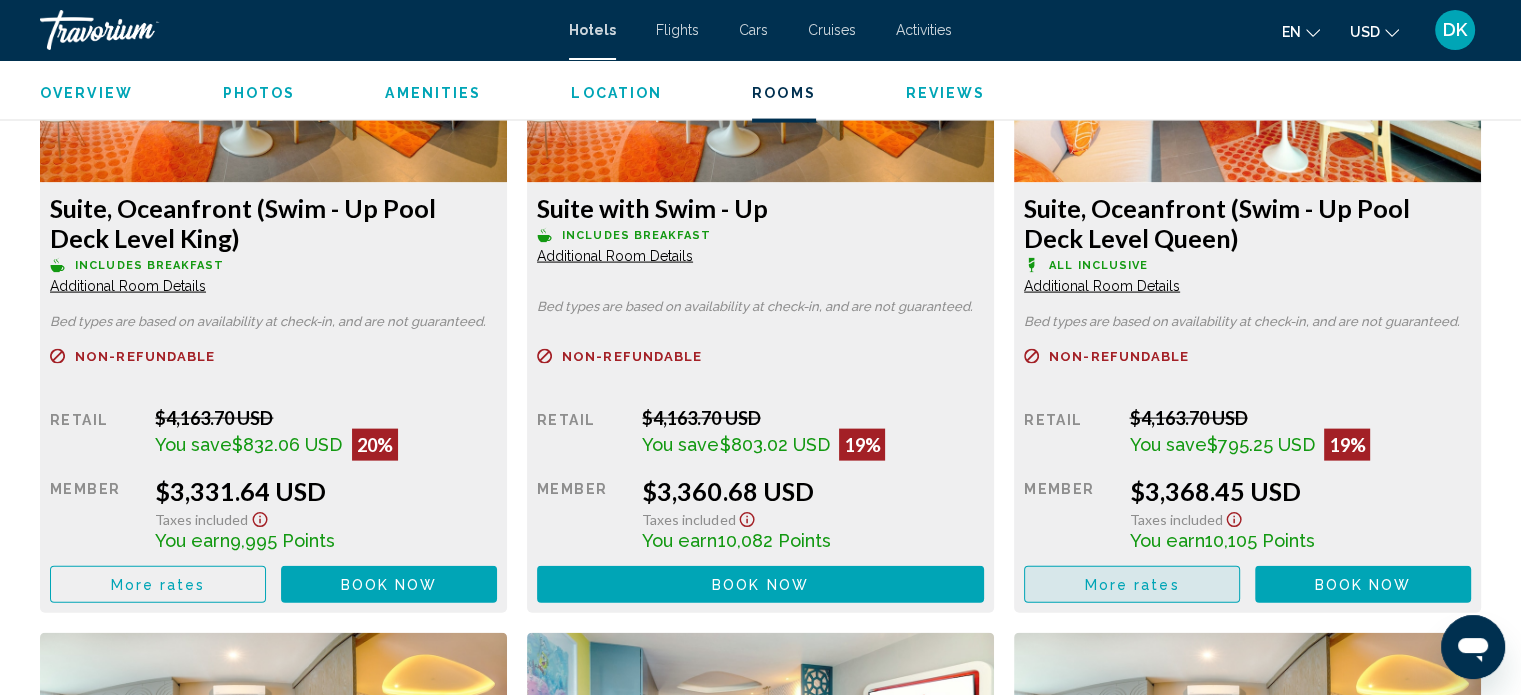 click on "More rates" at bounding box center [1132, 585] 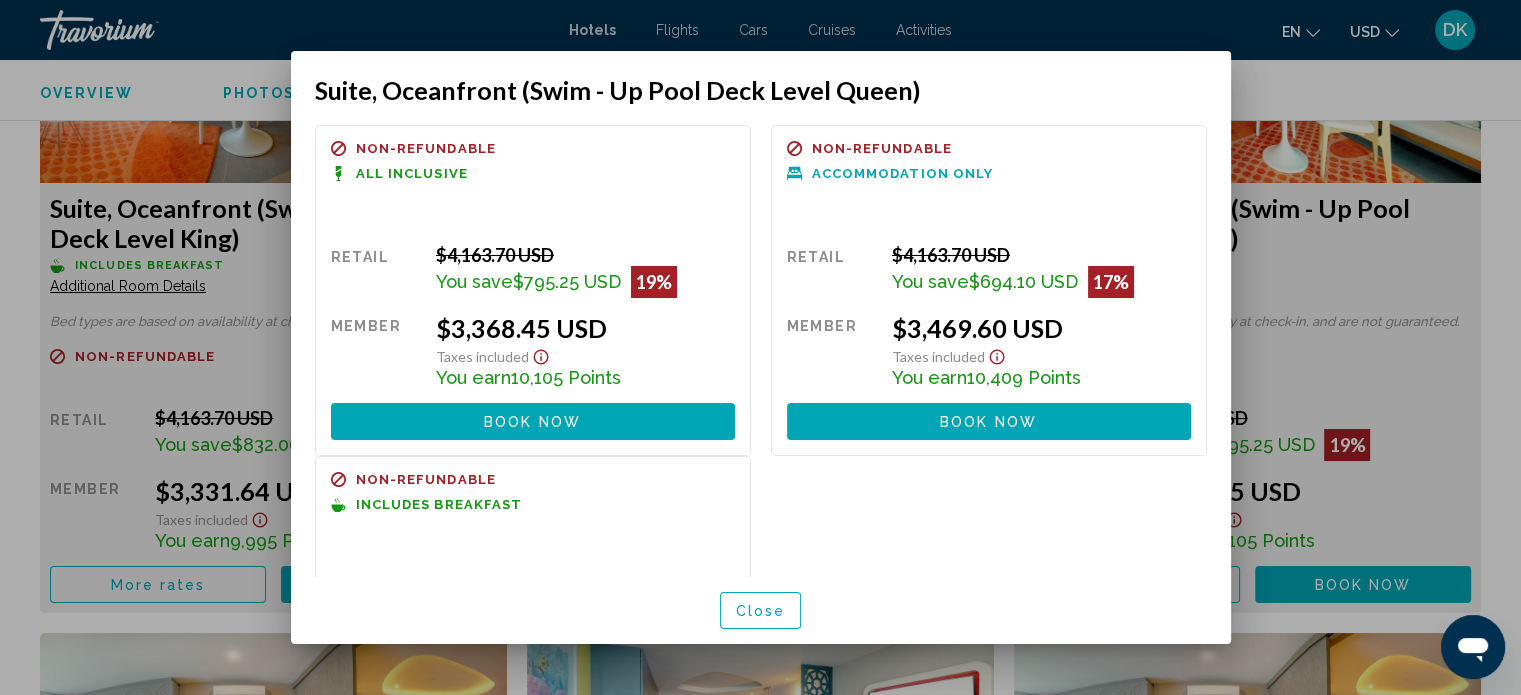 click at bounding box center (760, 347) 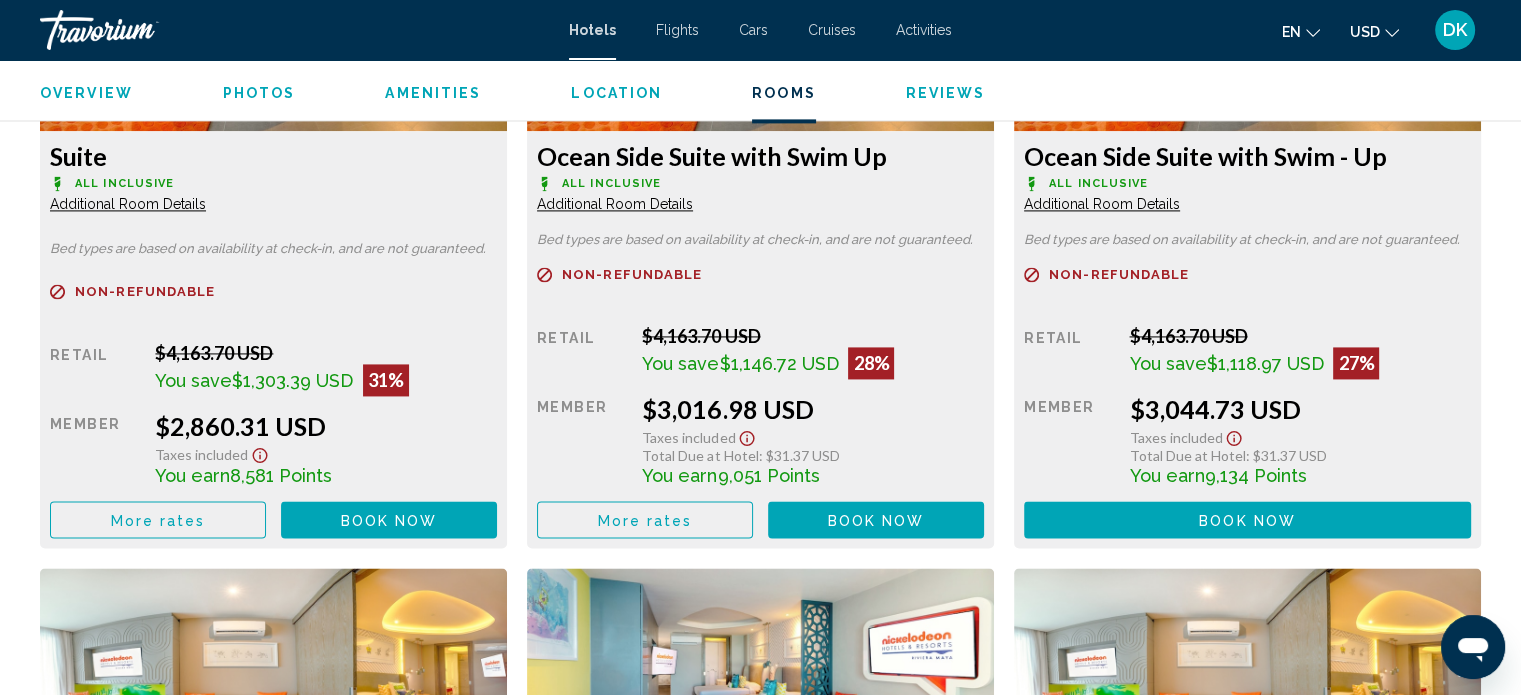 scroll, scrollTop: 2873, scrollLeft: 0, axis: vertical 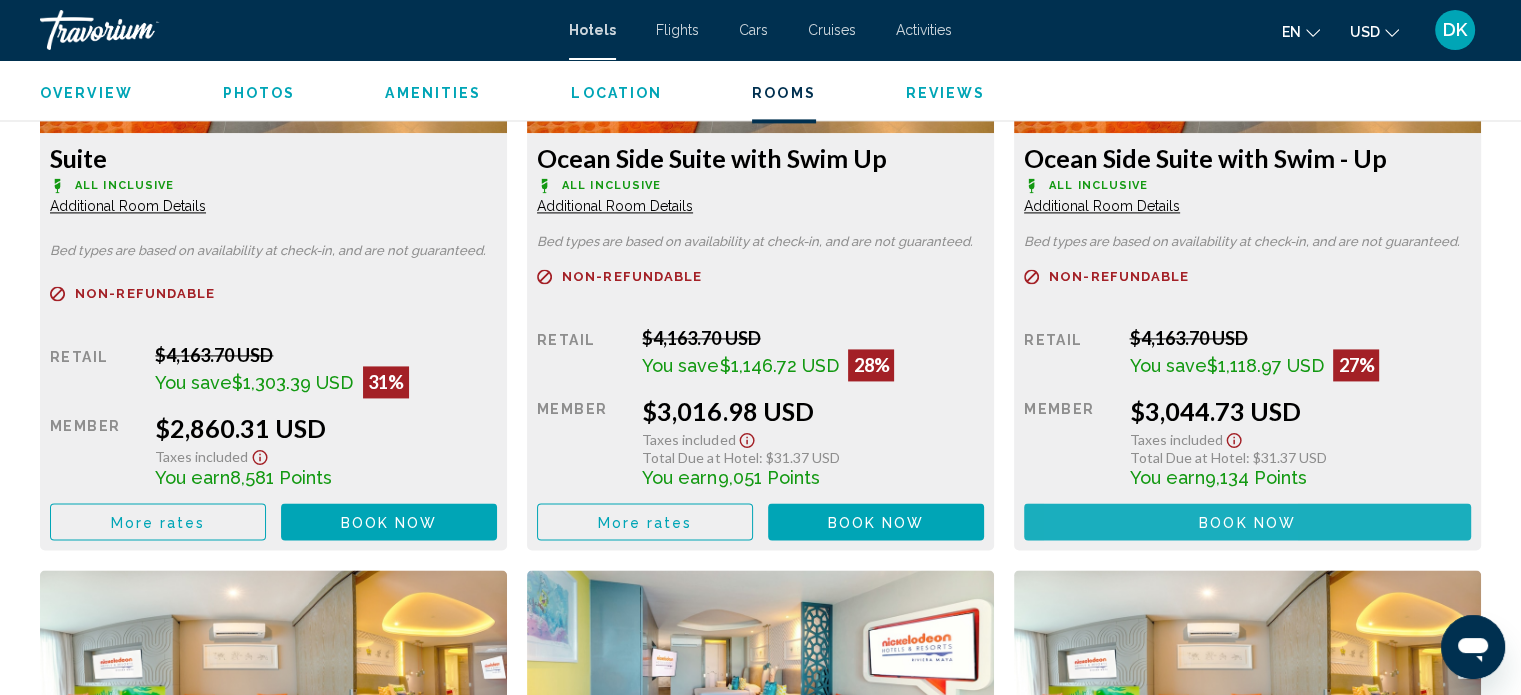 click on "Book now No longer available" at bounding box center (1247, 521) 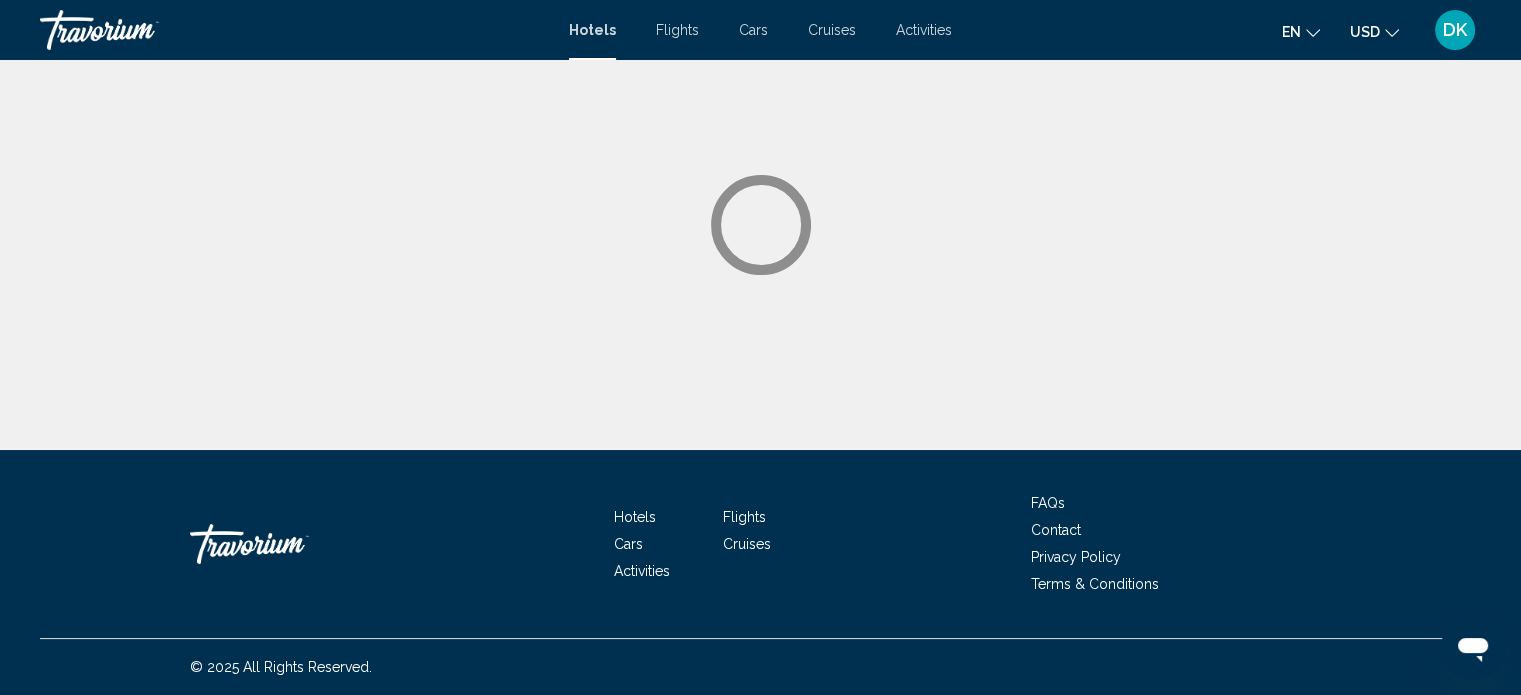 scroll, scrollTop: 0, scrollLeft: 0, axis: both 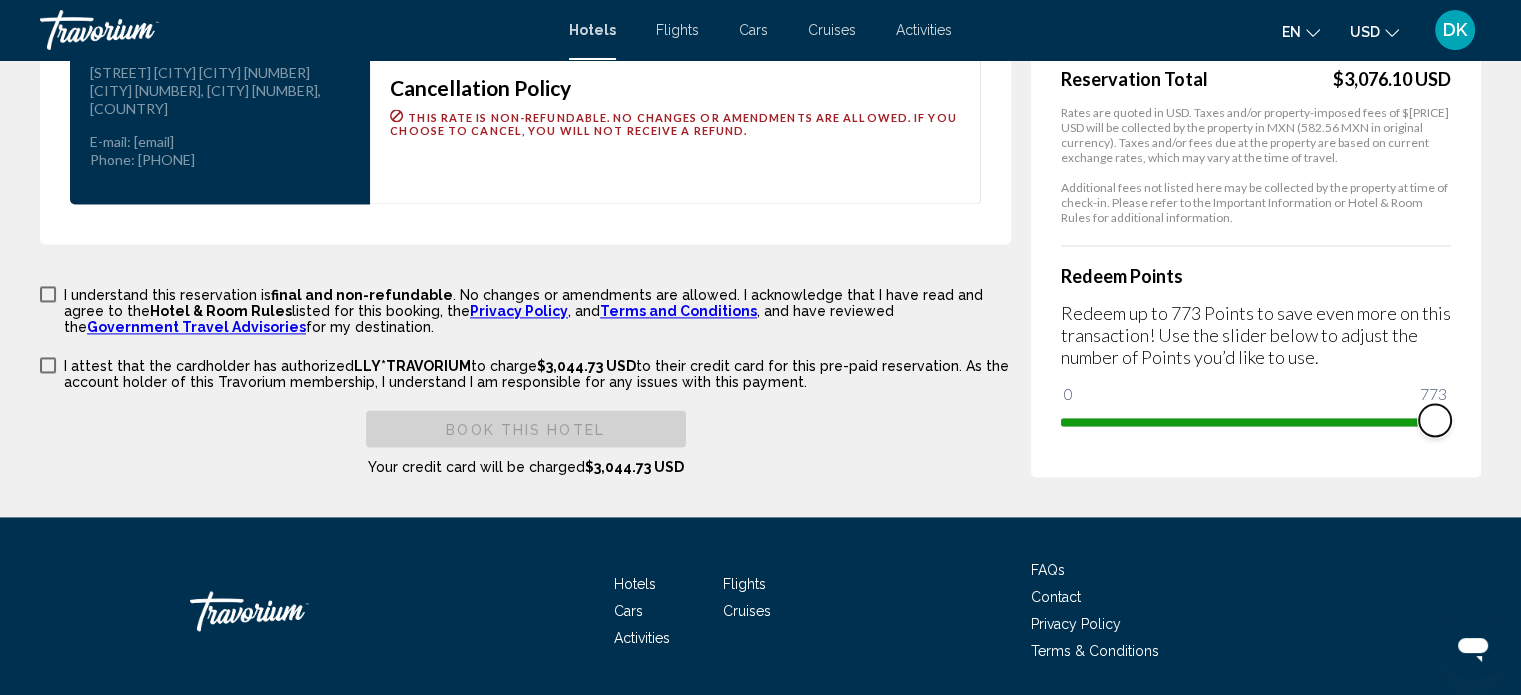 drag, startPoint x: 1080, startPoint y: 559, endPoint x: 1467, endPoint y: 552, distance: 387.0633 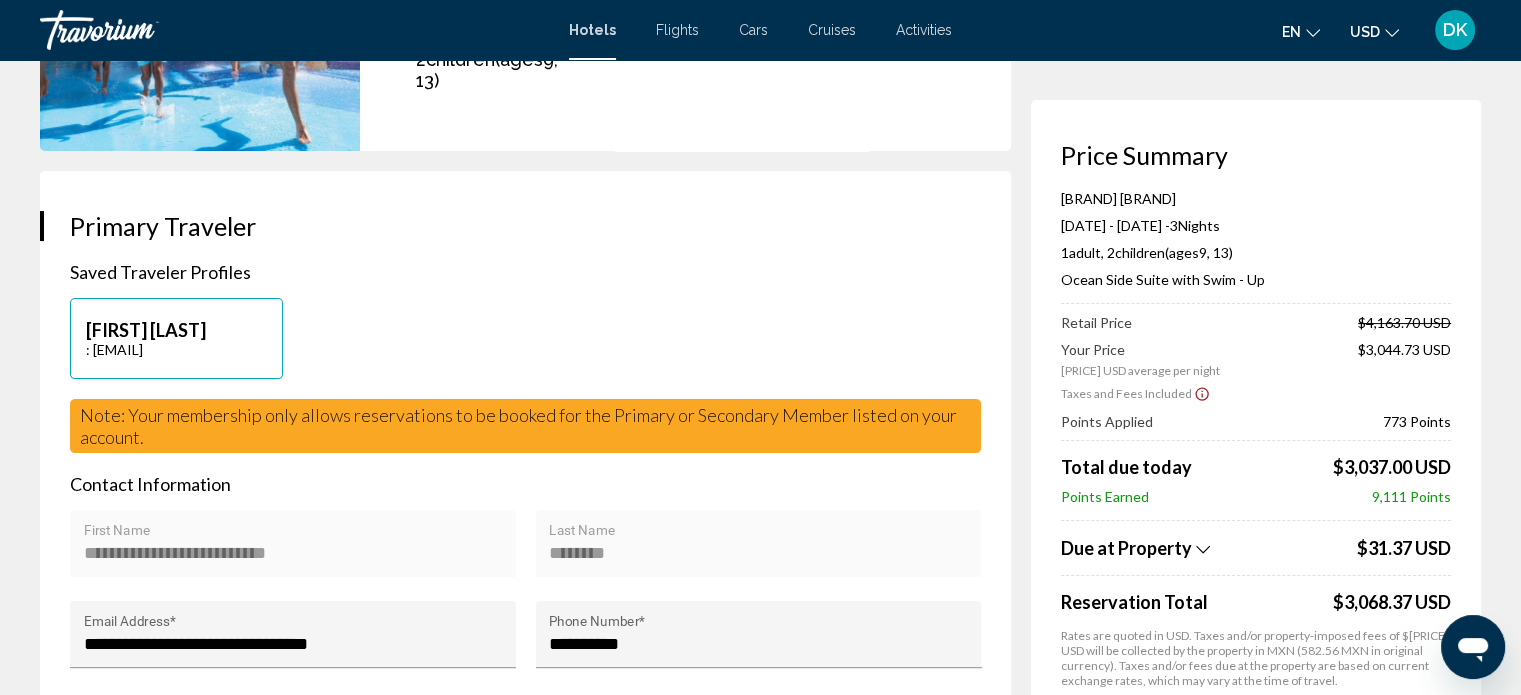 scroll, scrollTop: 2795, scrollLeft: 0, axis: vertical 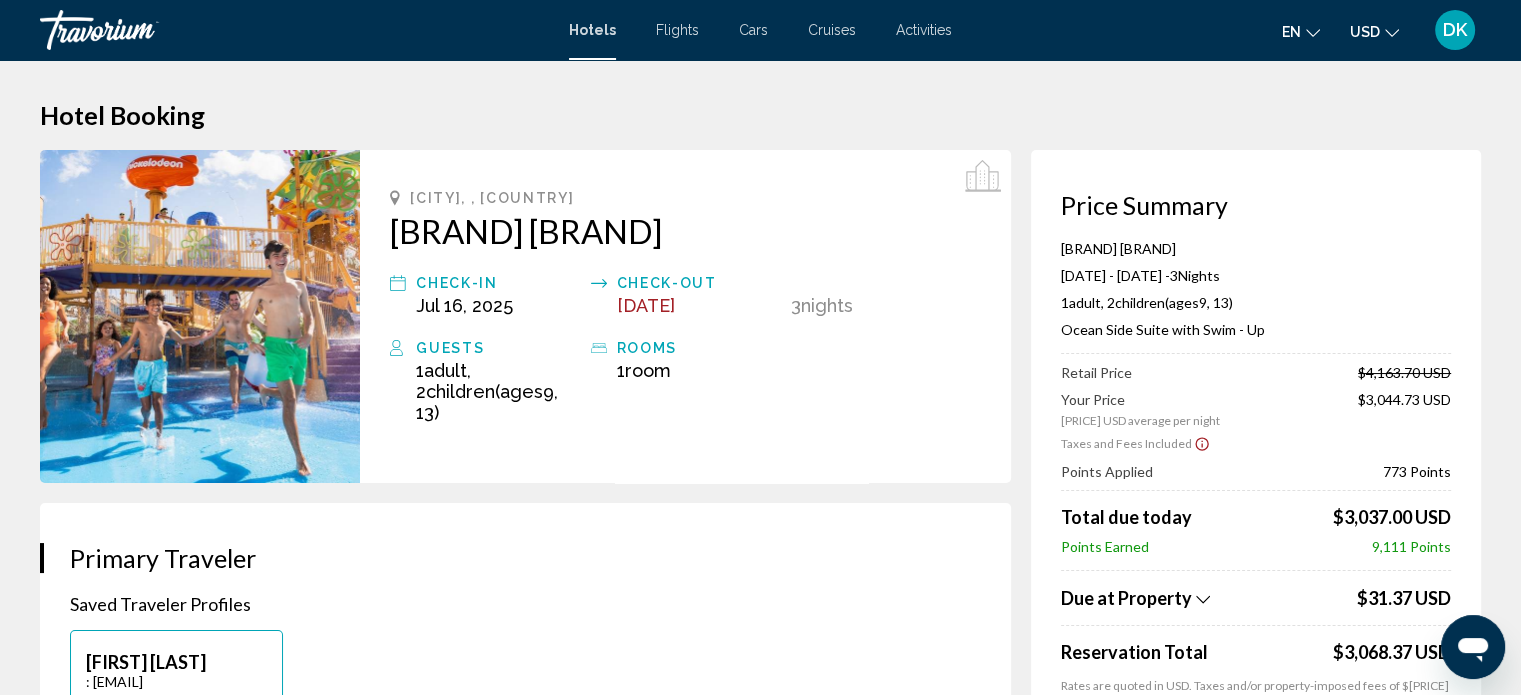 click 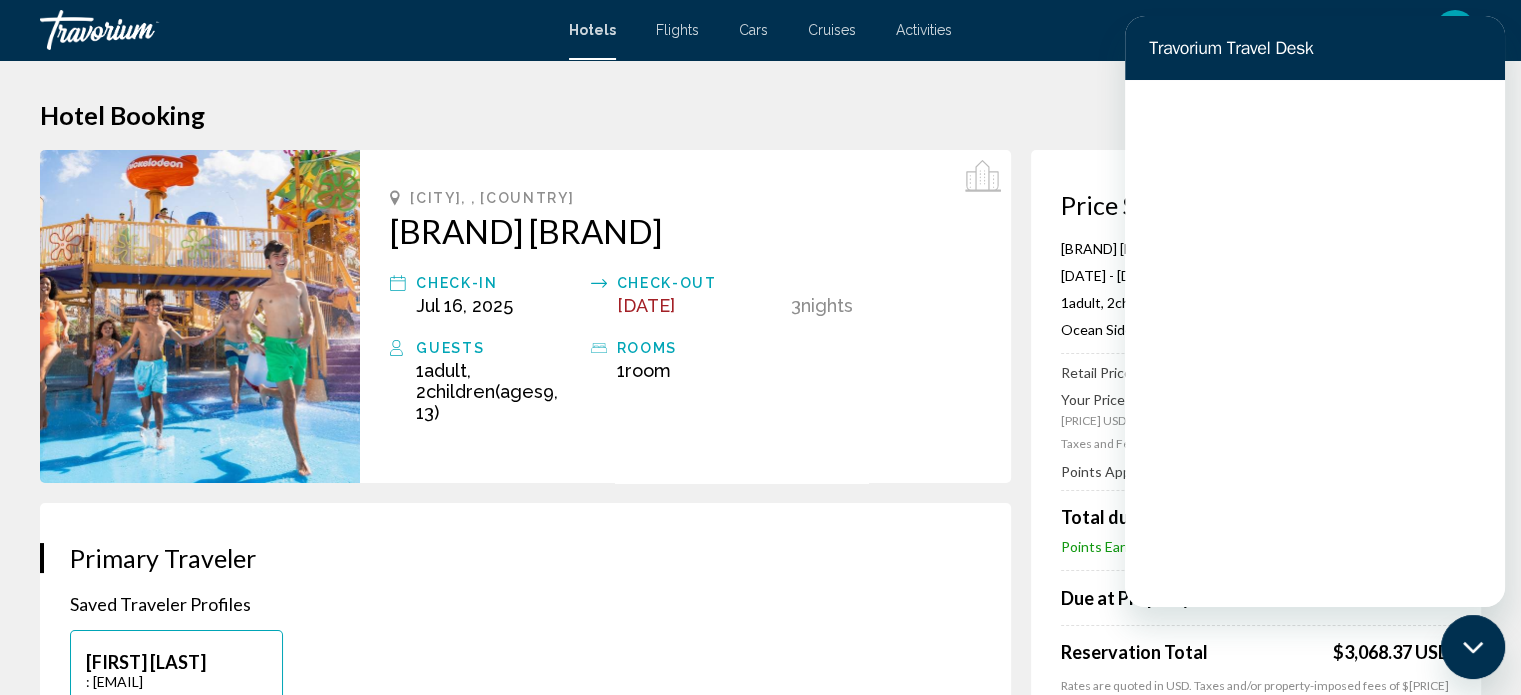 scroll, scrollTop: 0, scrollLeft: 0, axis: both 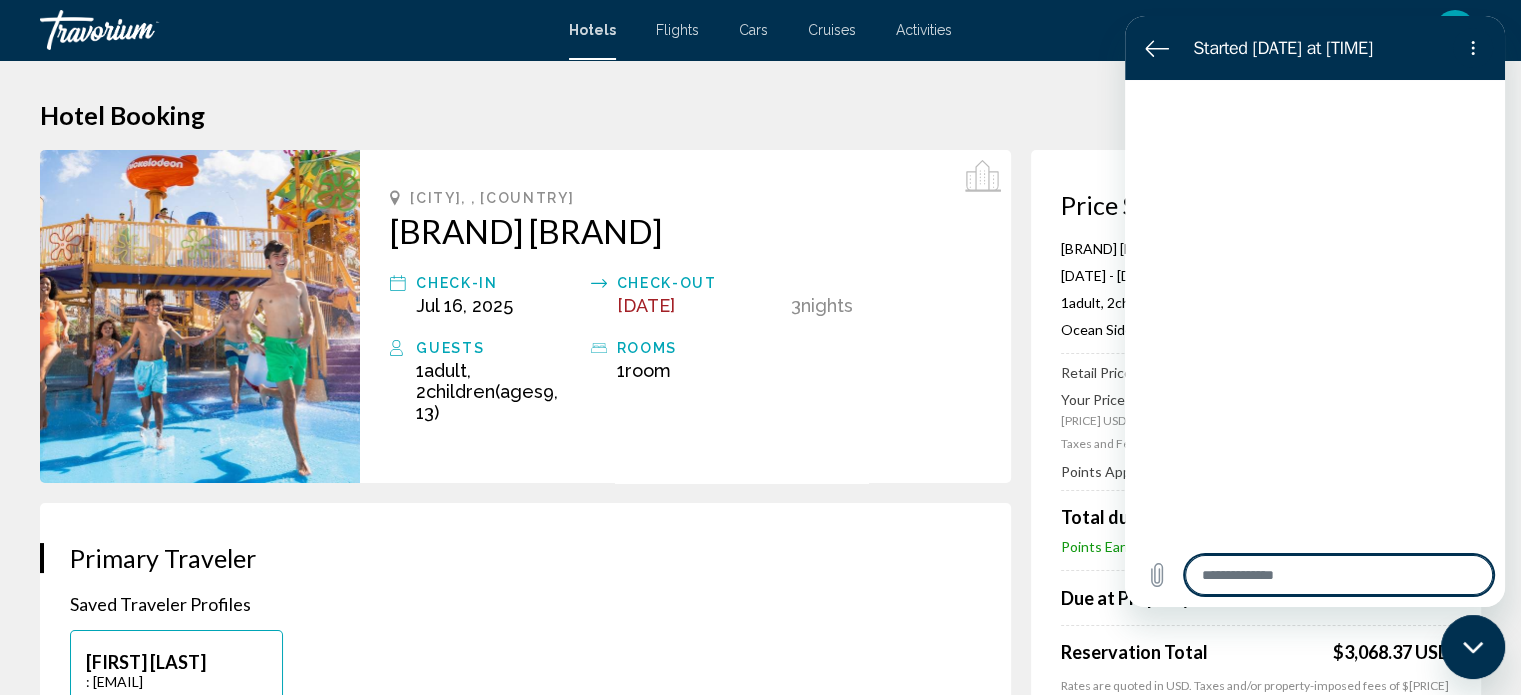type on "*" 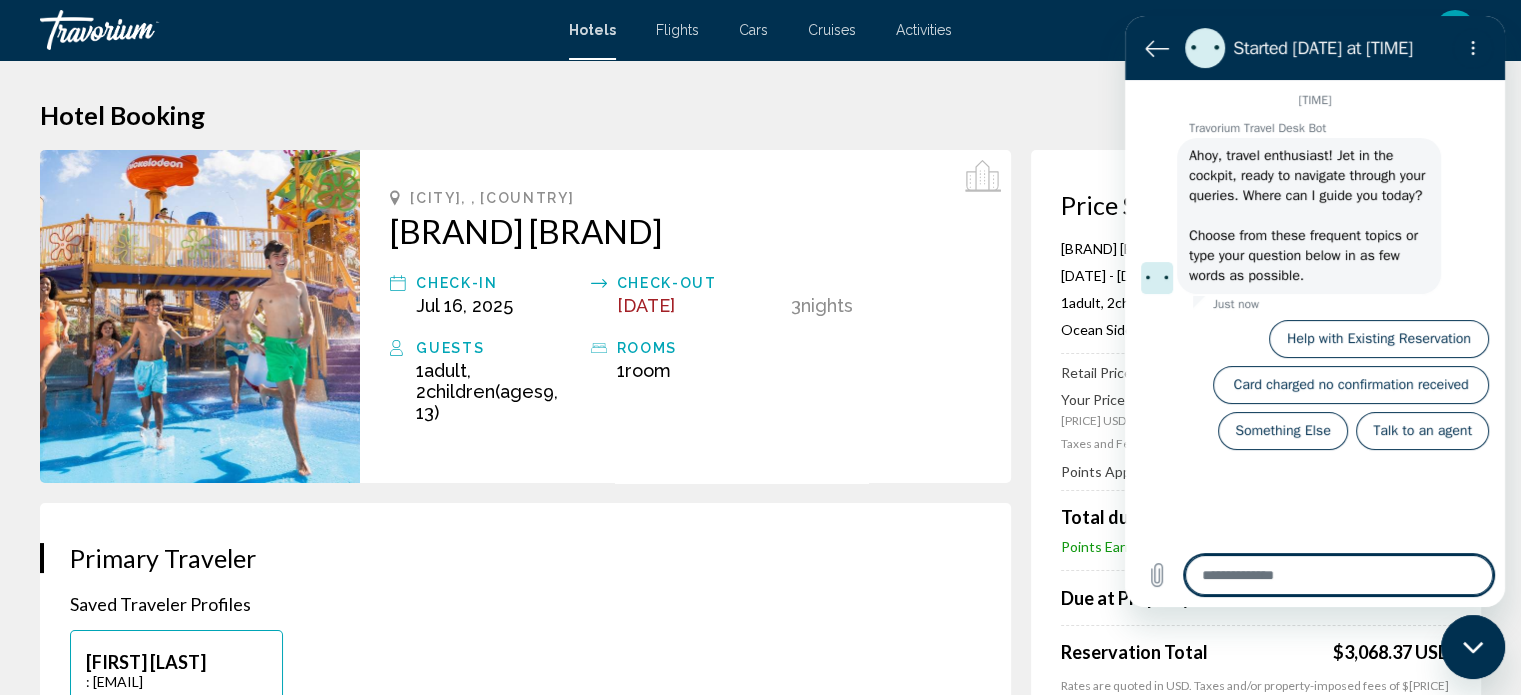type on "*" 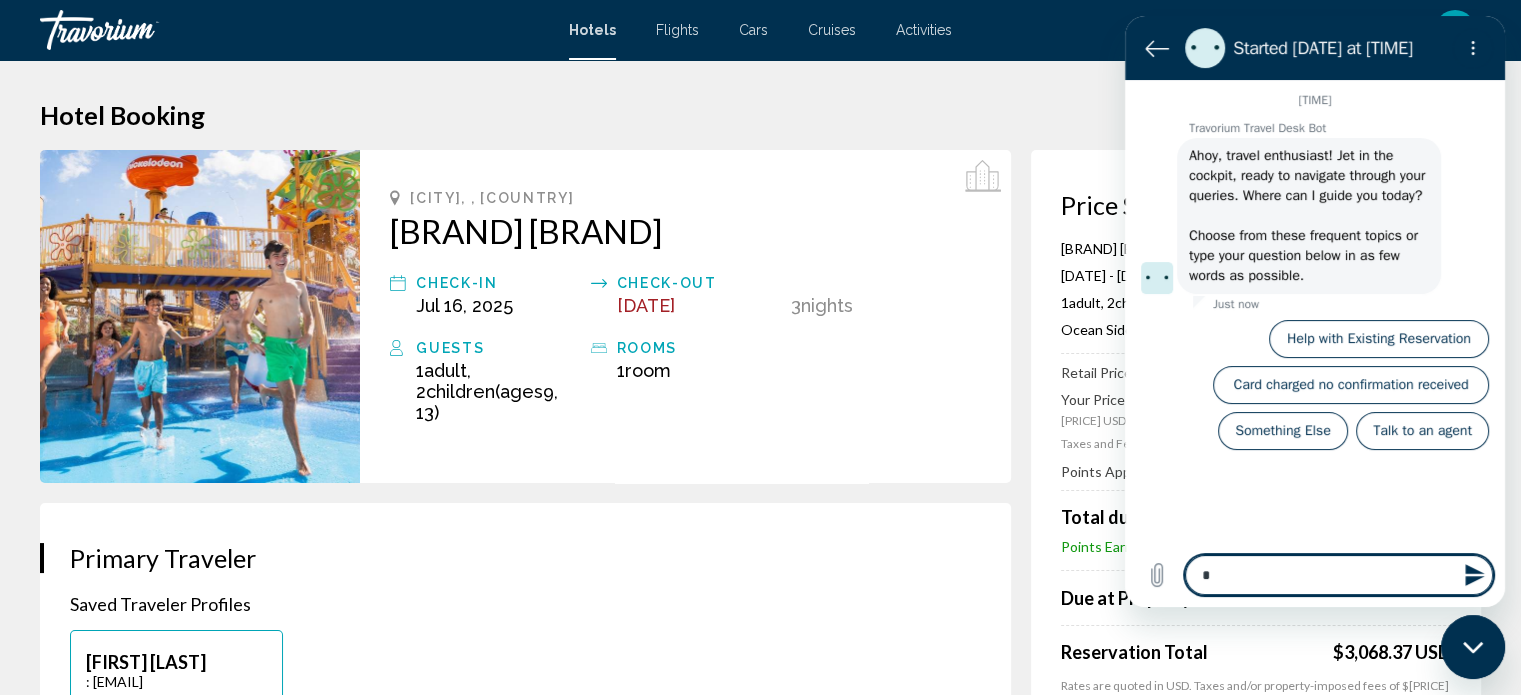 type on "**" 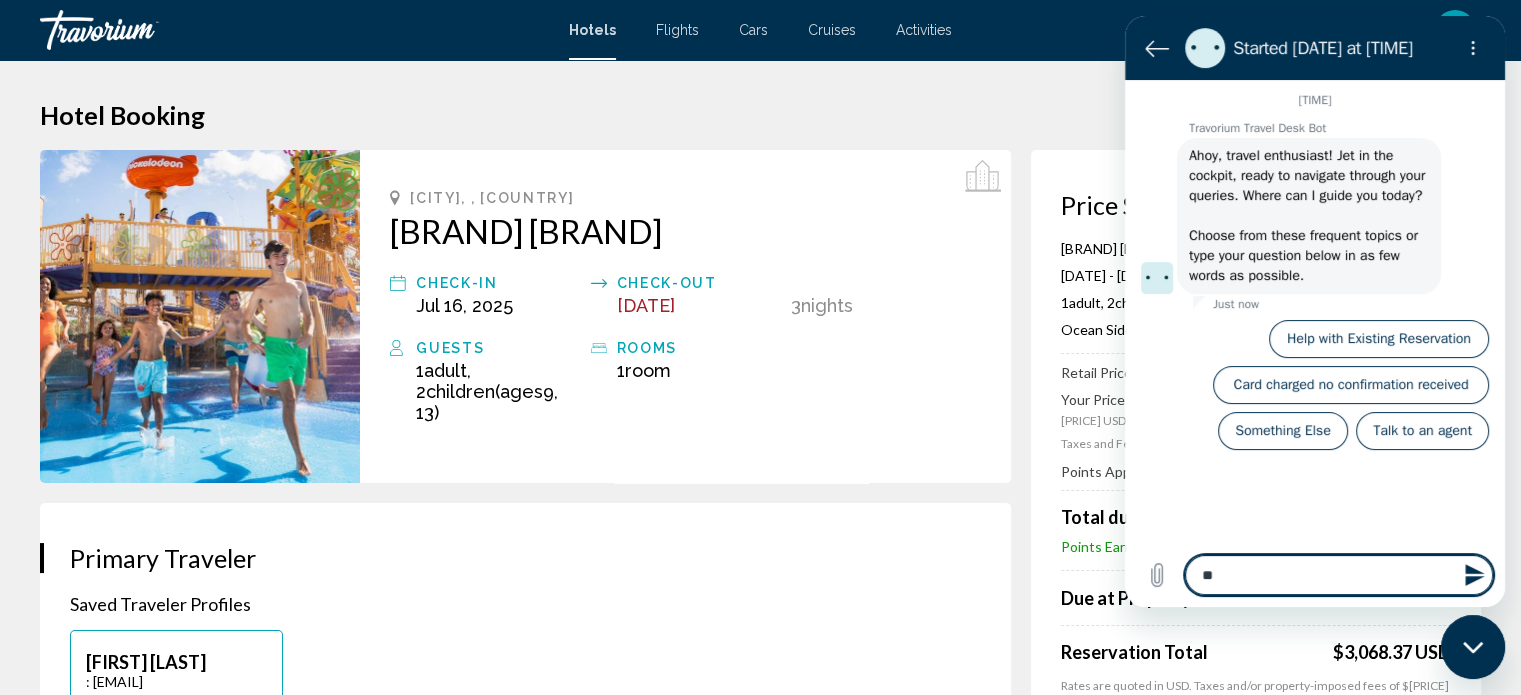 type on "***" 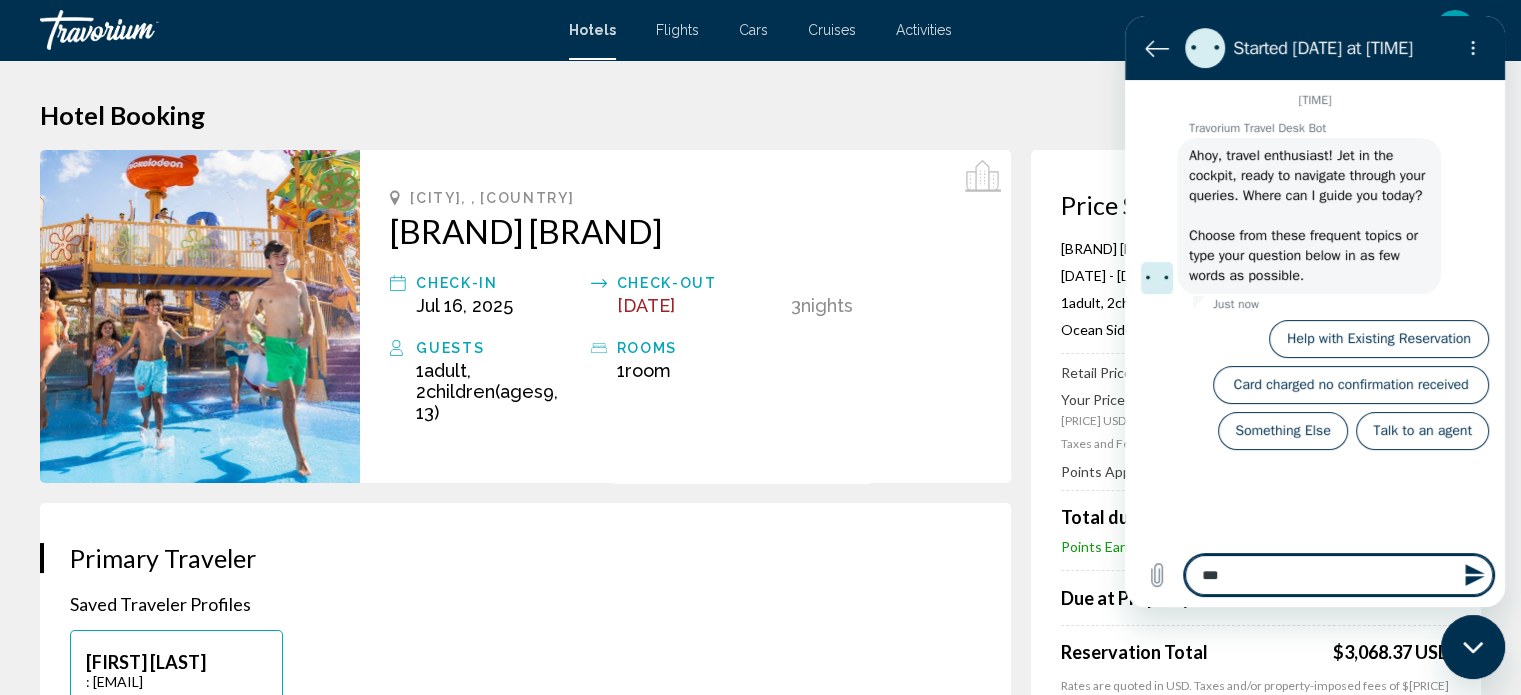 type on "***" 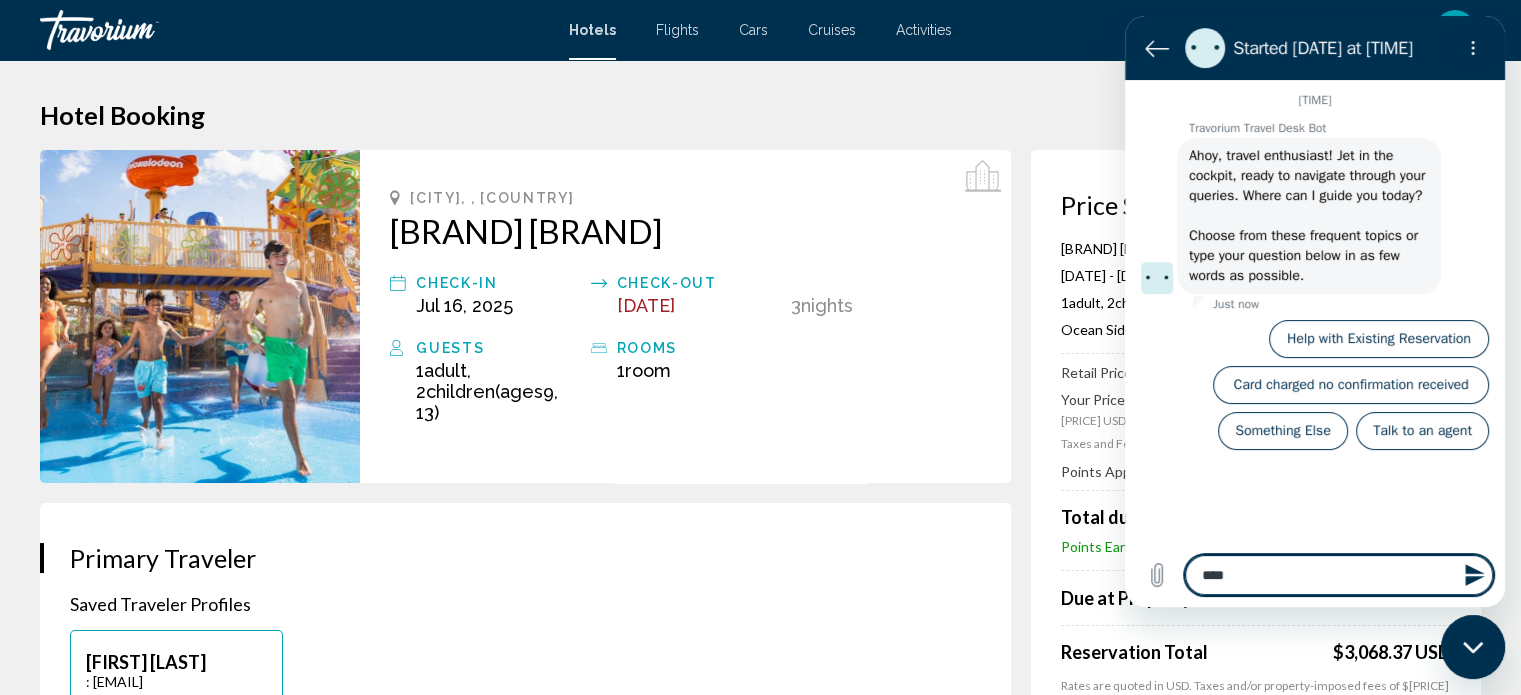 type on "*****" 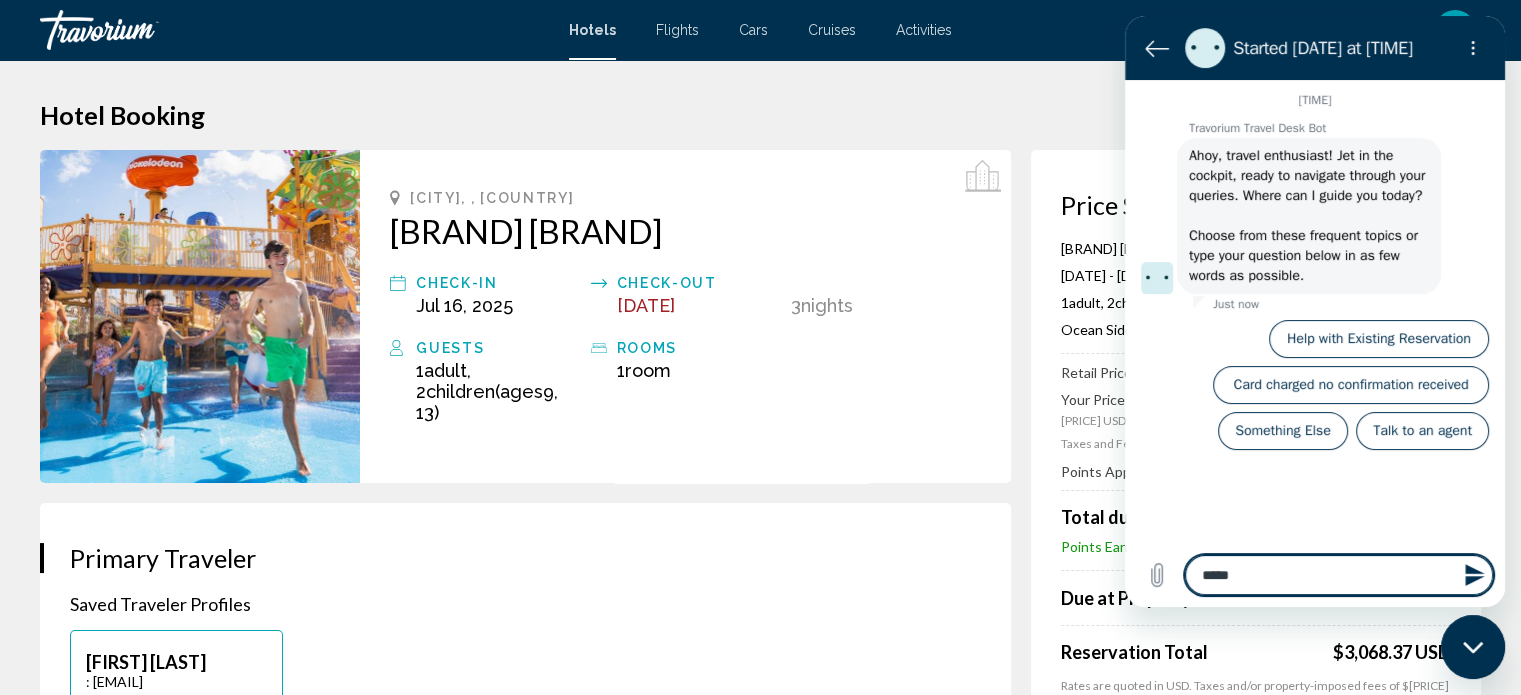 type on "******" 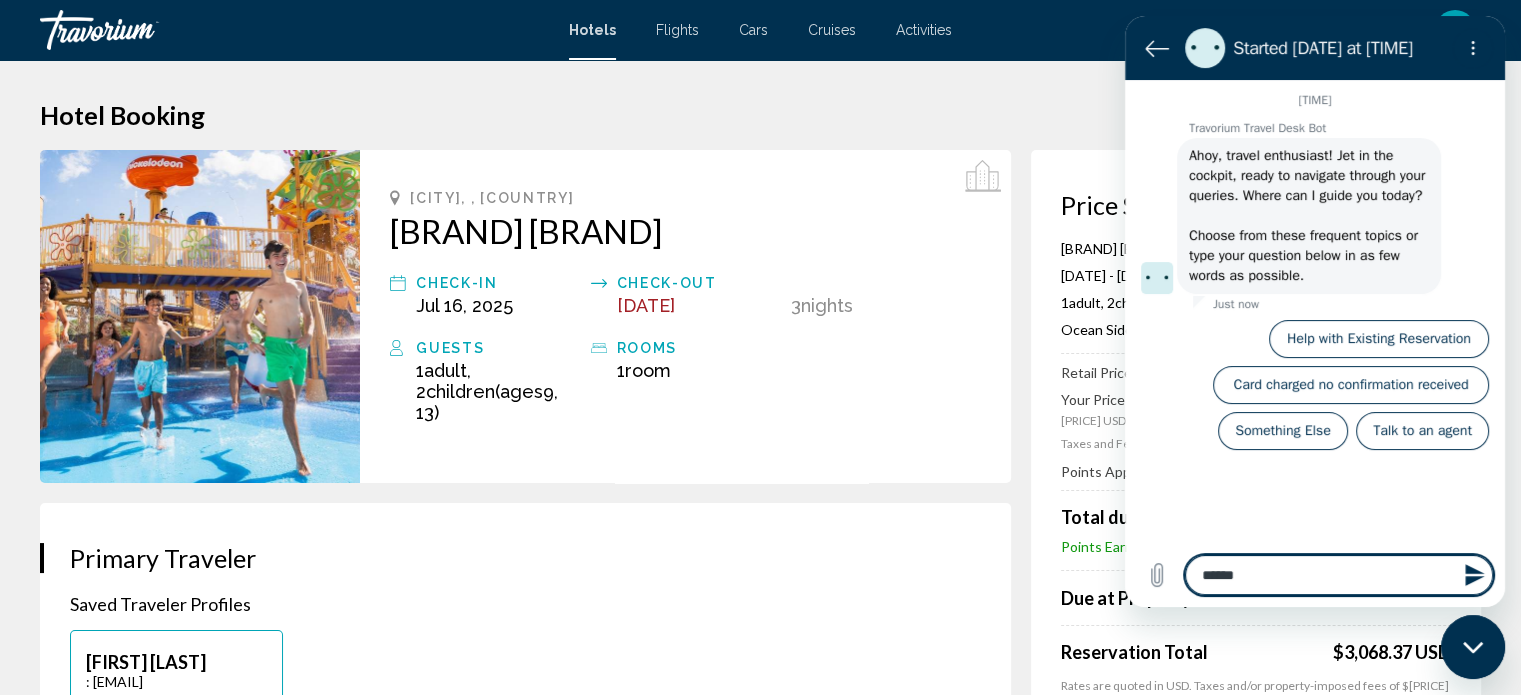type on "******" 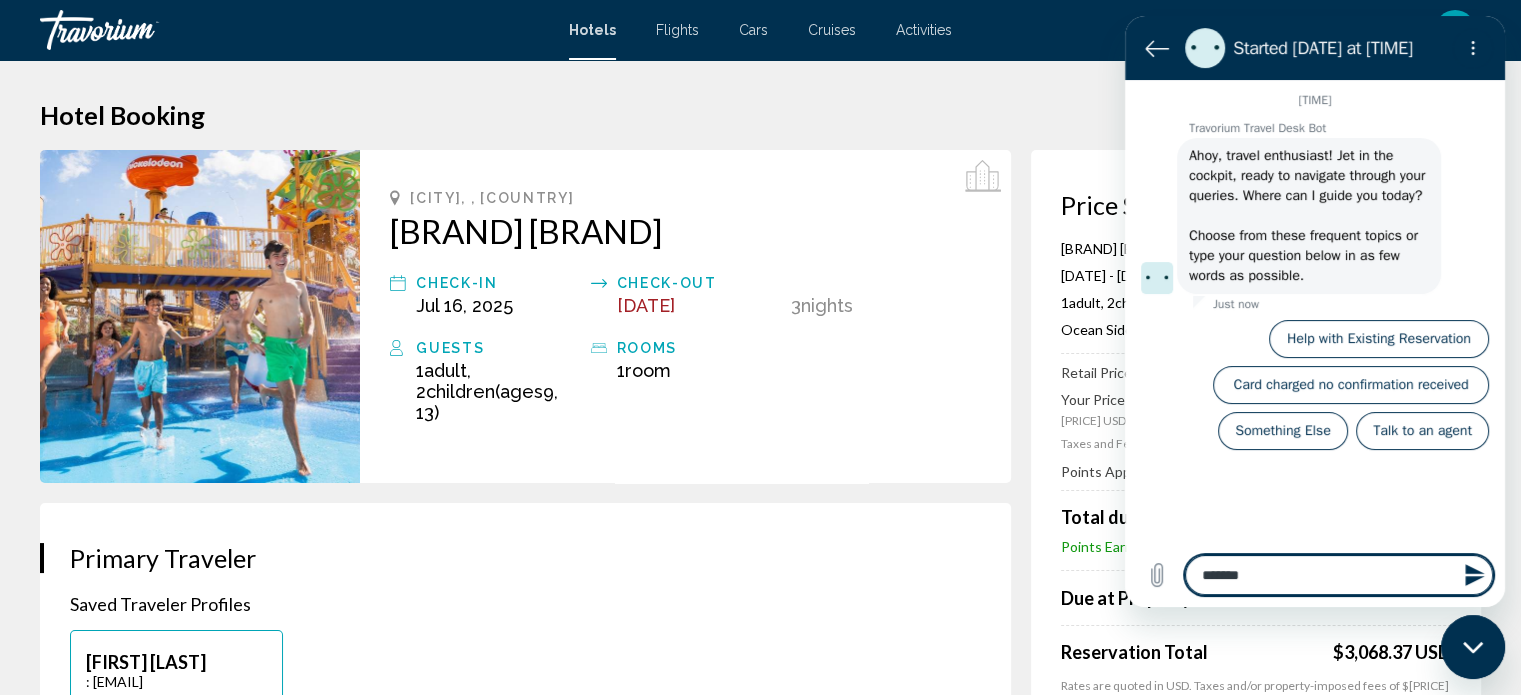 type on "********" 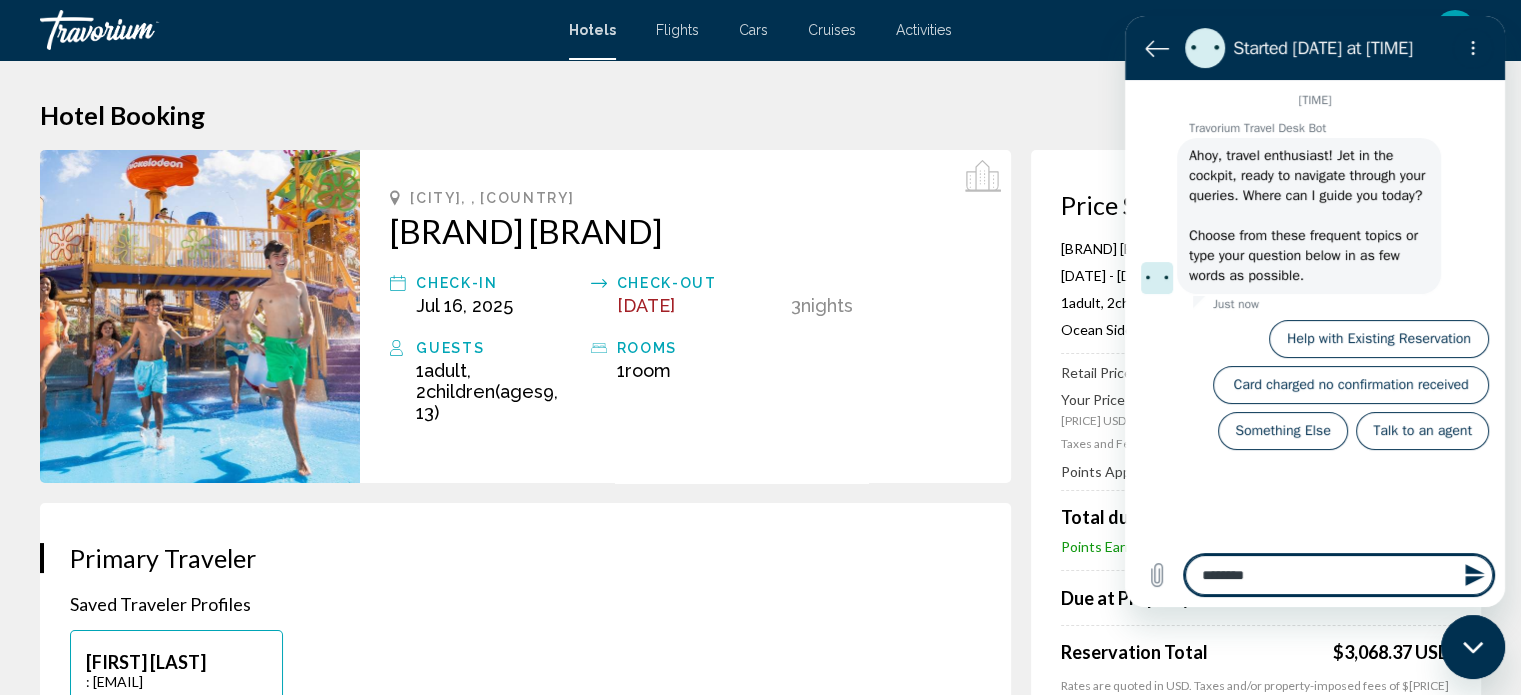 type on "********" 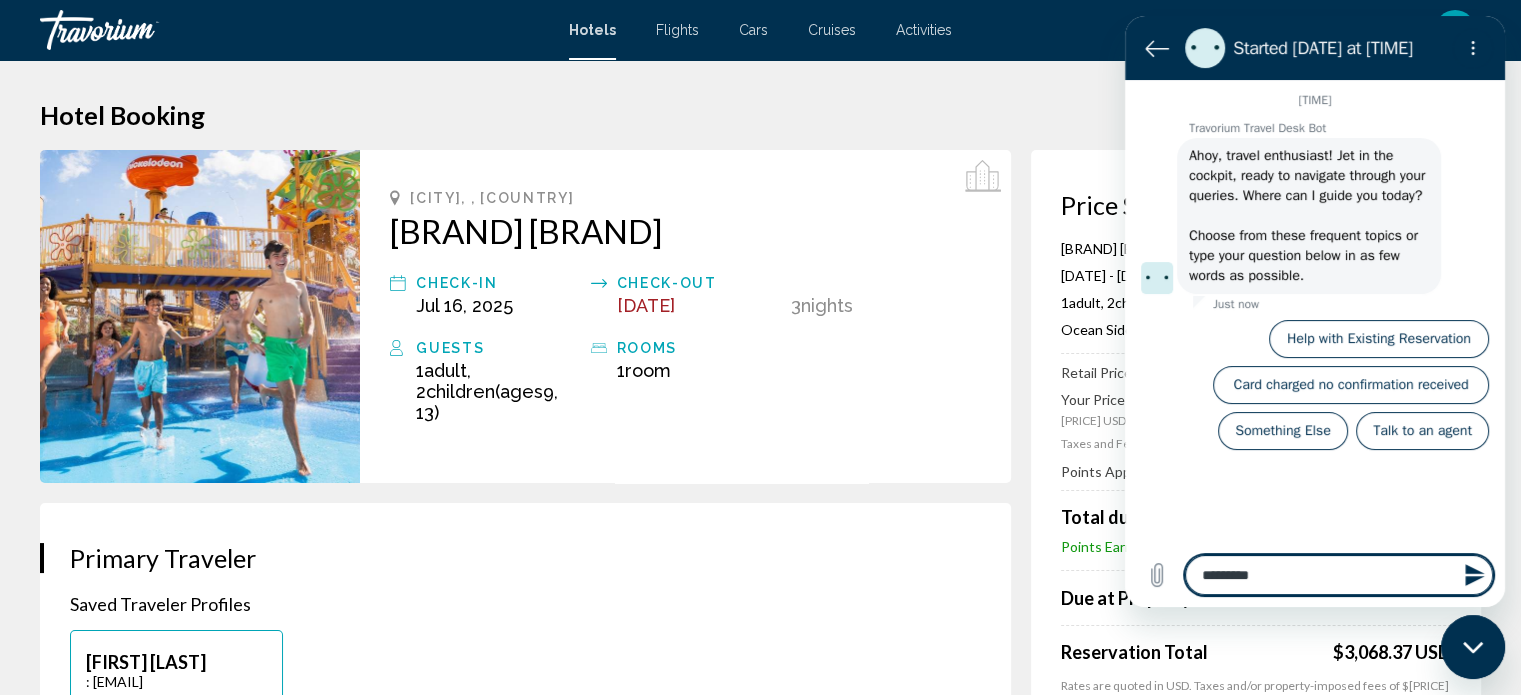 type on "**********" 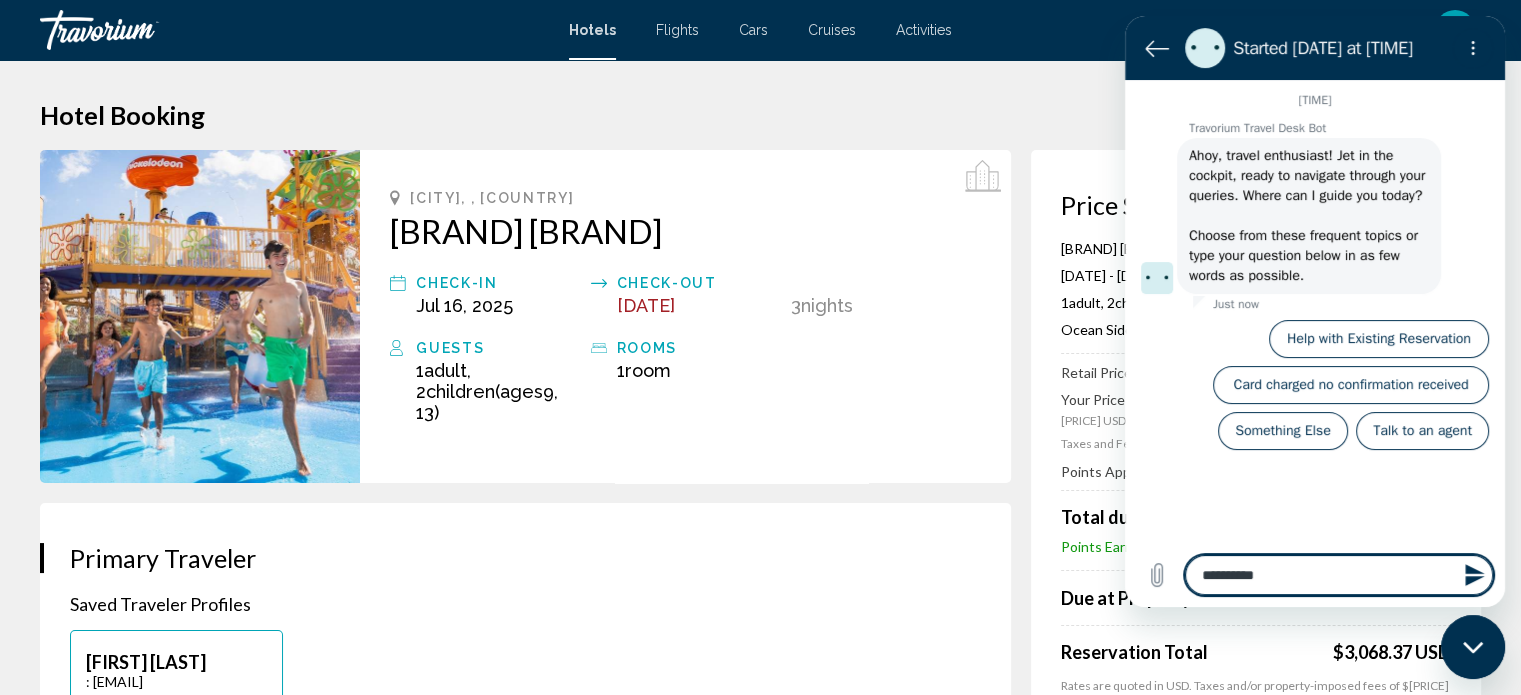 type on "**********" 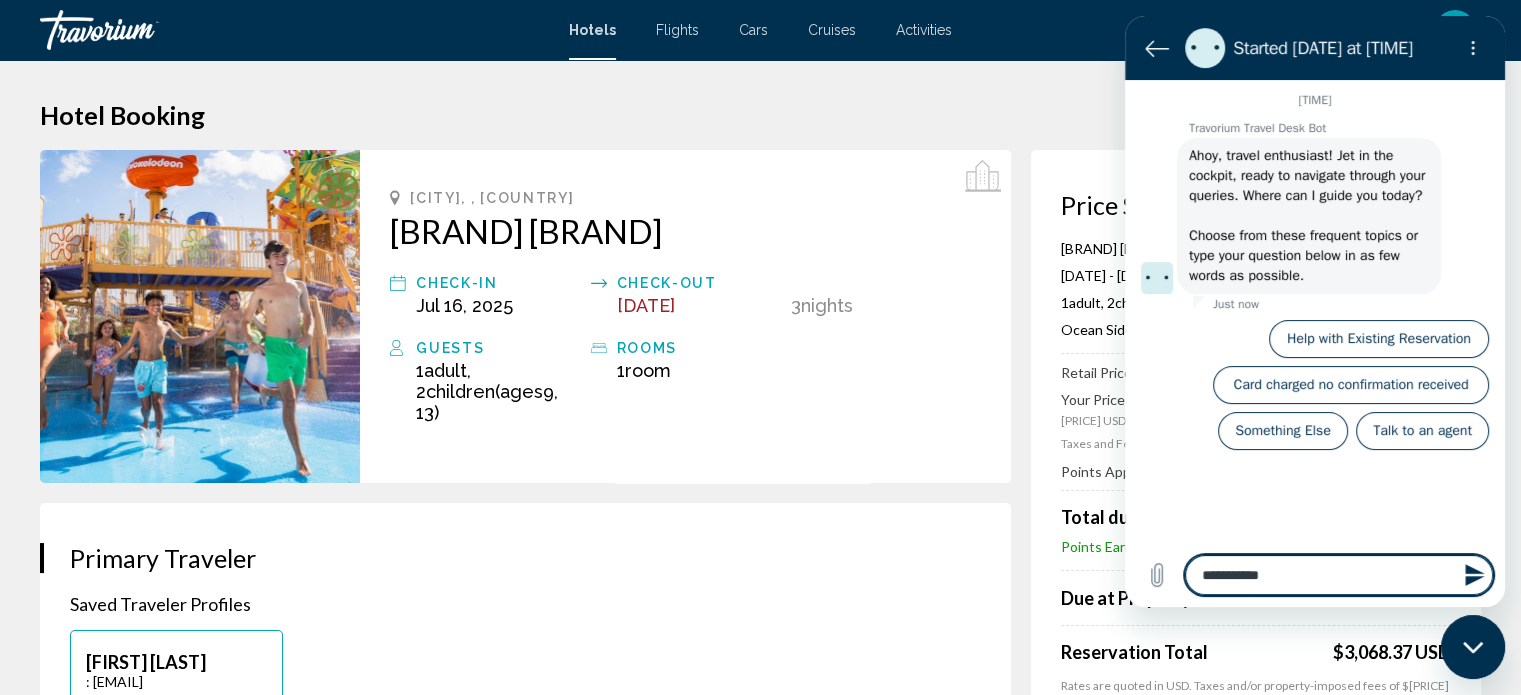type on "**********" 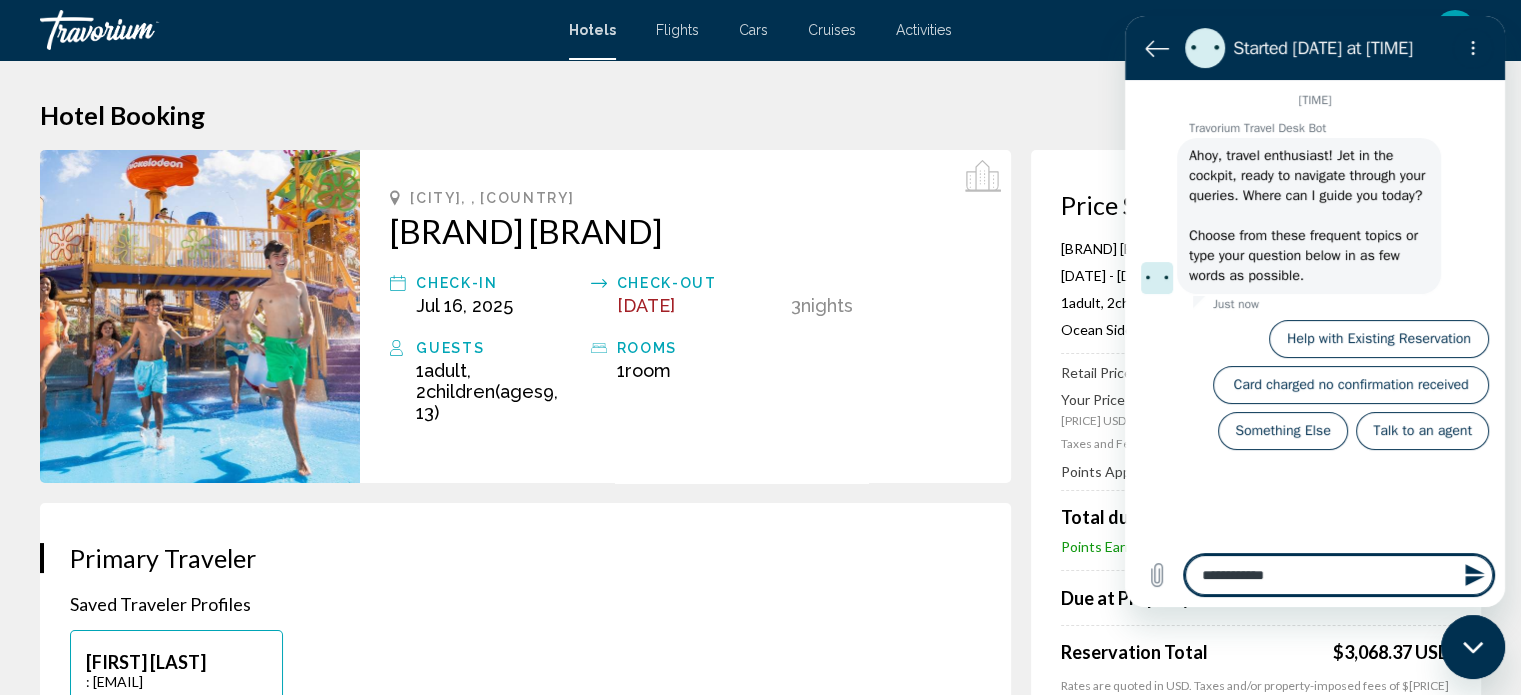 type on "**********" 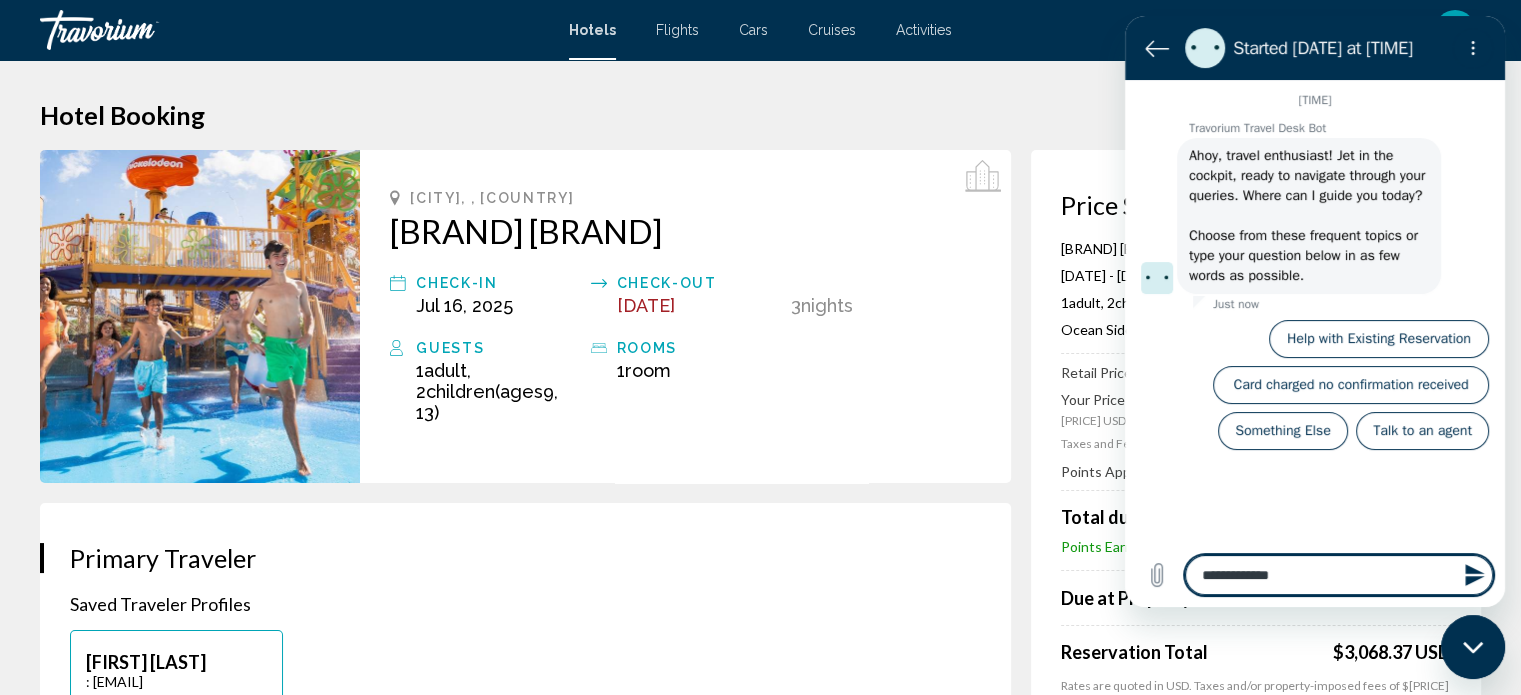 type on "**********" 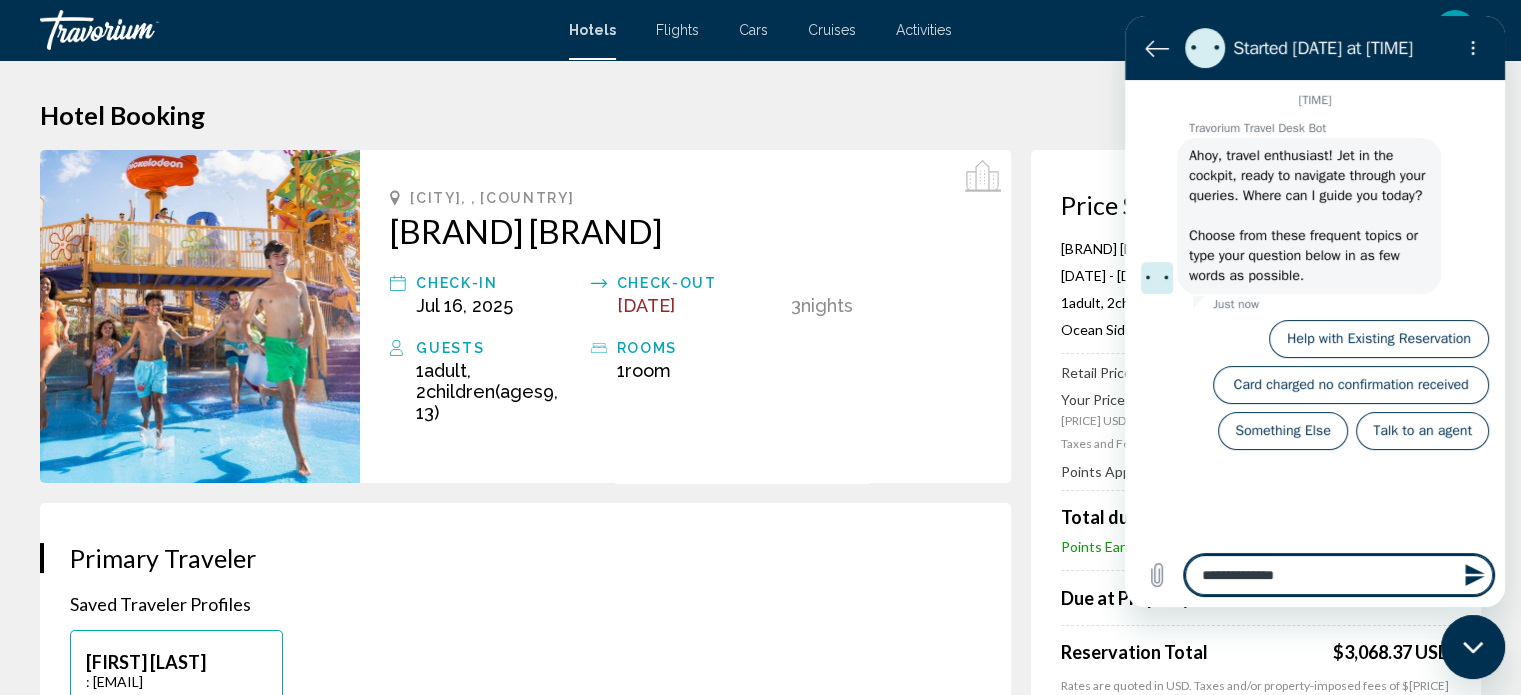 type on "**********" 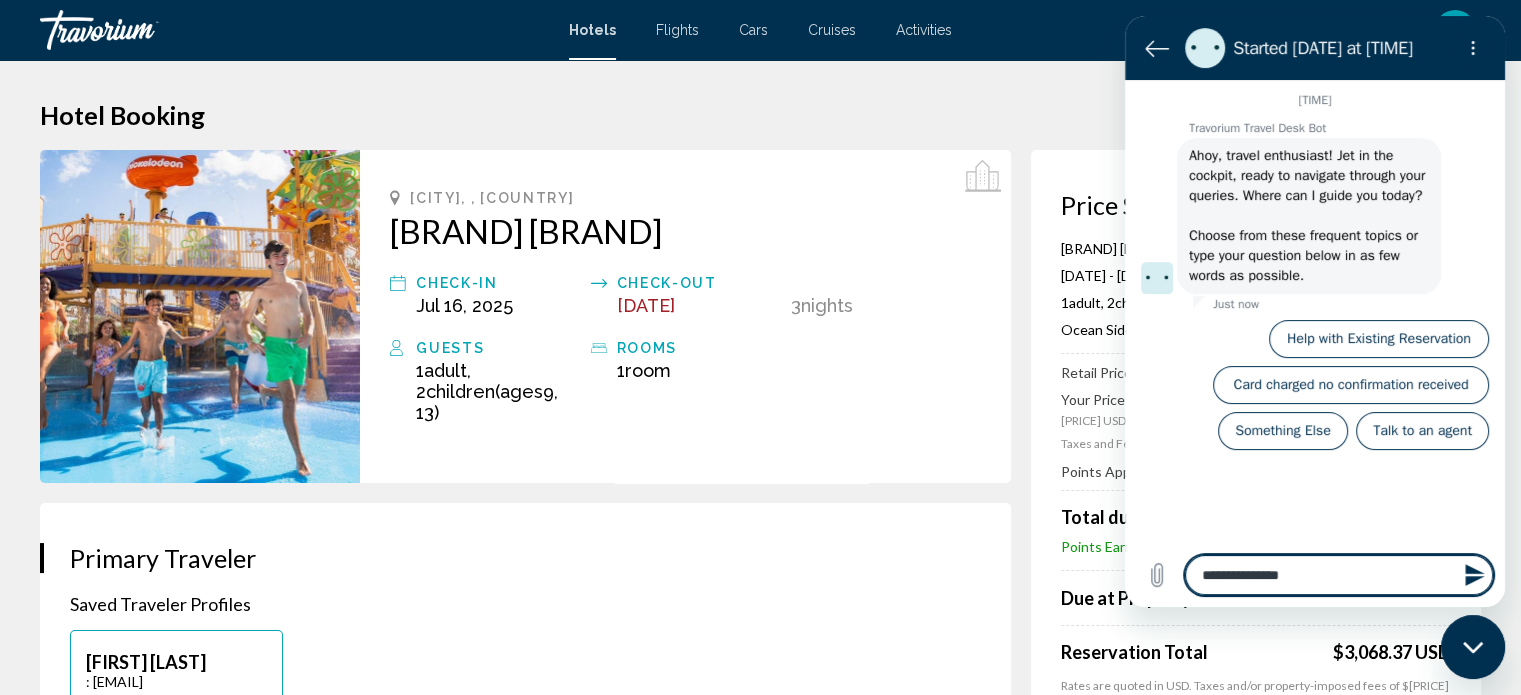 type on "**********" 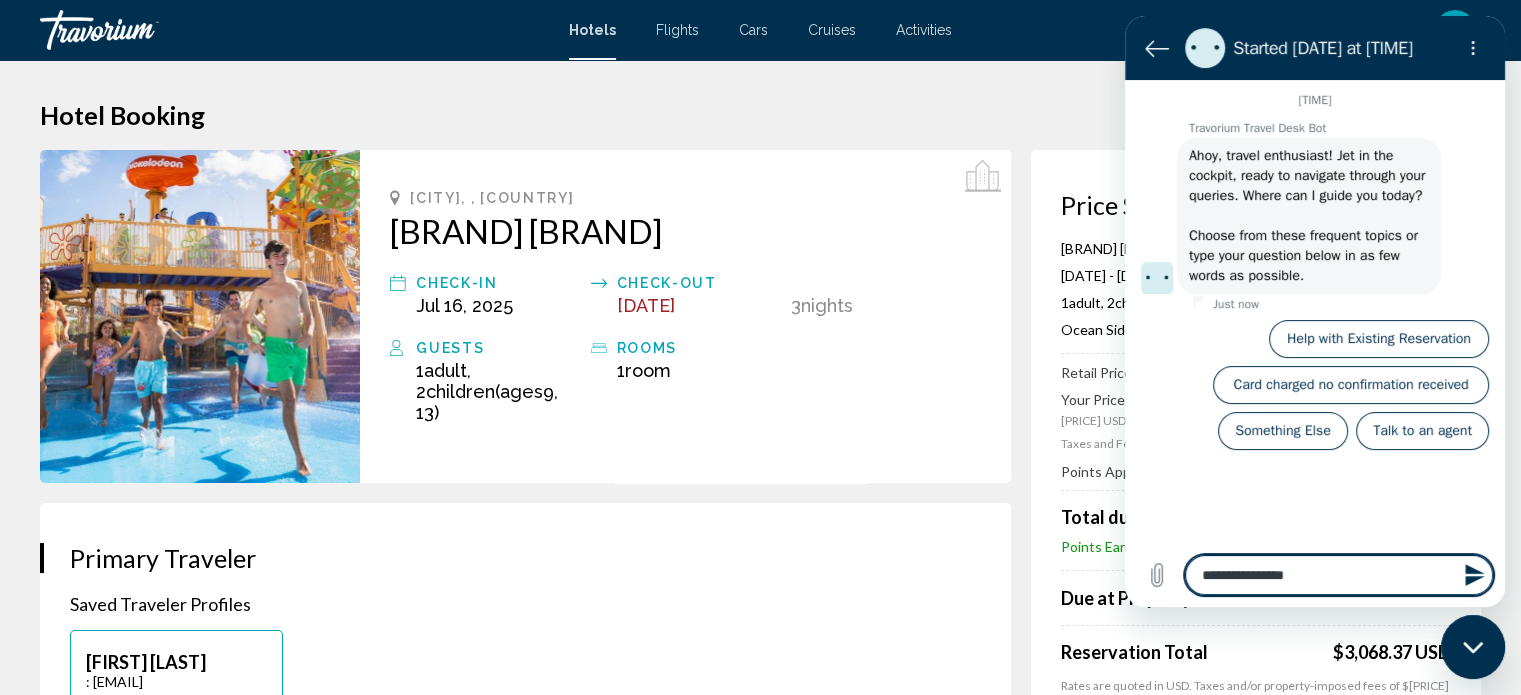 type on "**********" 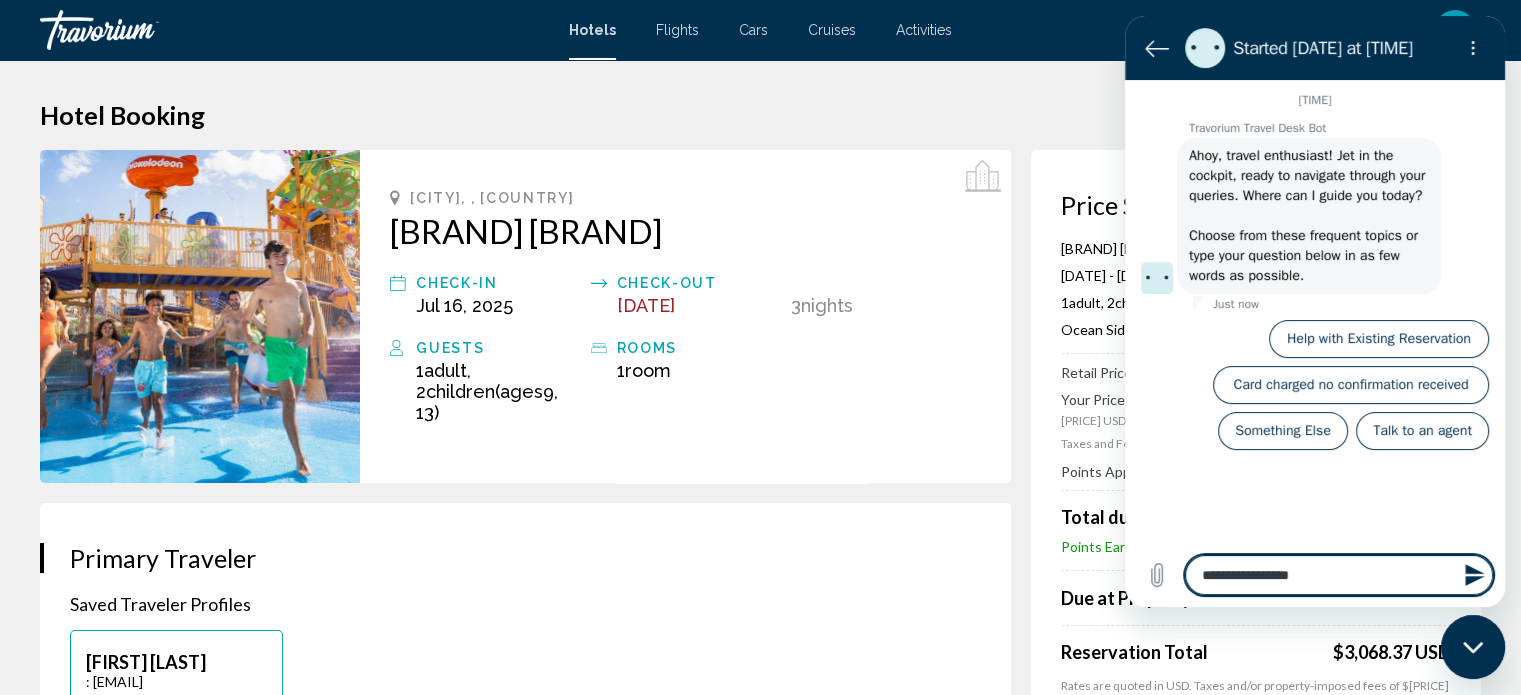 type on "**********" 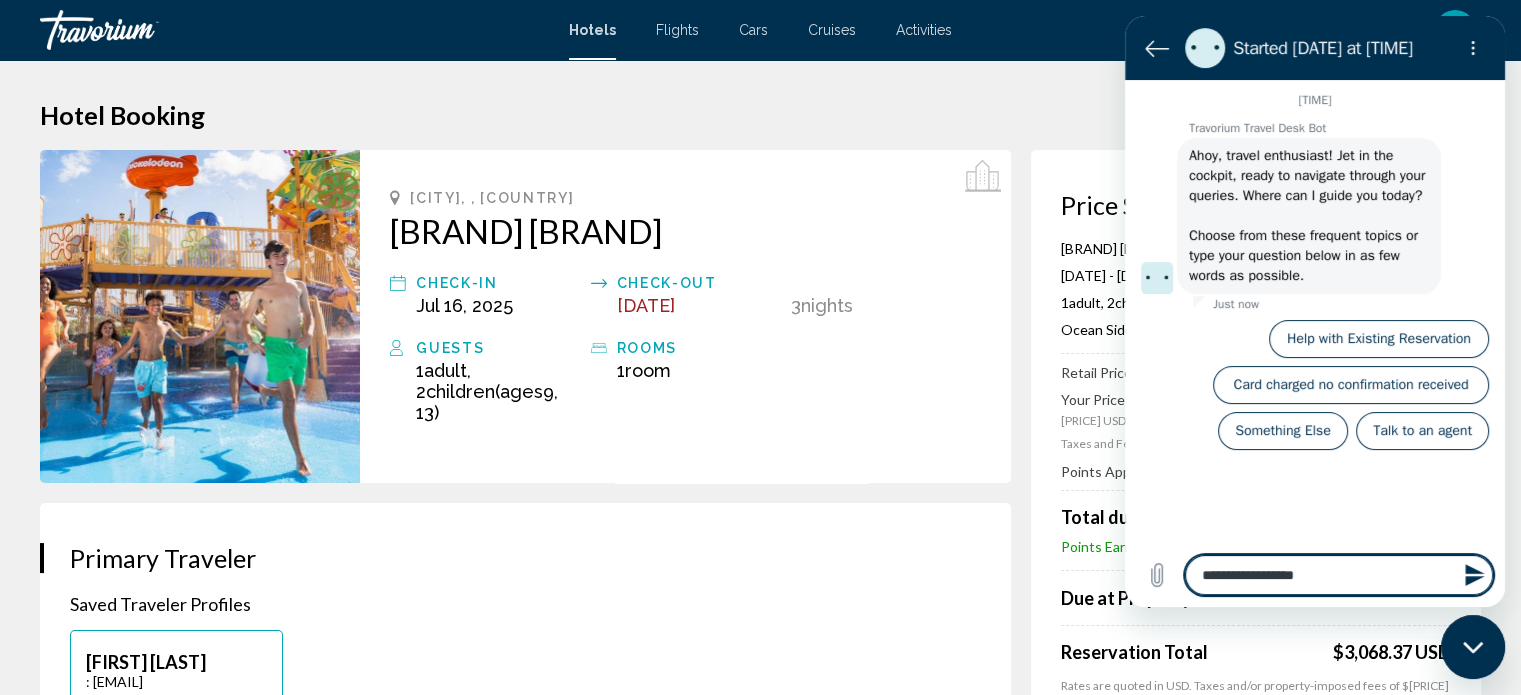 type on "**********" 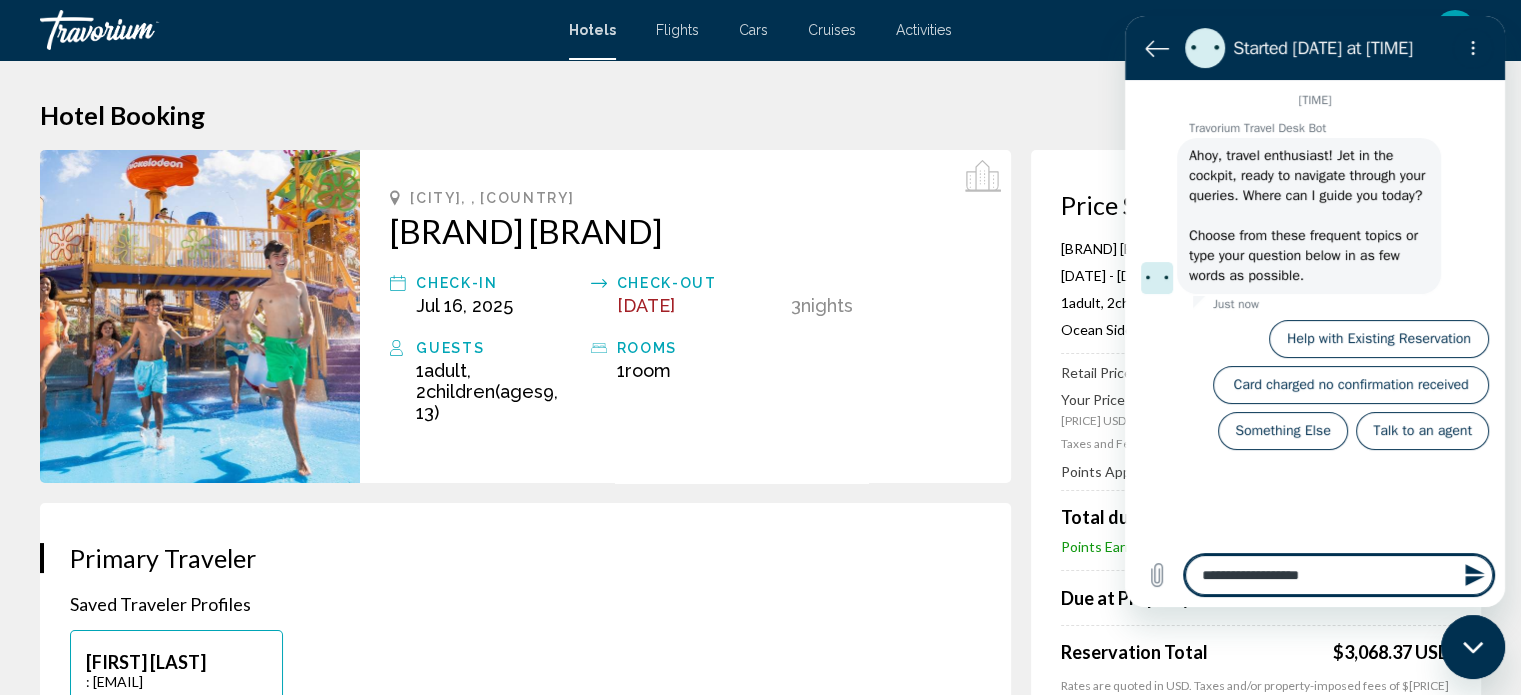 type on "**********" 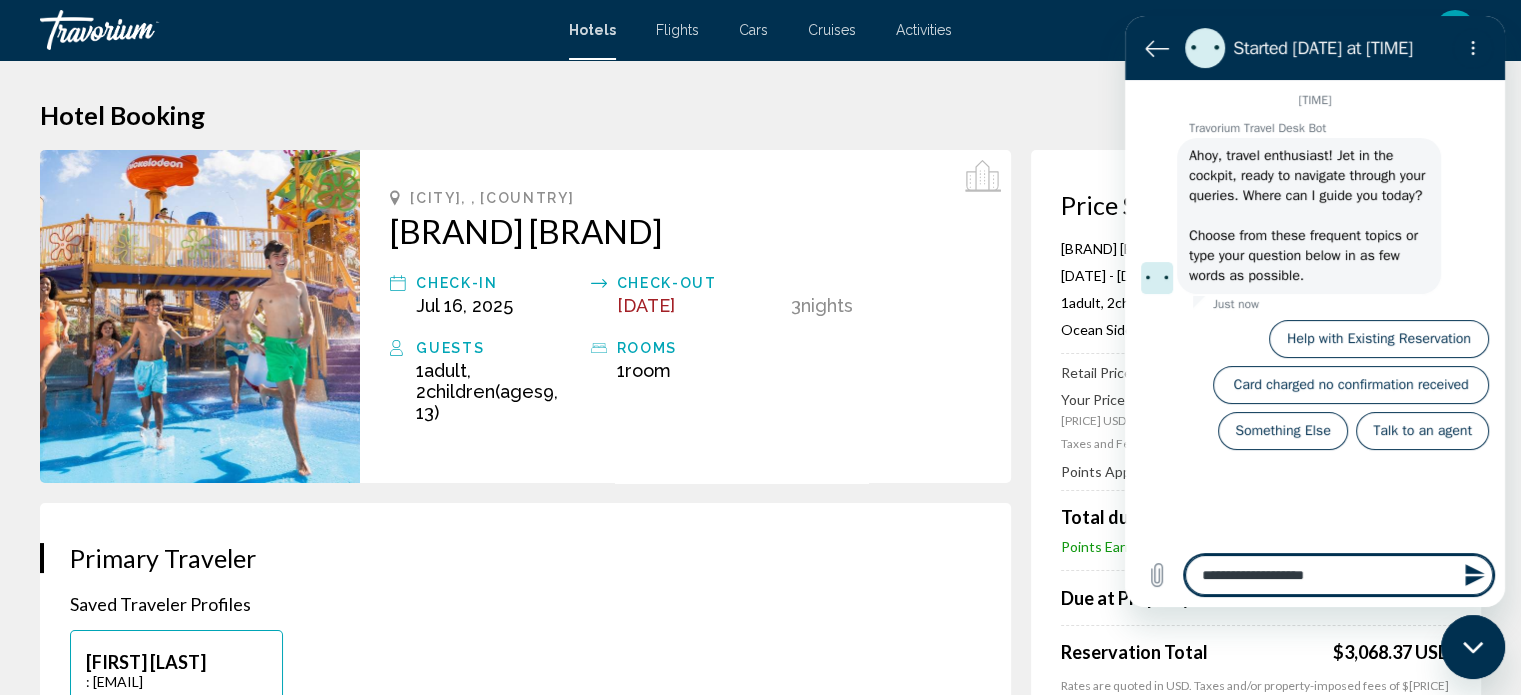 type on "**********" 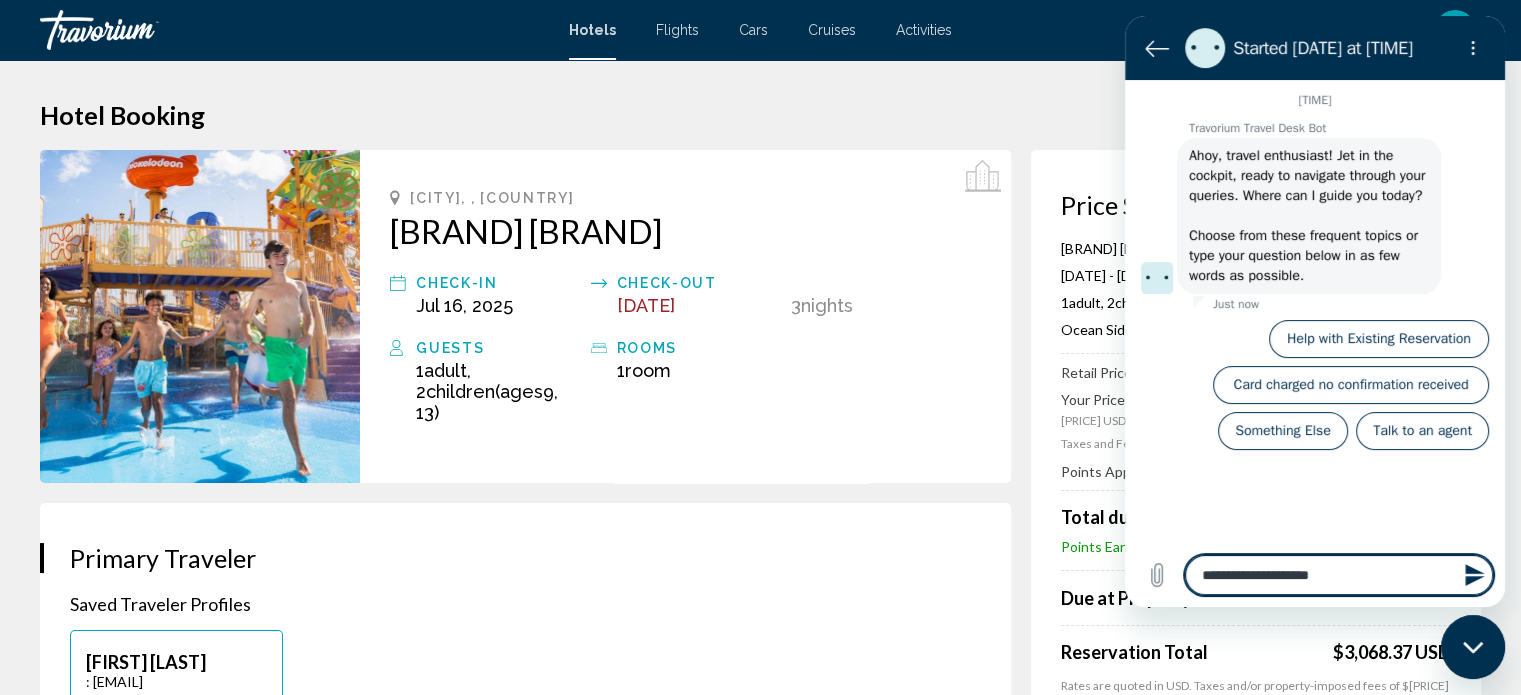 type on "**********" 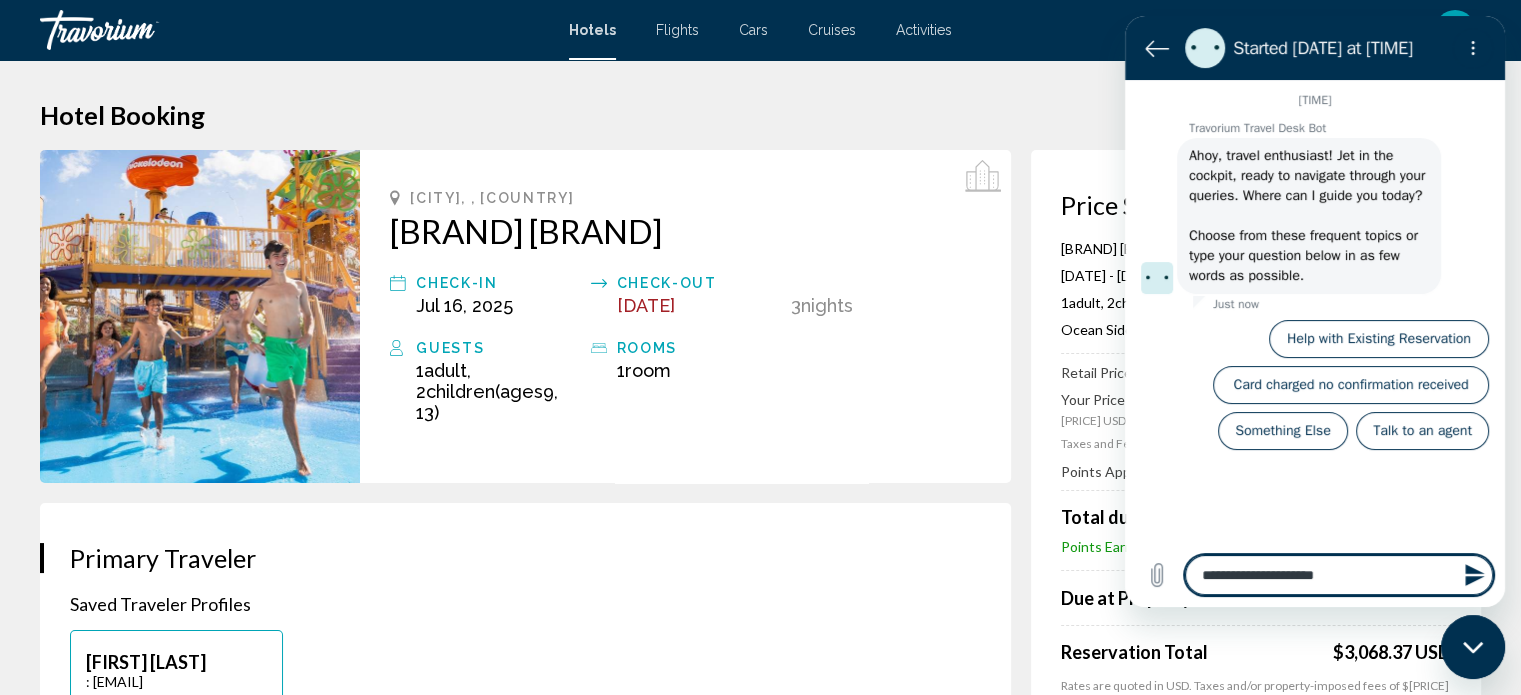 type on "**********" 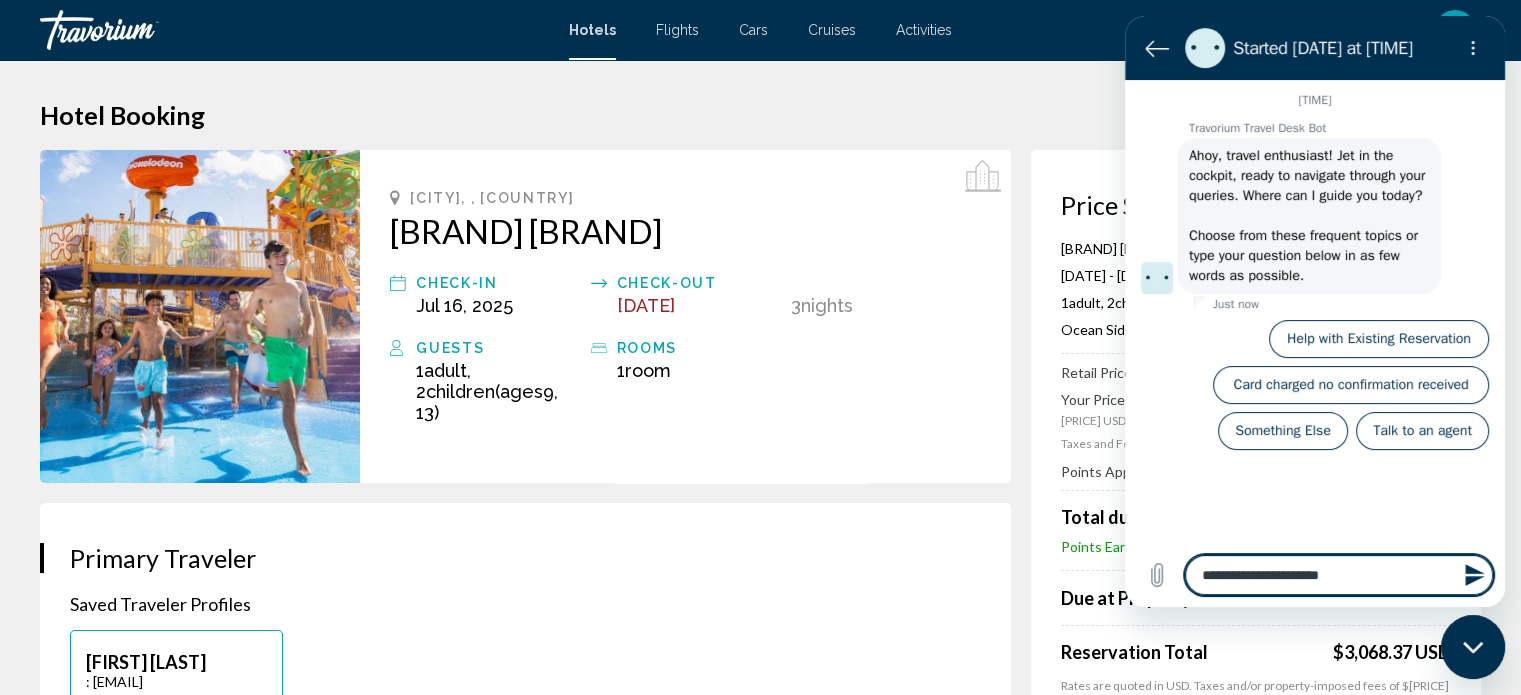 type on "**********" 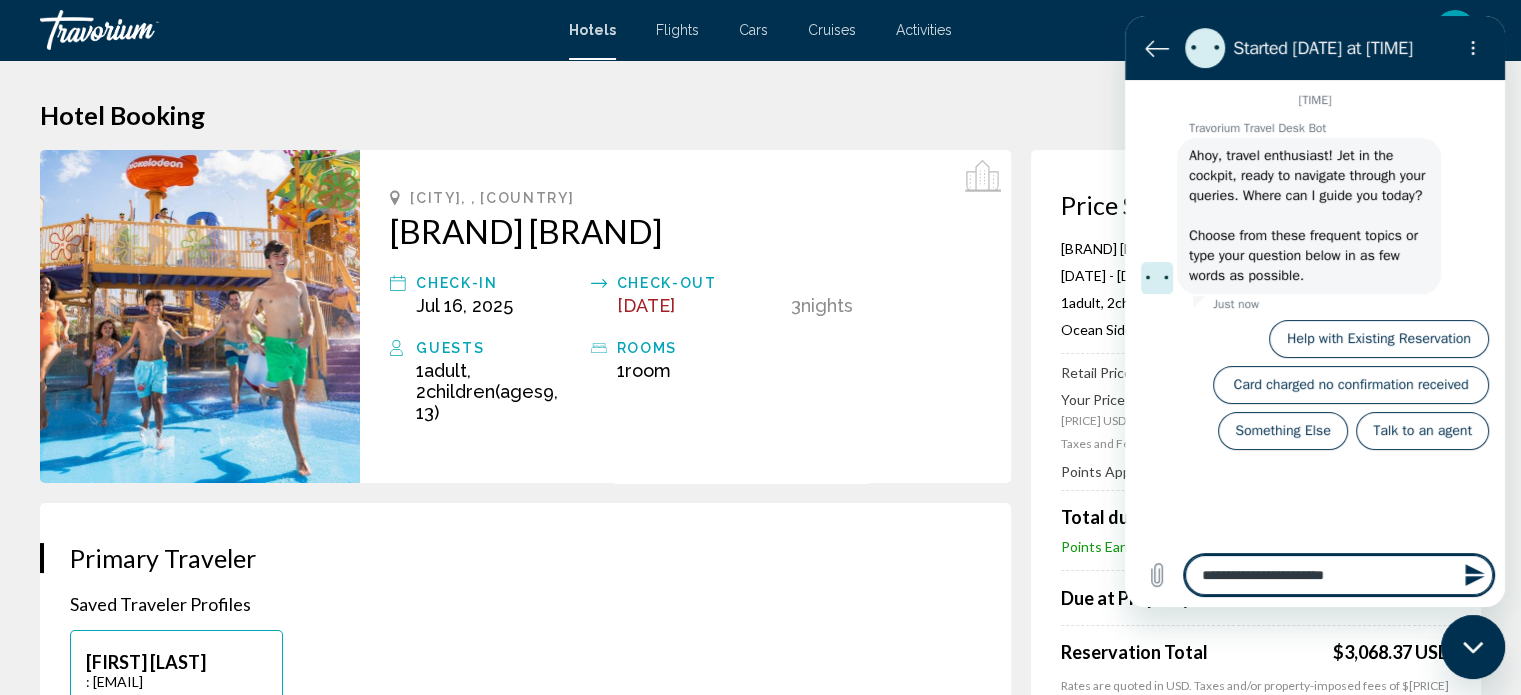 type on "**********" 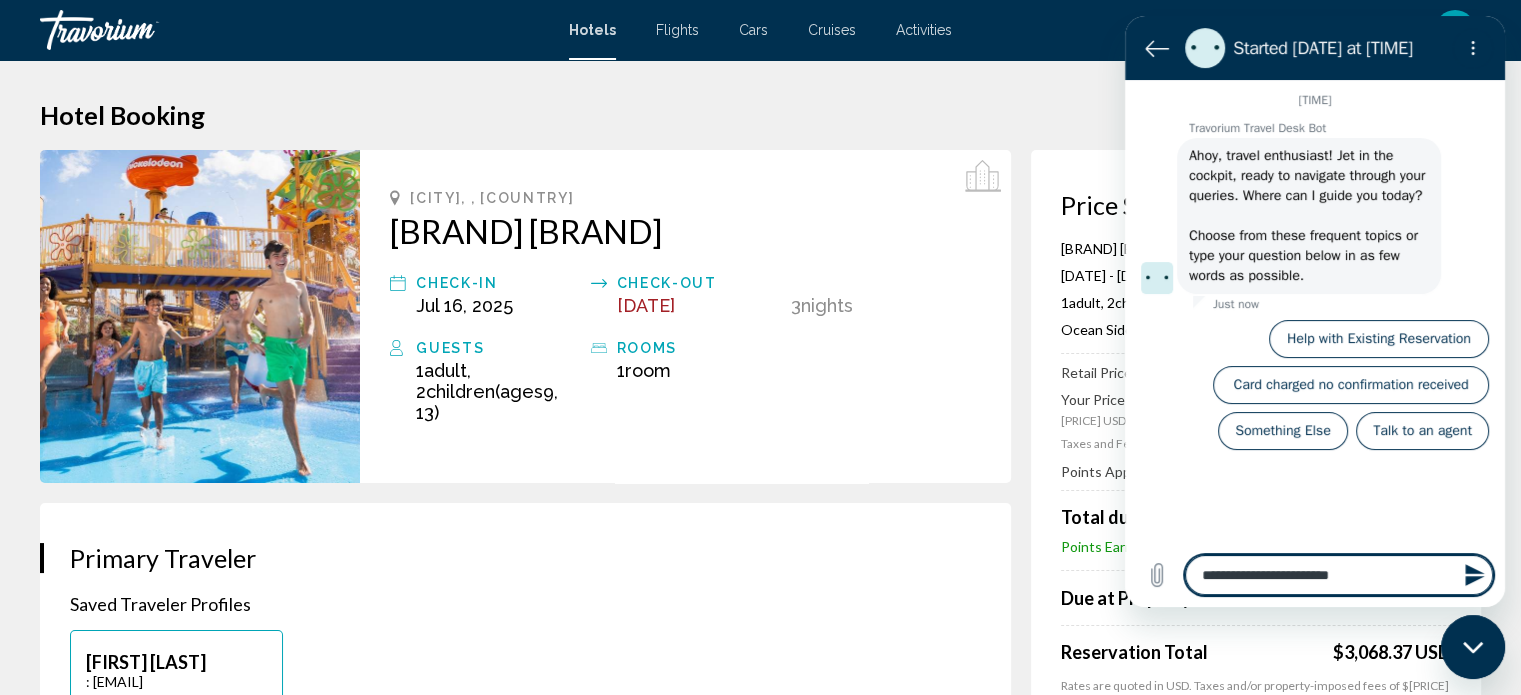 type on "**********" 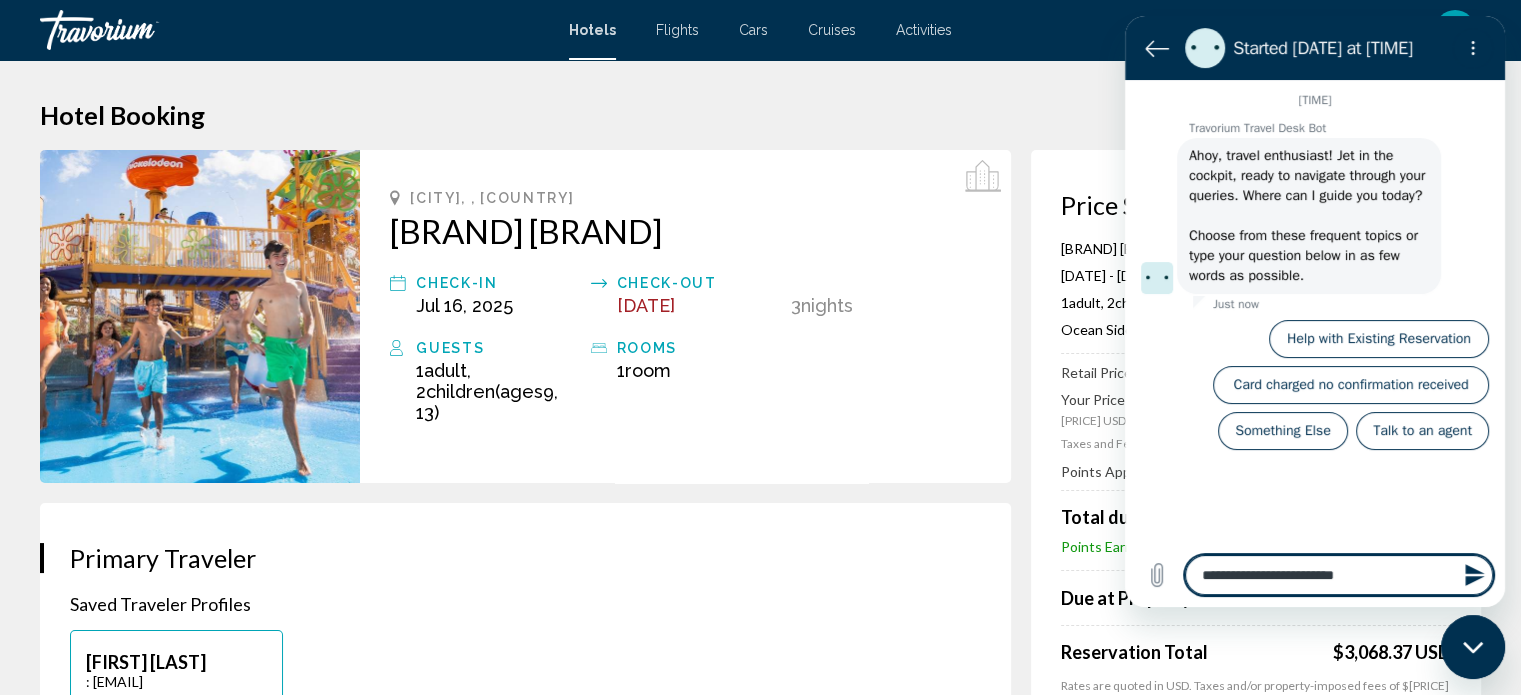 type on "**********" 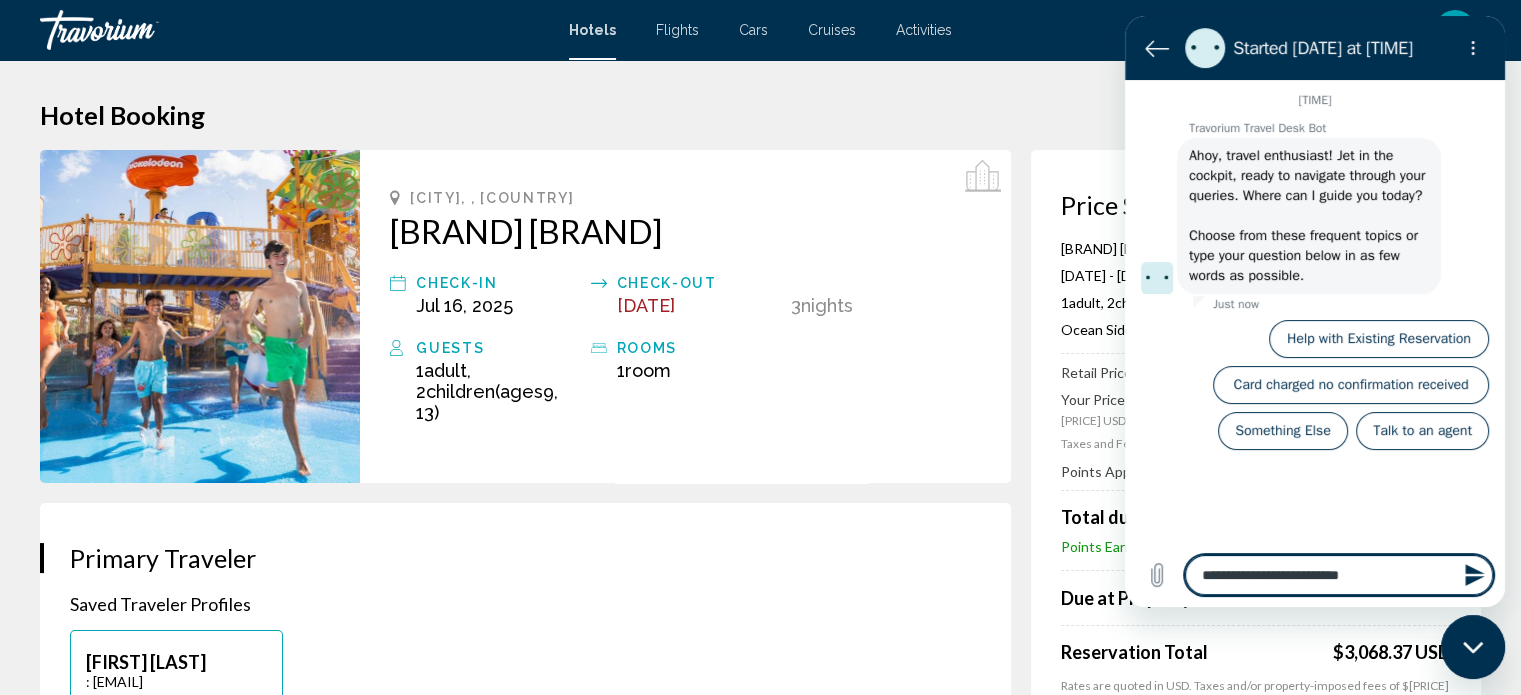 type on "**********" 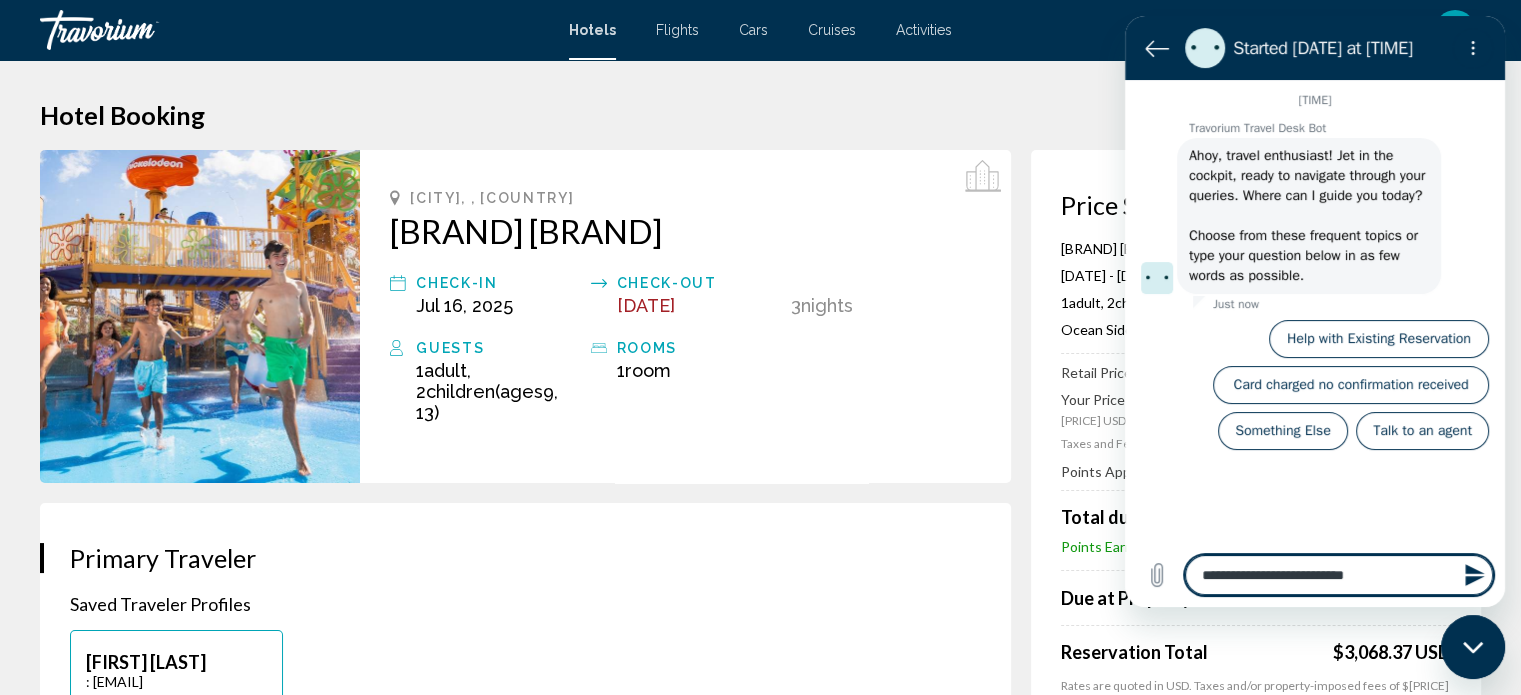 type on "**********" 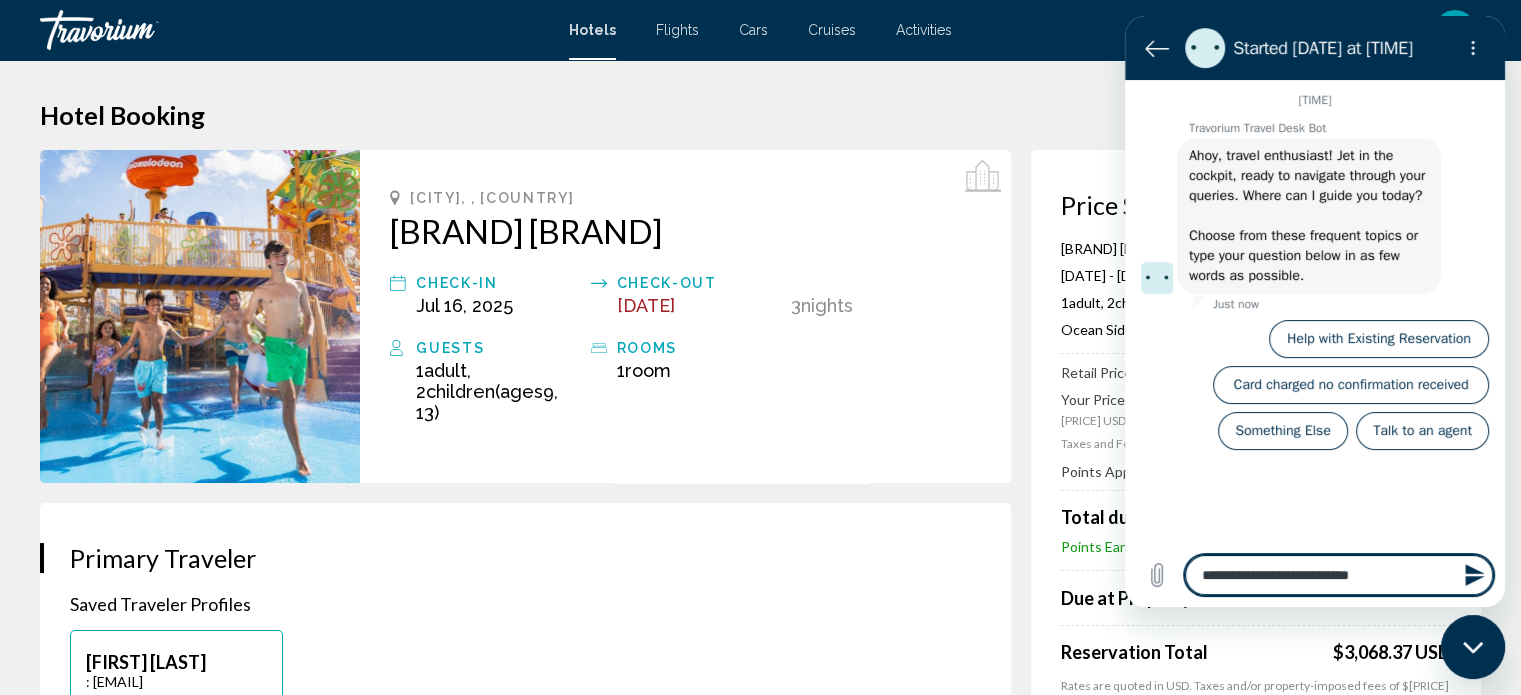 type on "**********" 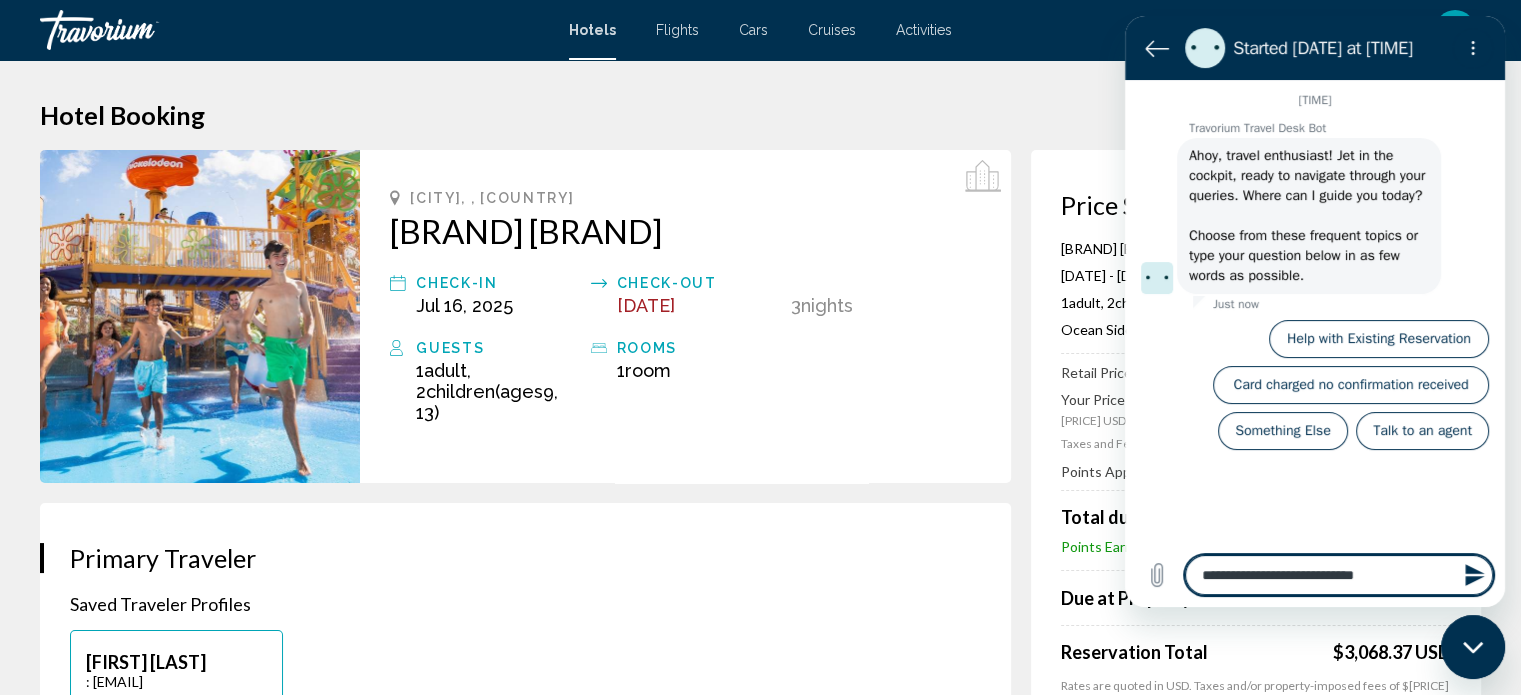 type on "**********" 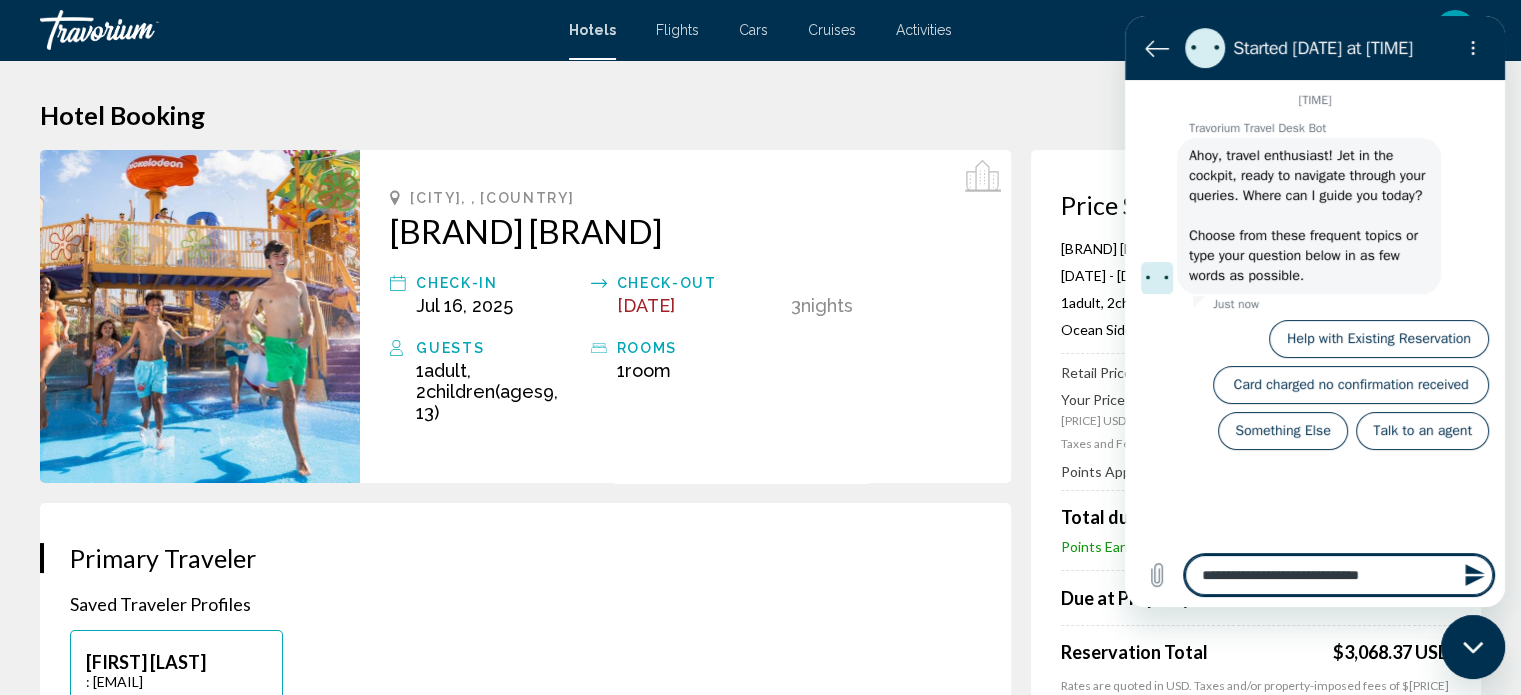 type on "**********" 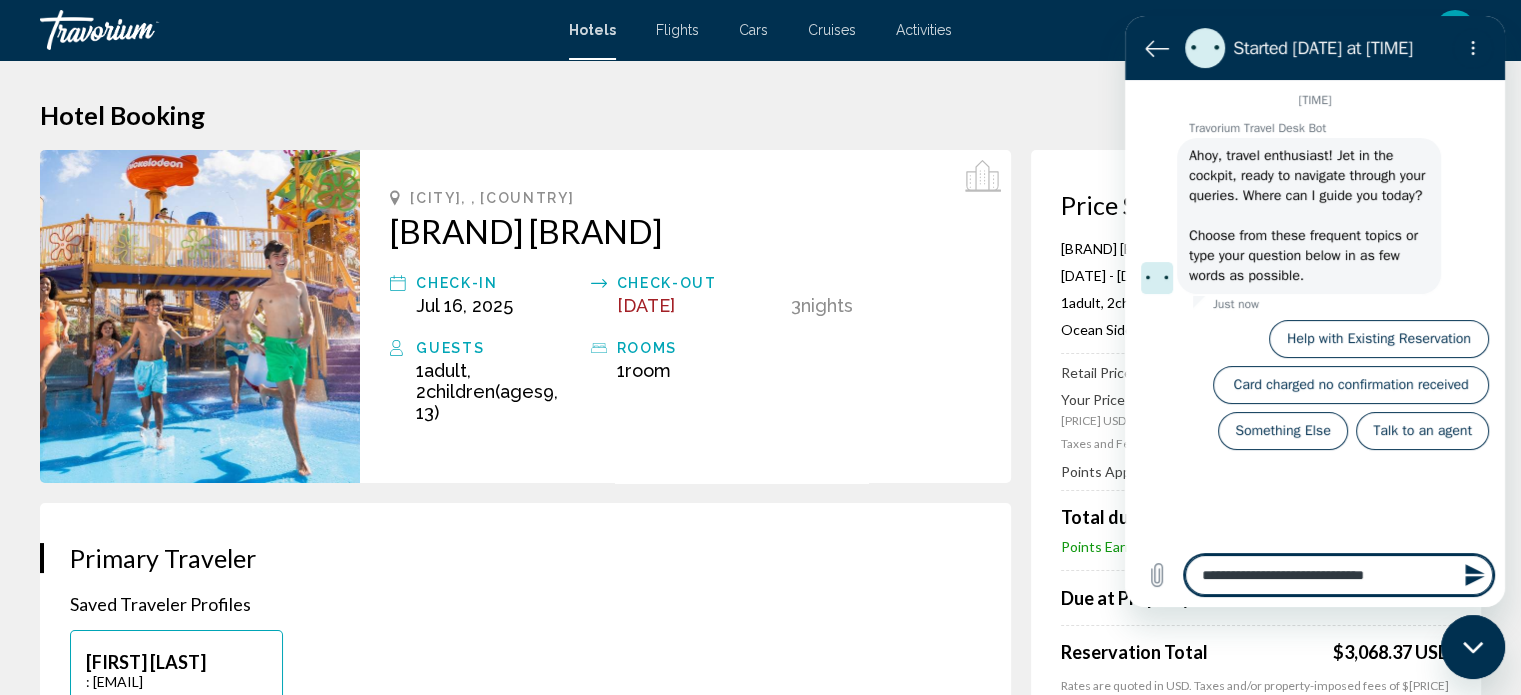 type on "**********" 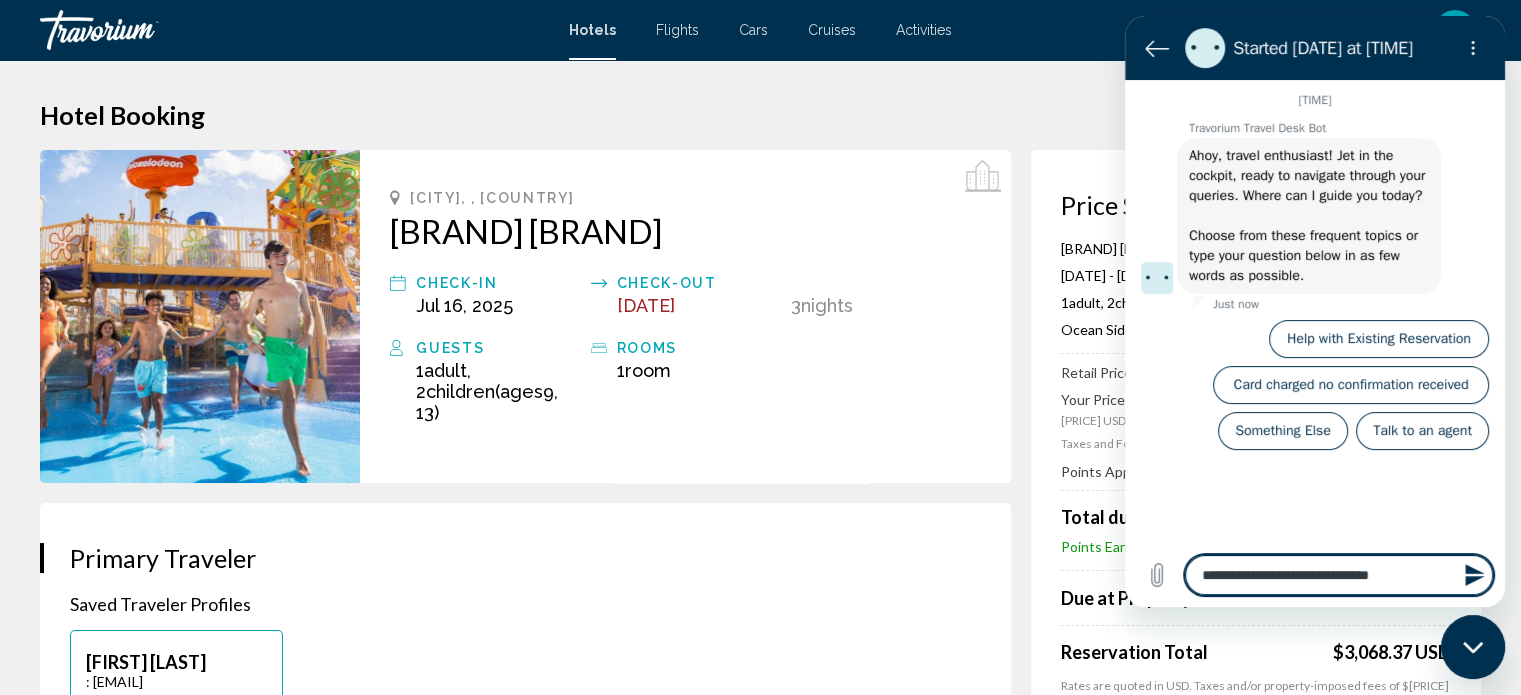 type on "**********" 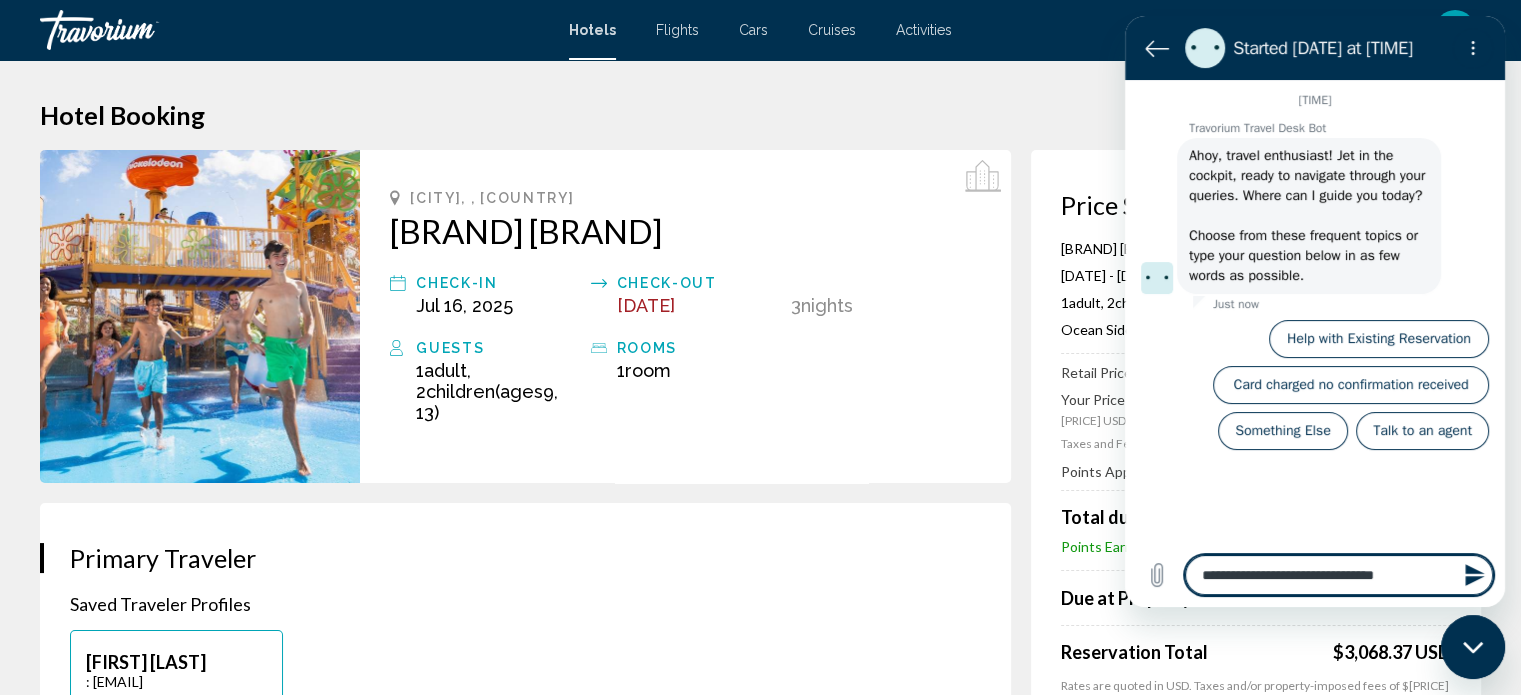type on "**********" 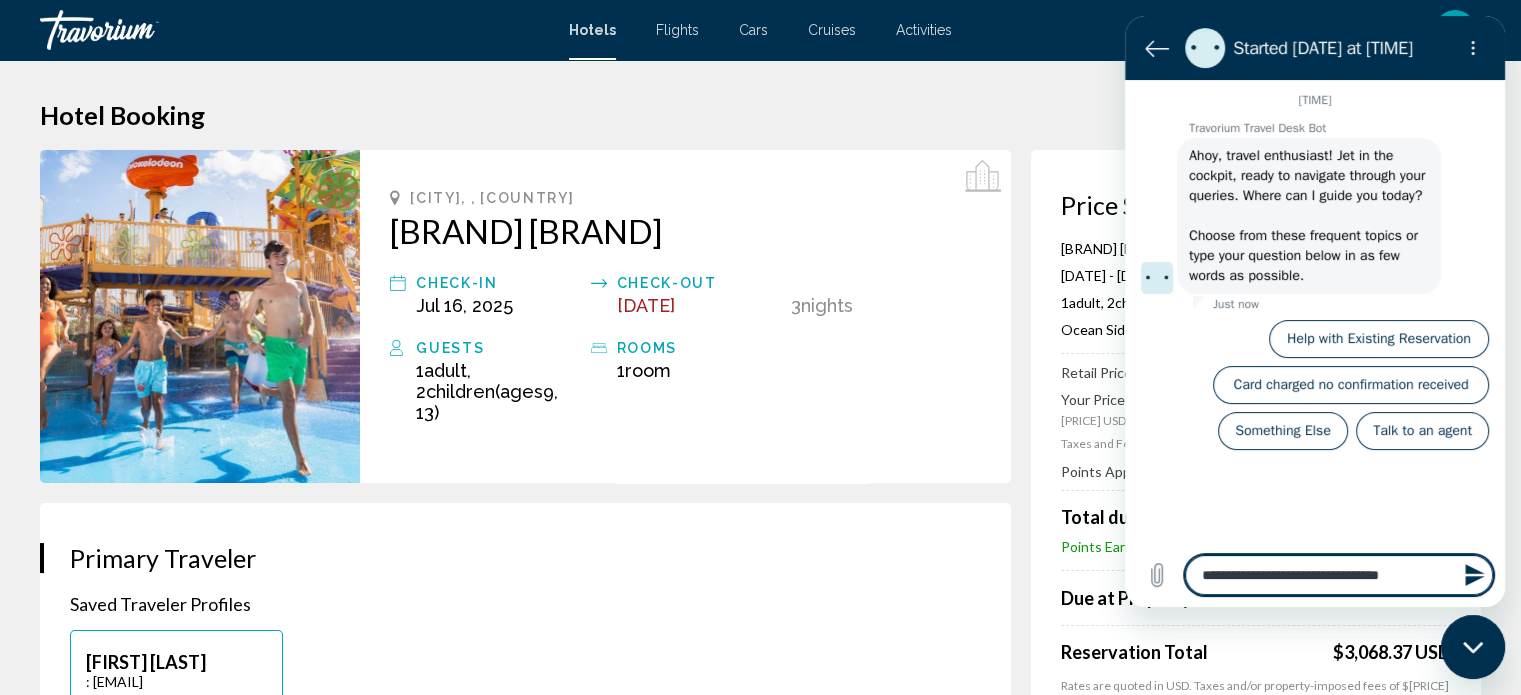 type on "*" 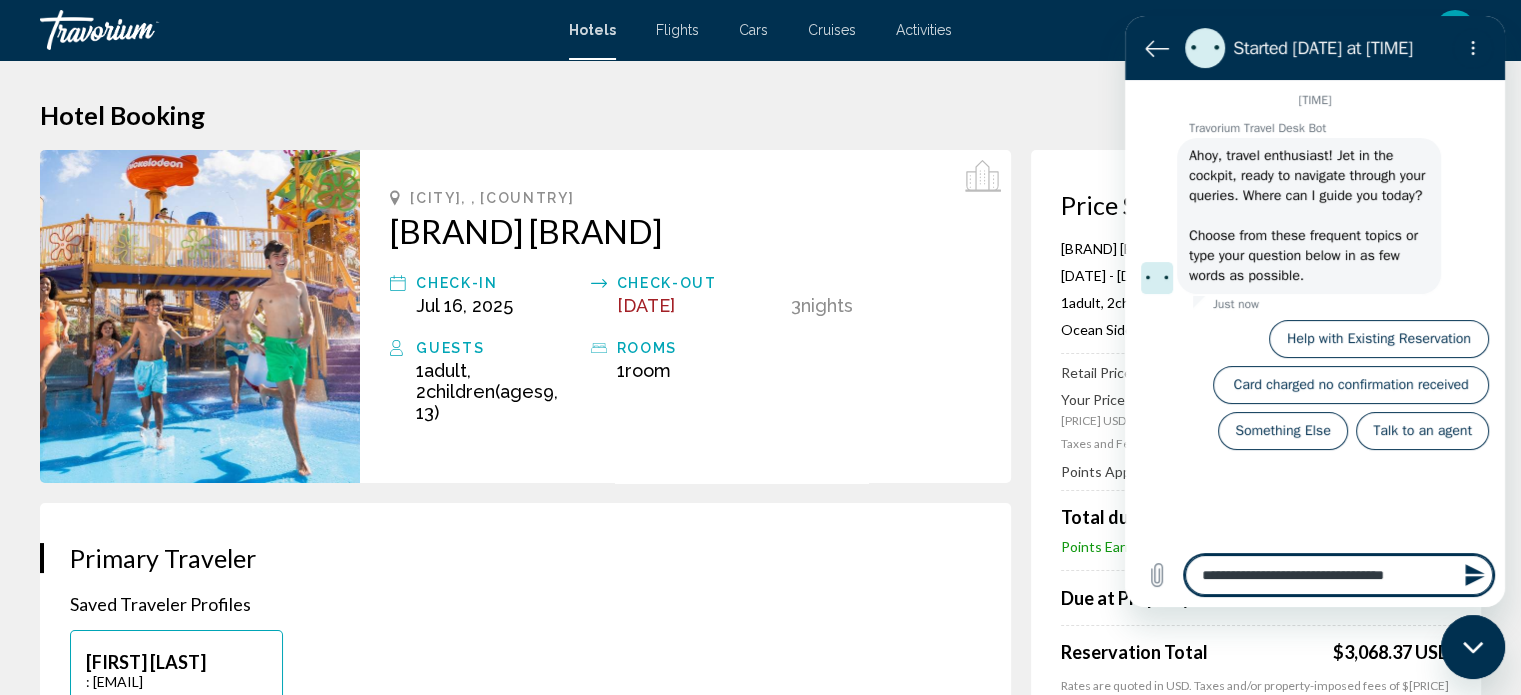 type on "**********" 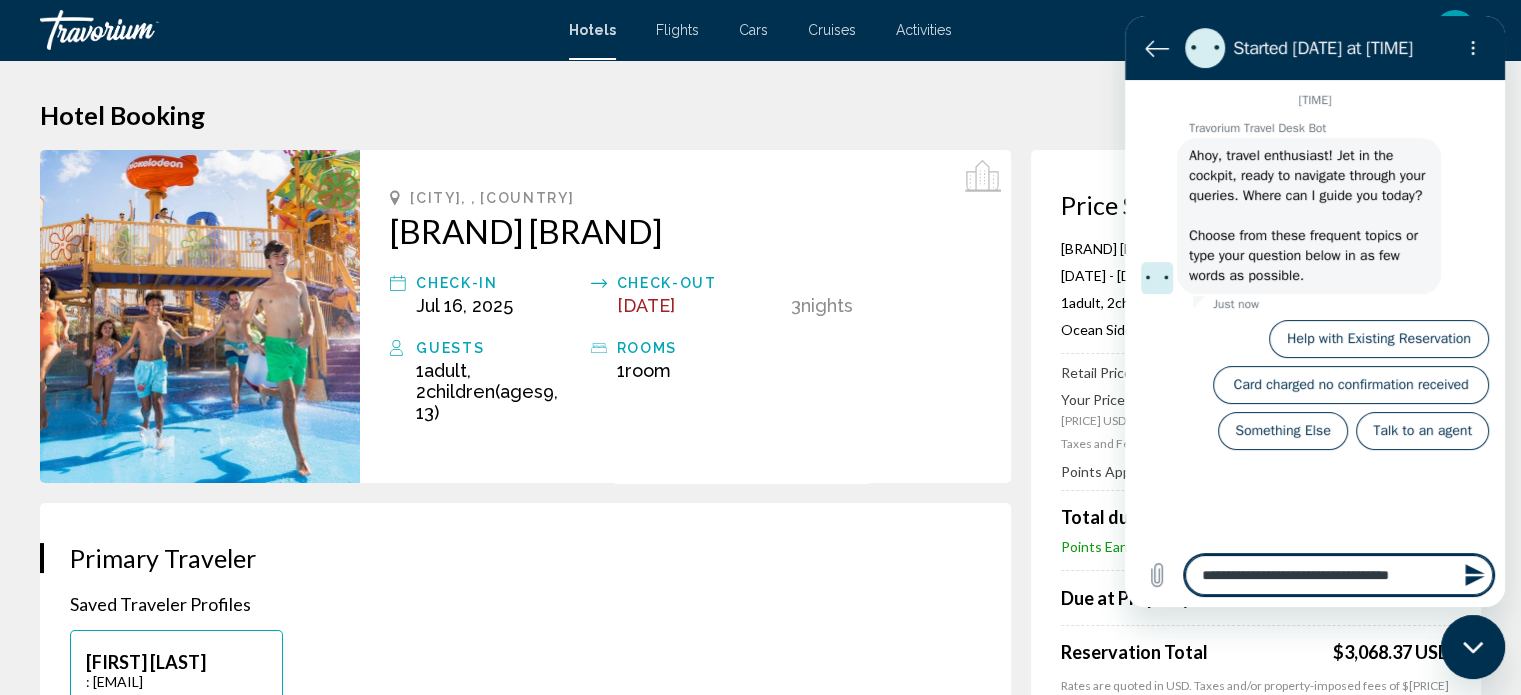 type on "**********" 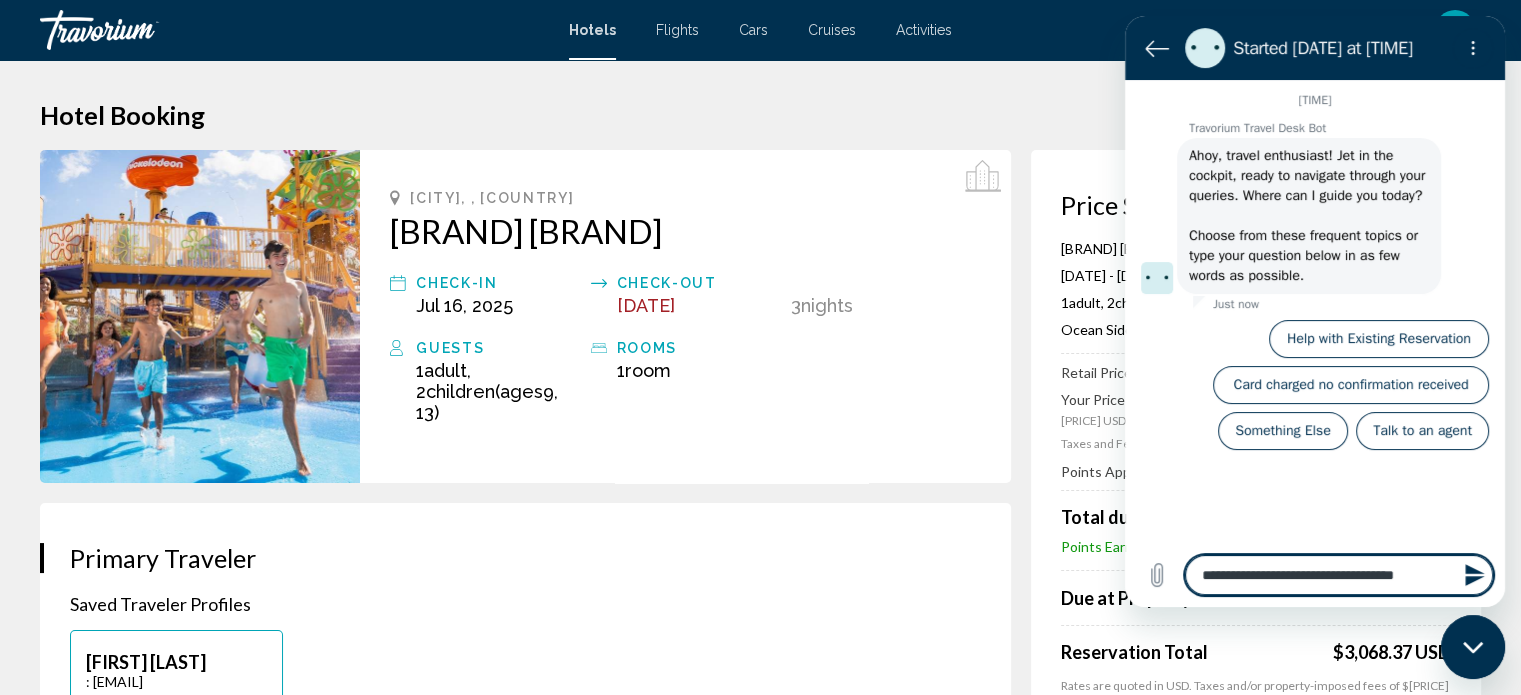 type on "**********" 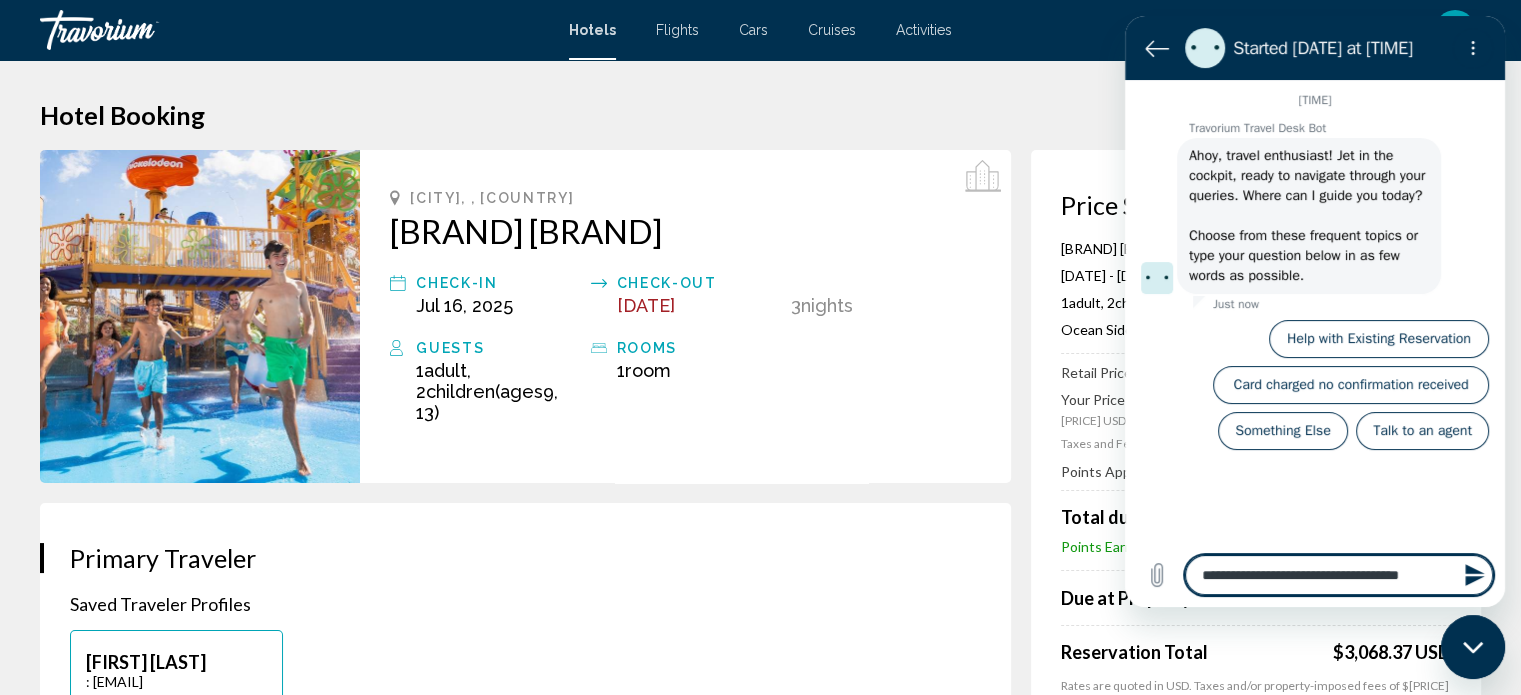 type on "**********" 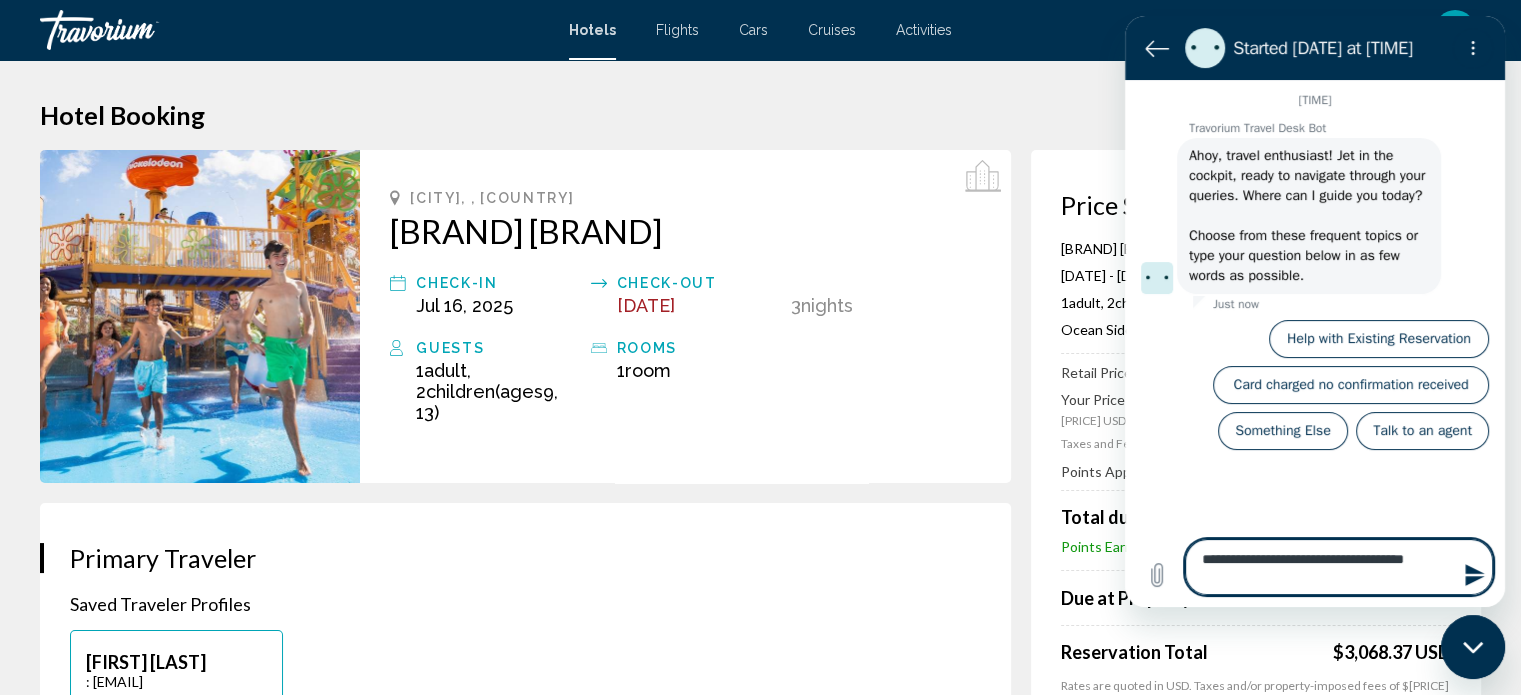 type on "**********" 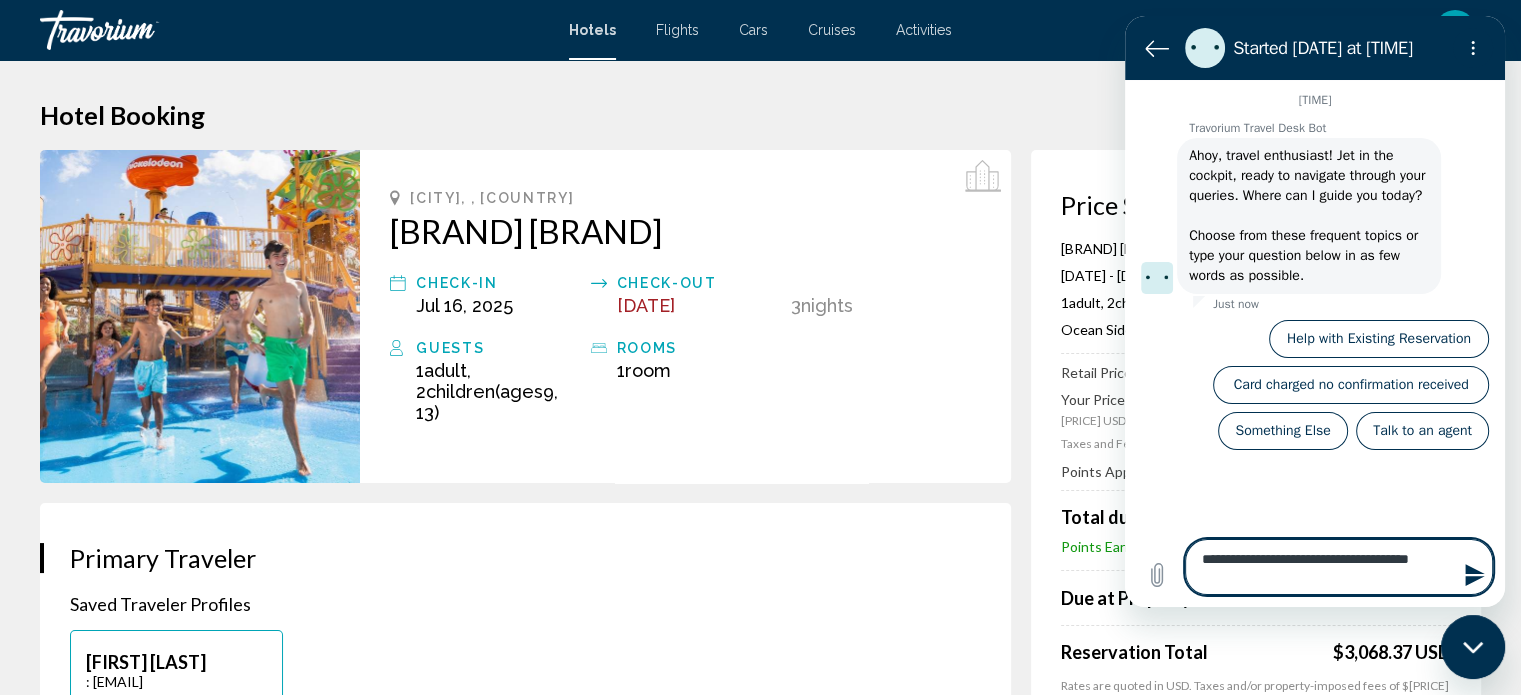 type 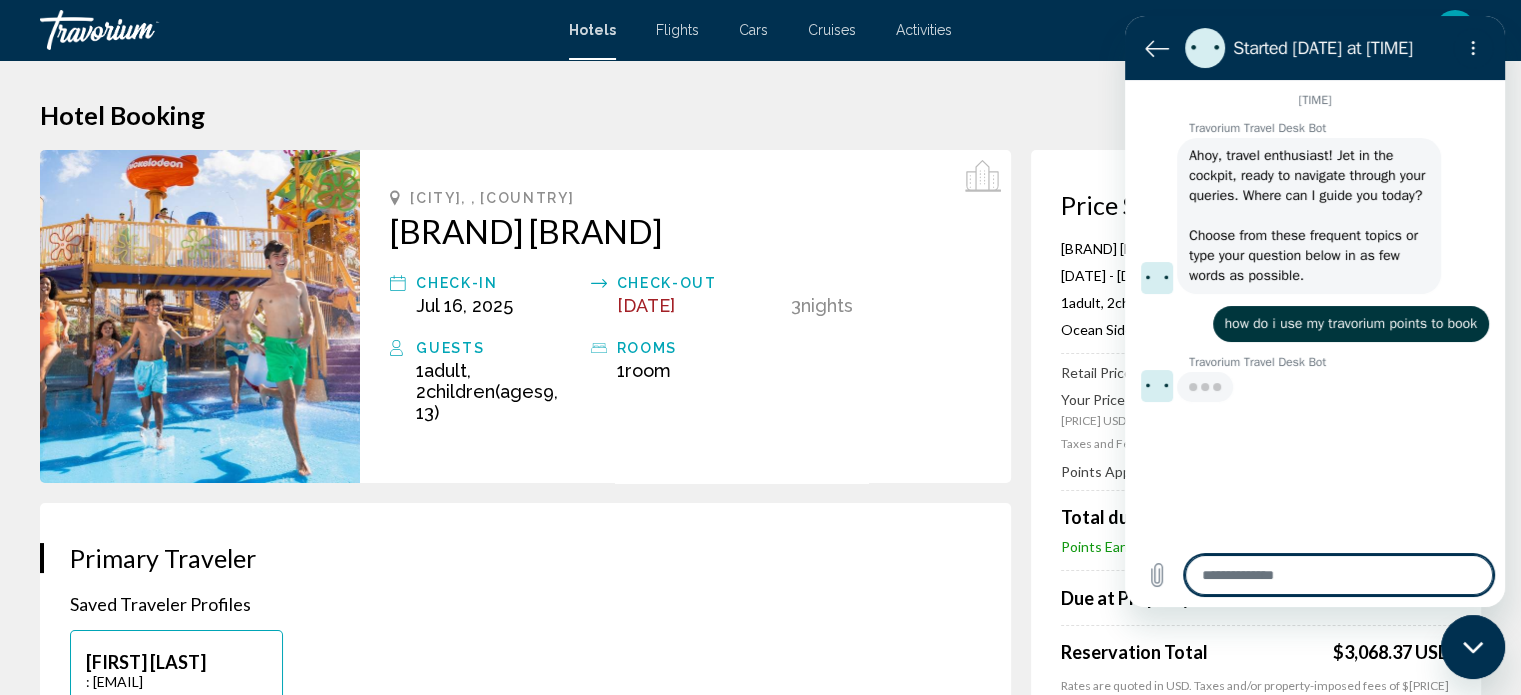 type on "*" 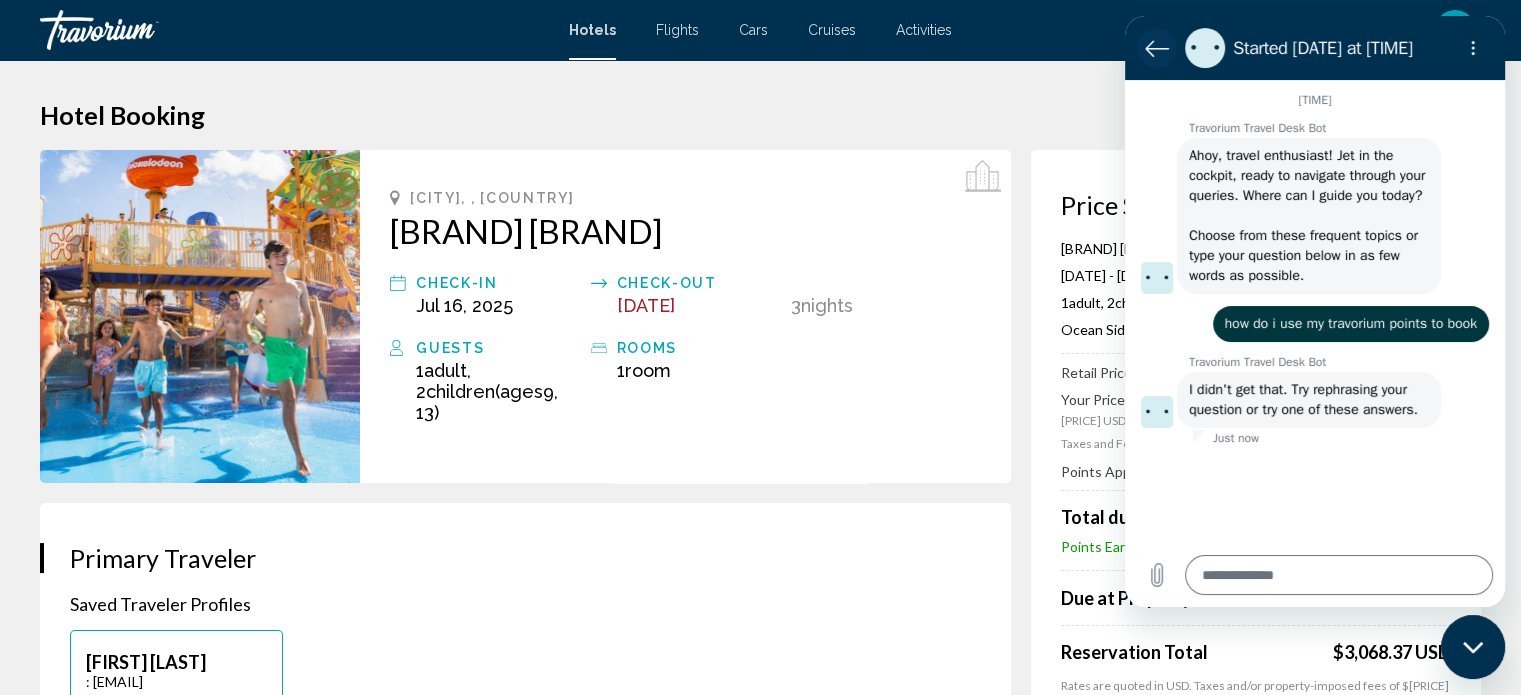 click 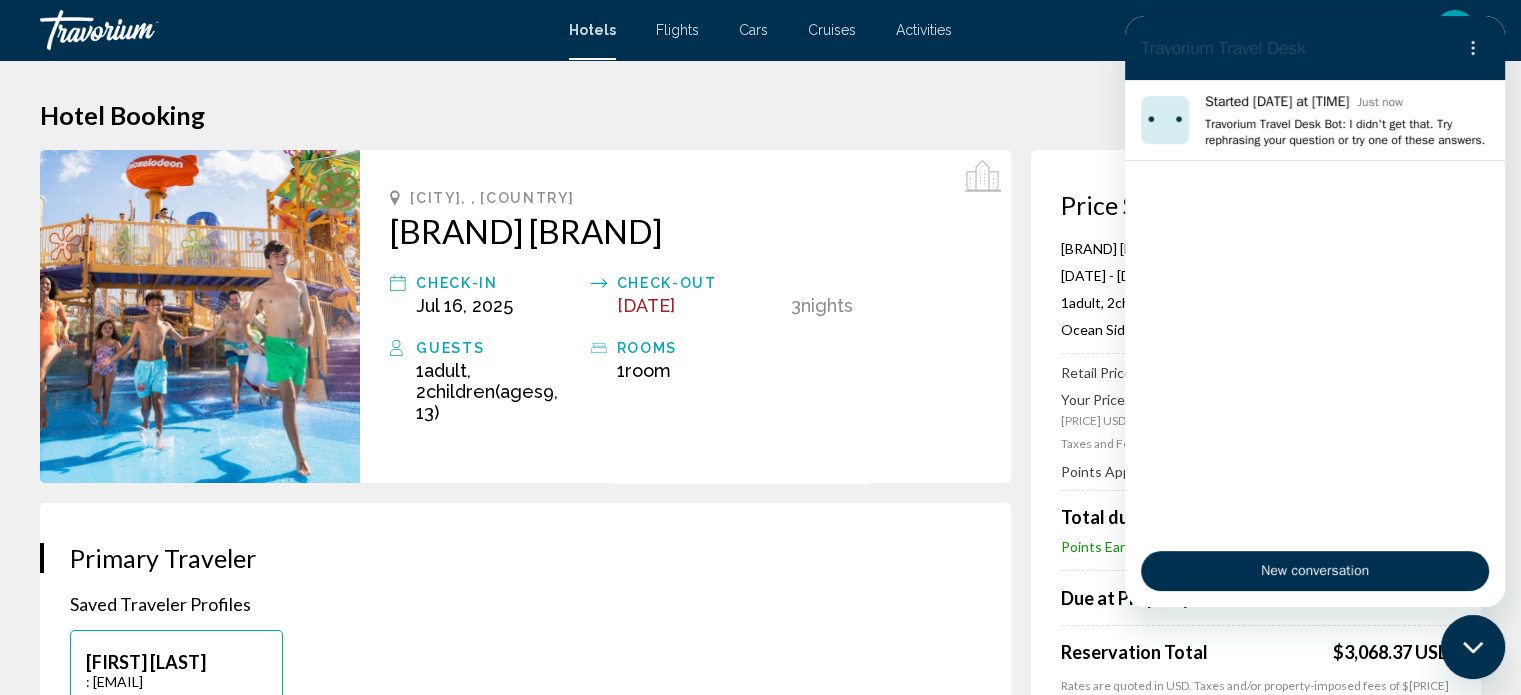 click on "Hotel Booking" at bounding box center (760, 115) 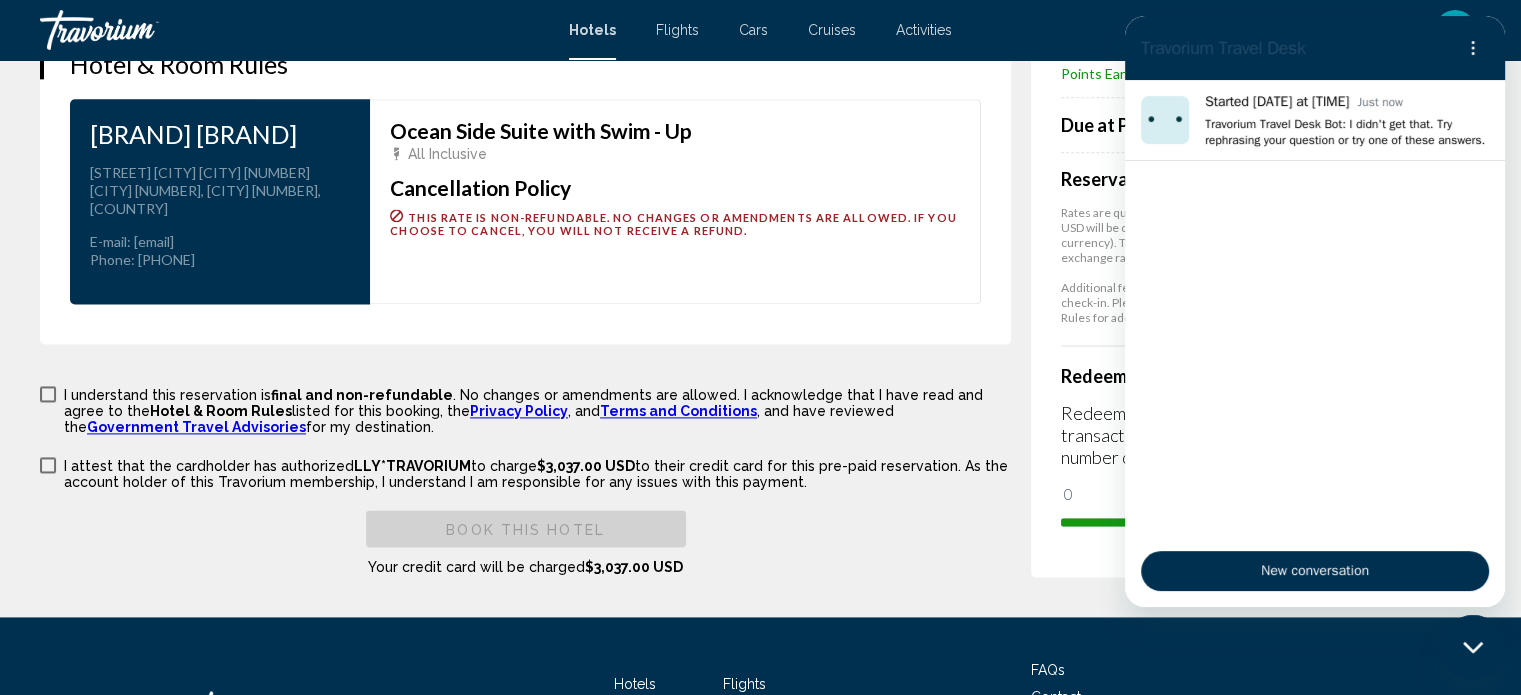 scroll, scrollTop: 2660, scrollLeft: 0, axis: vertical 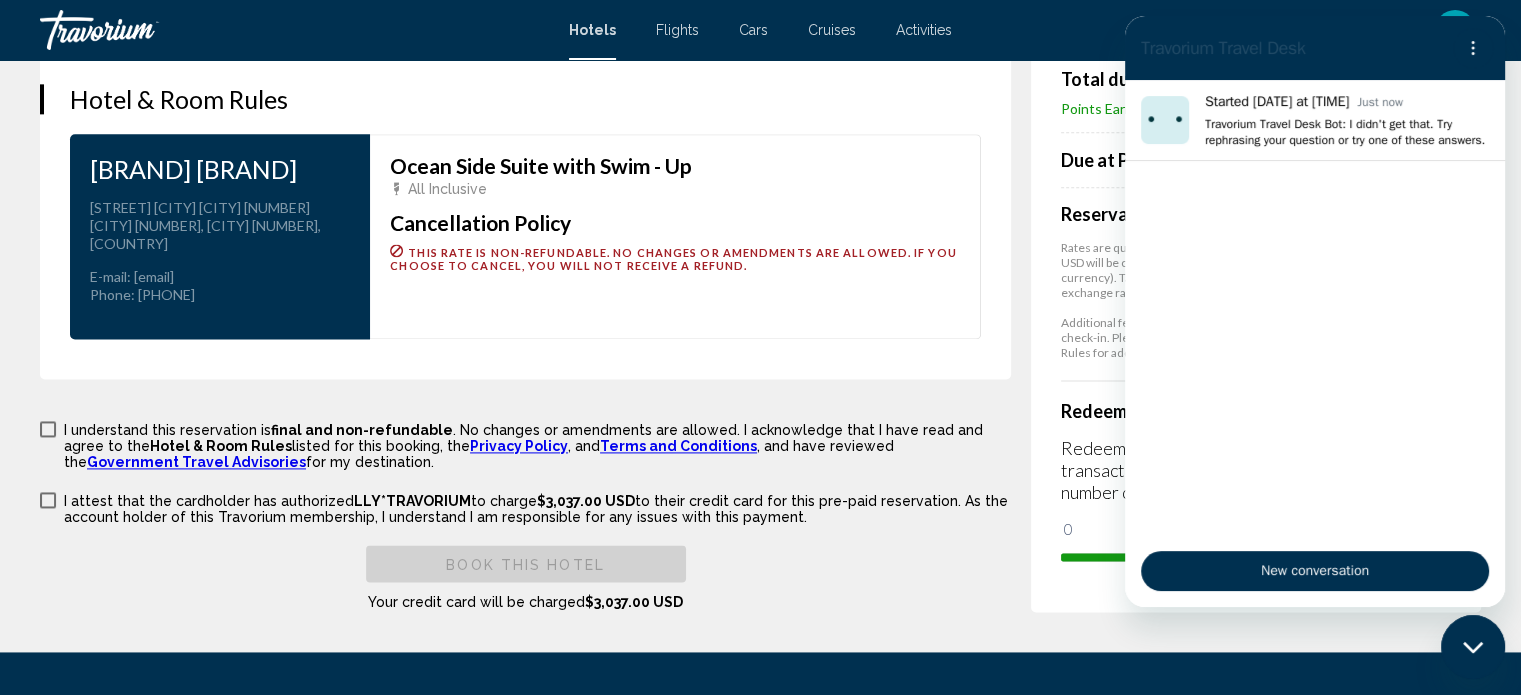 click 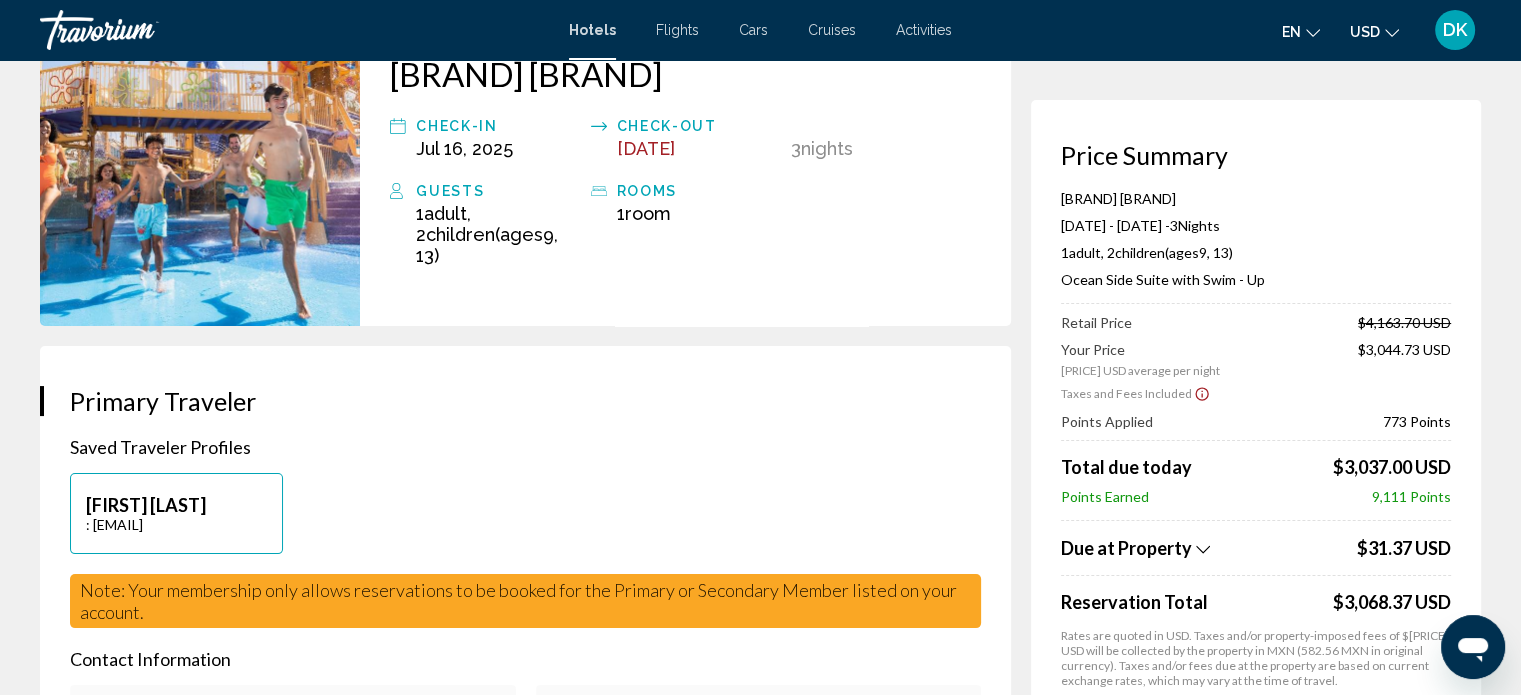 scroll, scrollTop: 0, scrollLeft: 0, axis: both 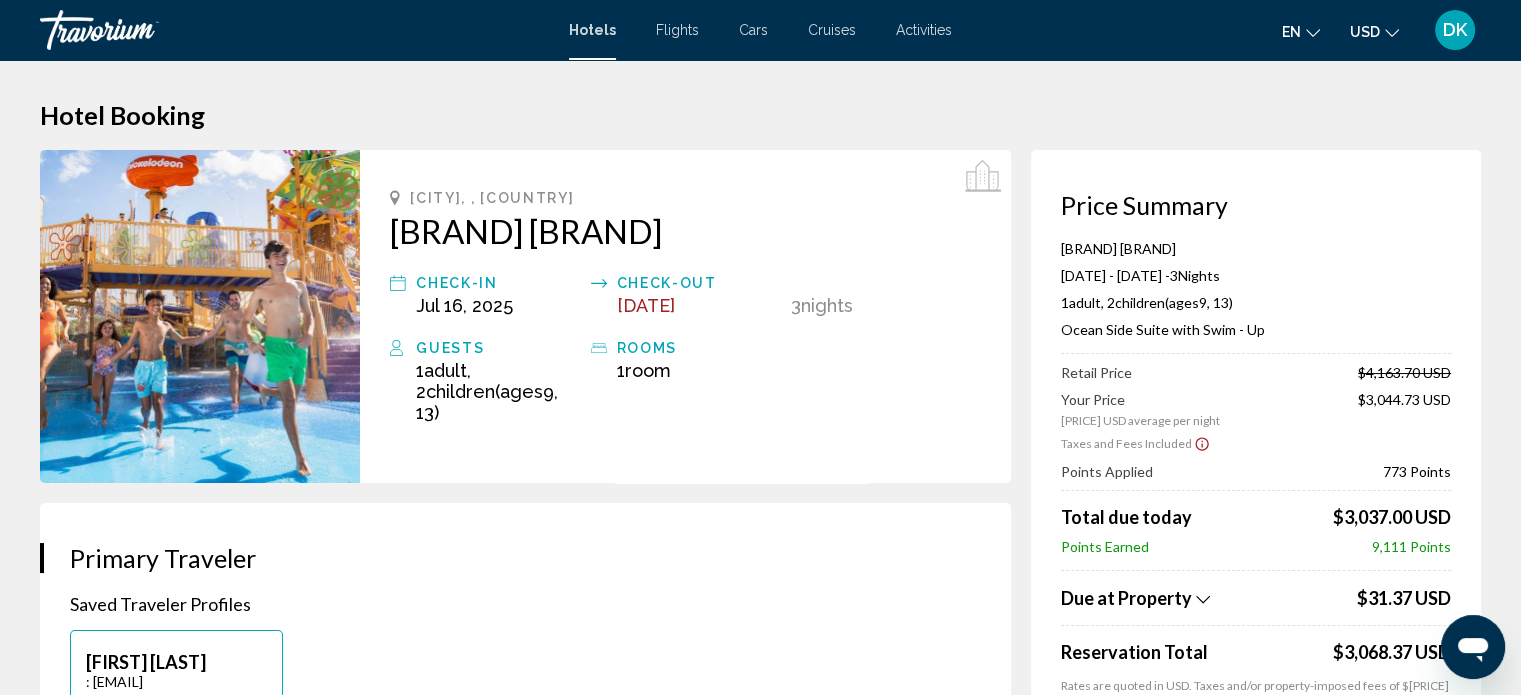 click on "Jul 16, 2025" at bounding box center [498, 305] 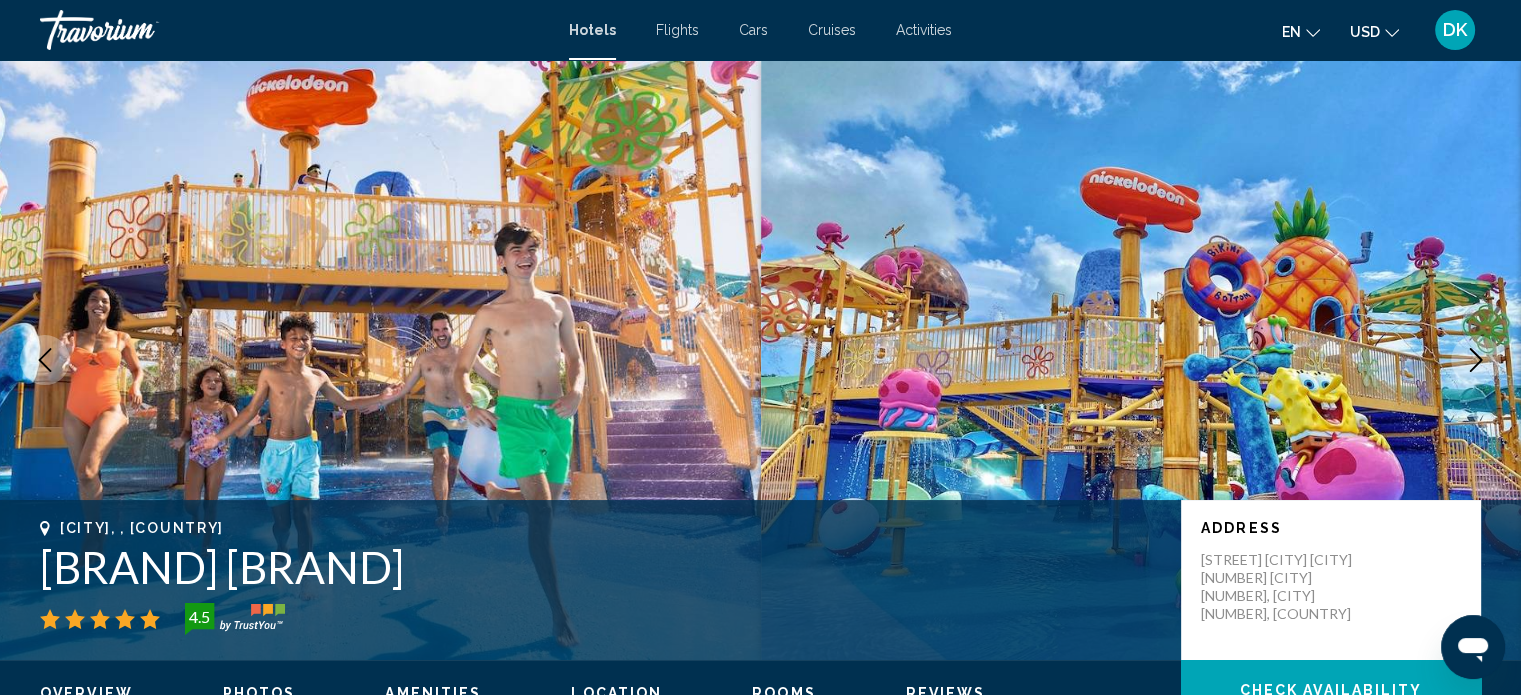 scroll, scrollTop: 12, scrollLeft: 0, axis: vertical 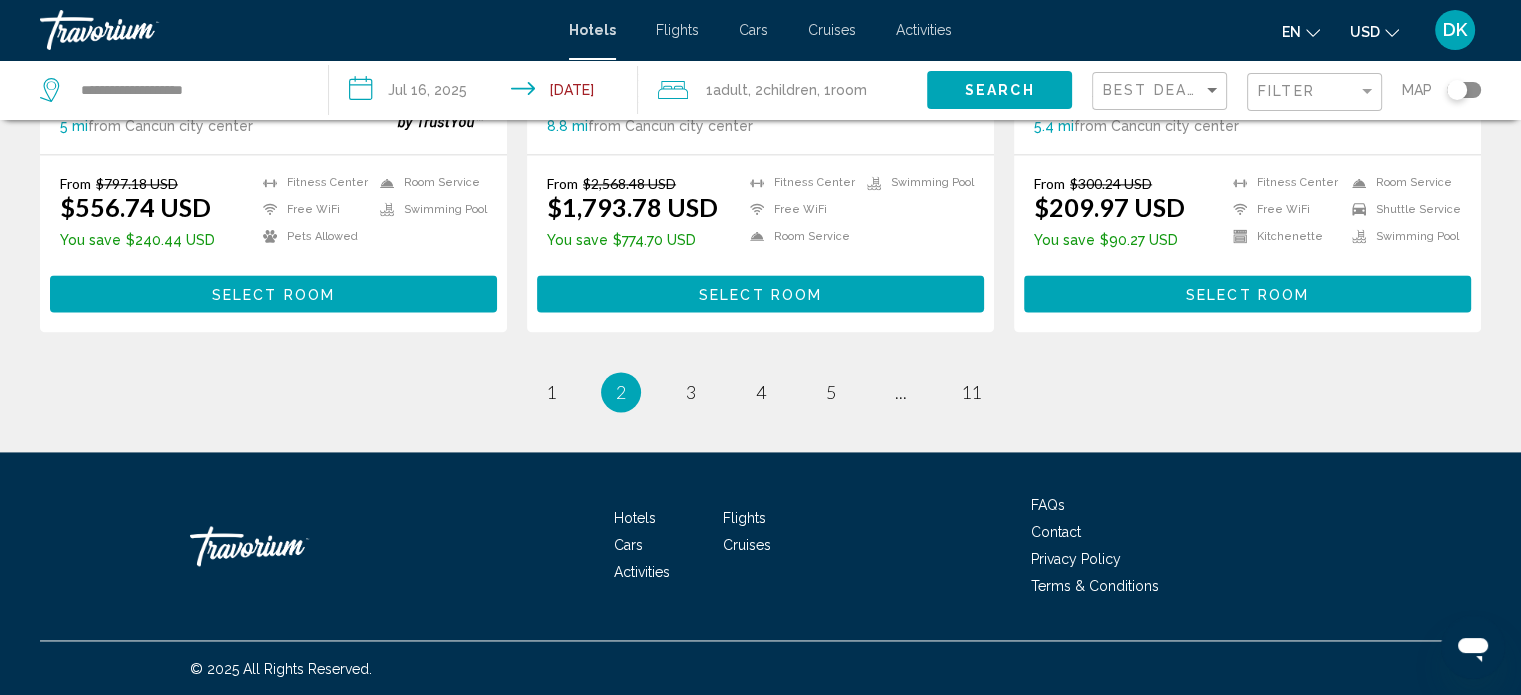 click on "Hotels Flights Cars Cruises Activities FAQs Contact Privacy Policy Terms & Conditions" at bounding box center [760, 546] 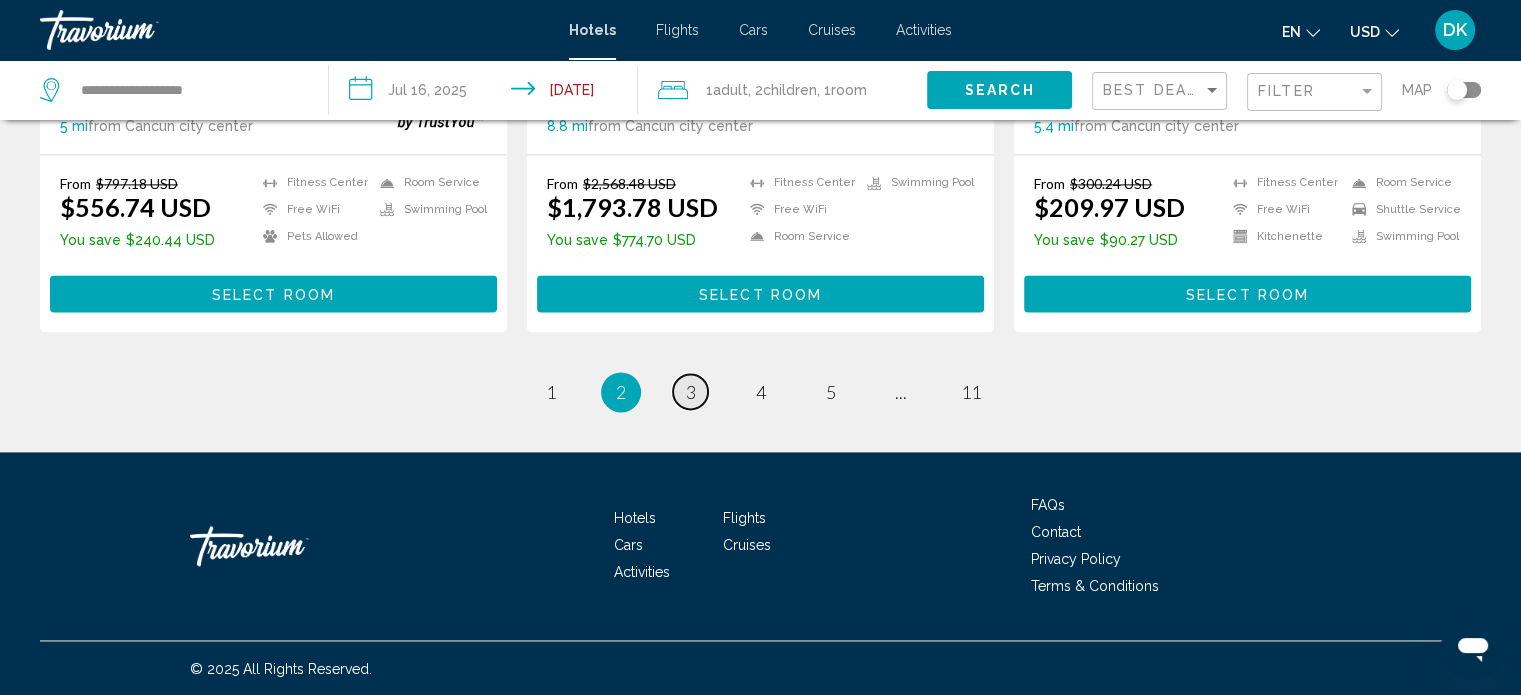 click on "page  3" at bounding box center [690, 391] 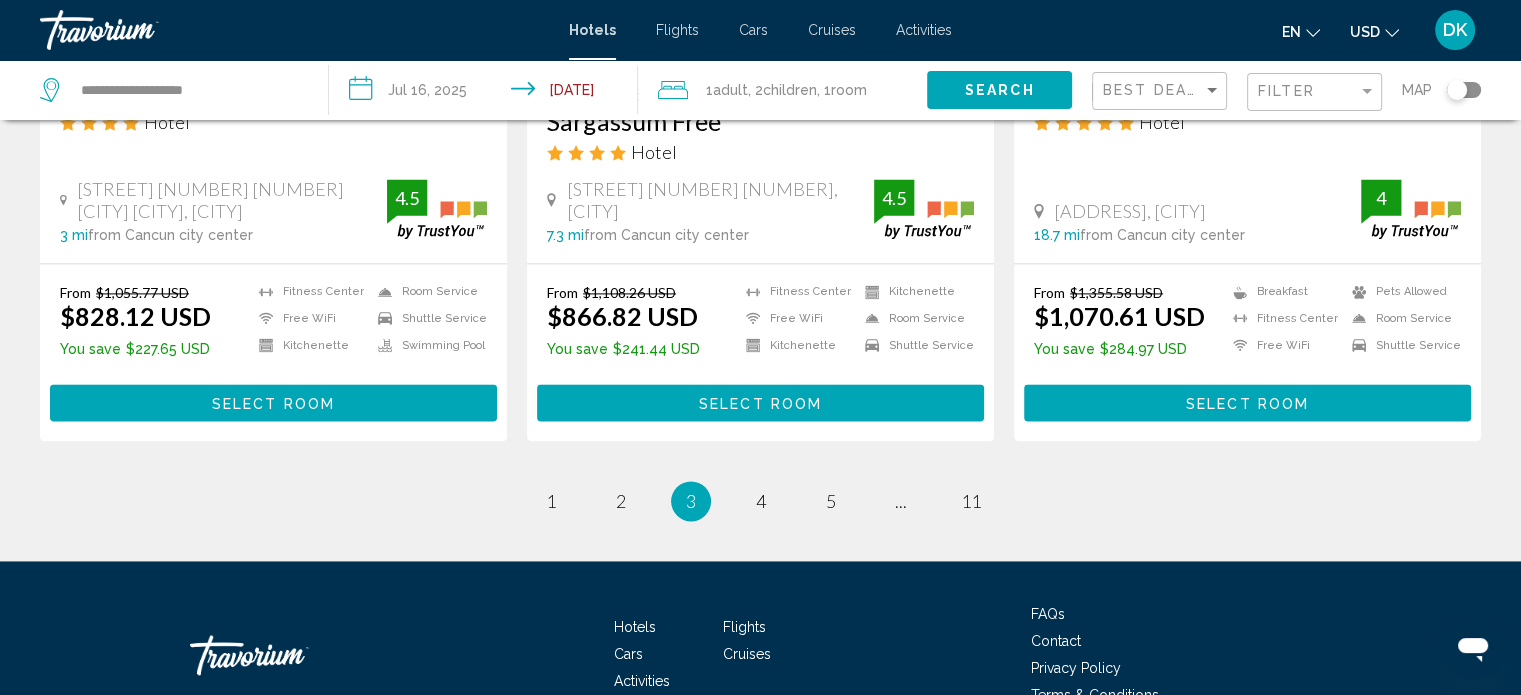 scroll, scrollTop: 2761, scrollLeft: 0, axis: vertical 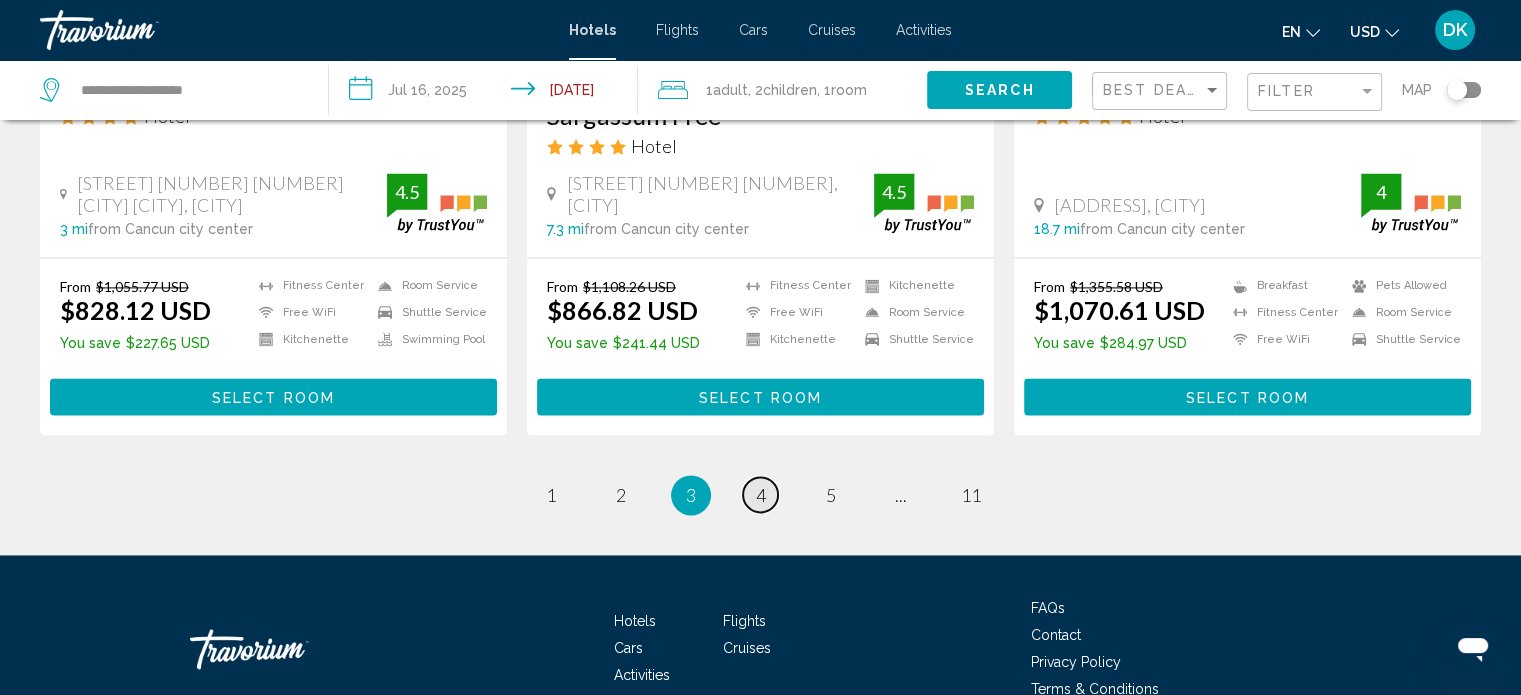 click on "4" at bounding box center [761, 495] 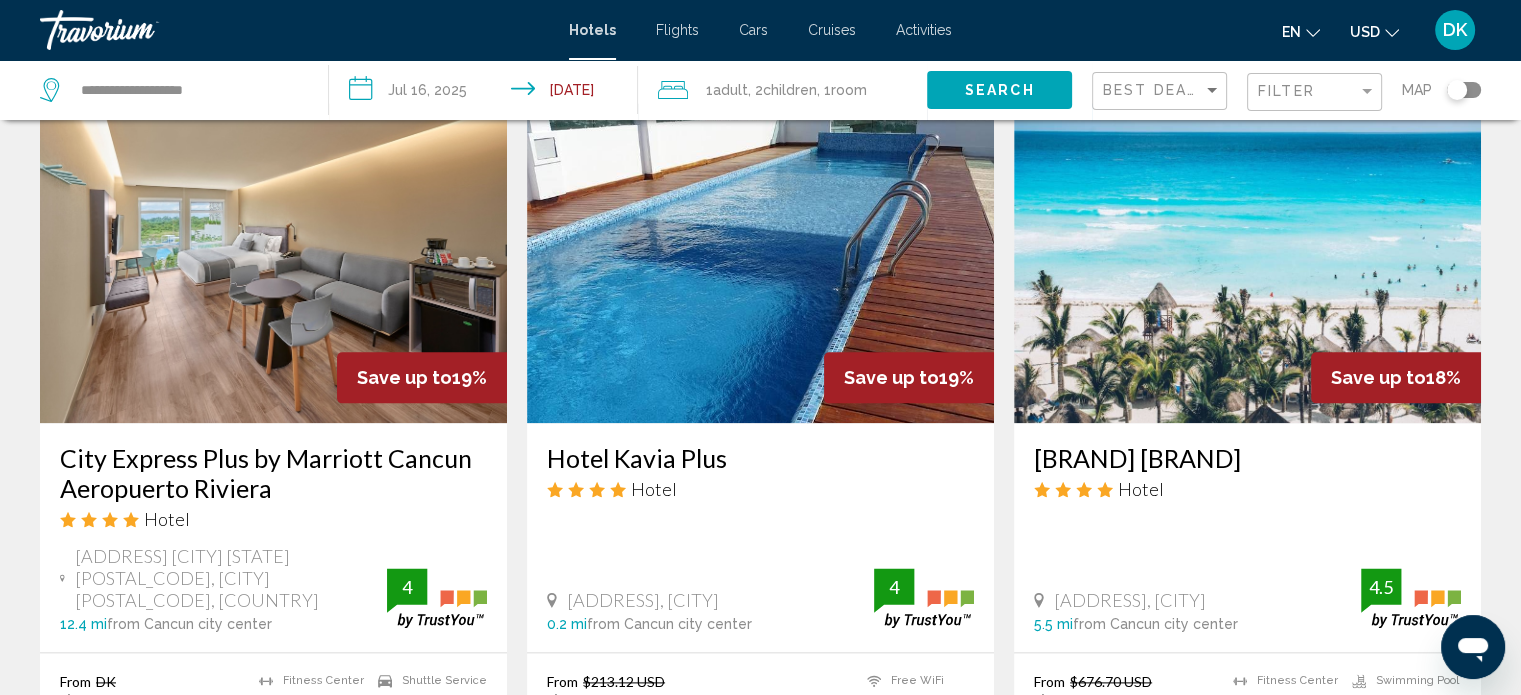 scroll, scrollTop: 2351, scrollLeft: 0, axis: vertical 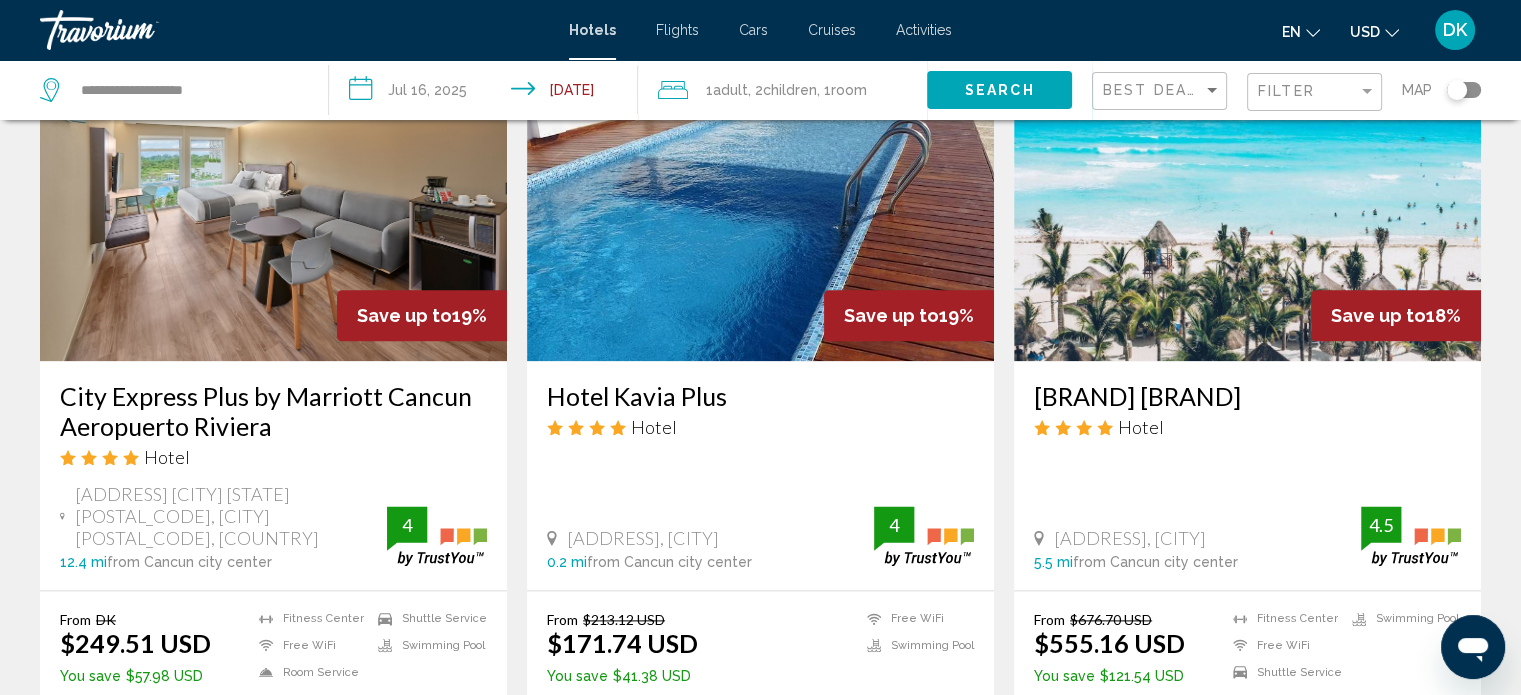 click on "From $[PRICE] USD $[PRICE] USD  You save  $[PRICE] USD
Fitness Center
Free WiFi
Room Service
Shuttle Service
Swimming Pool  4 Select Room" at bounding box center [273, 679] 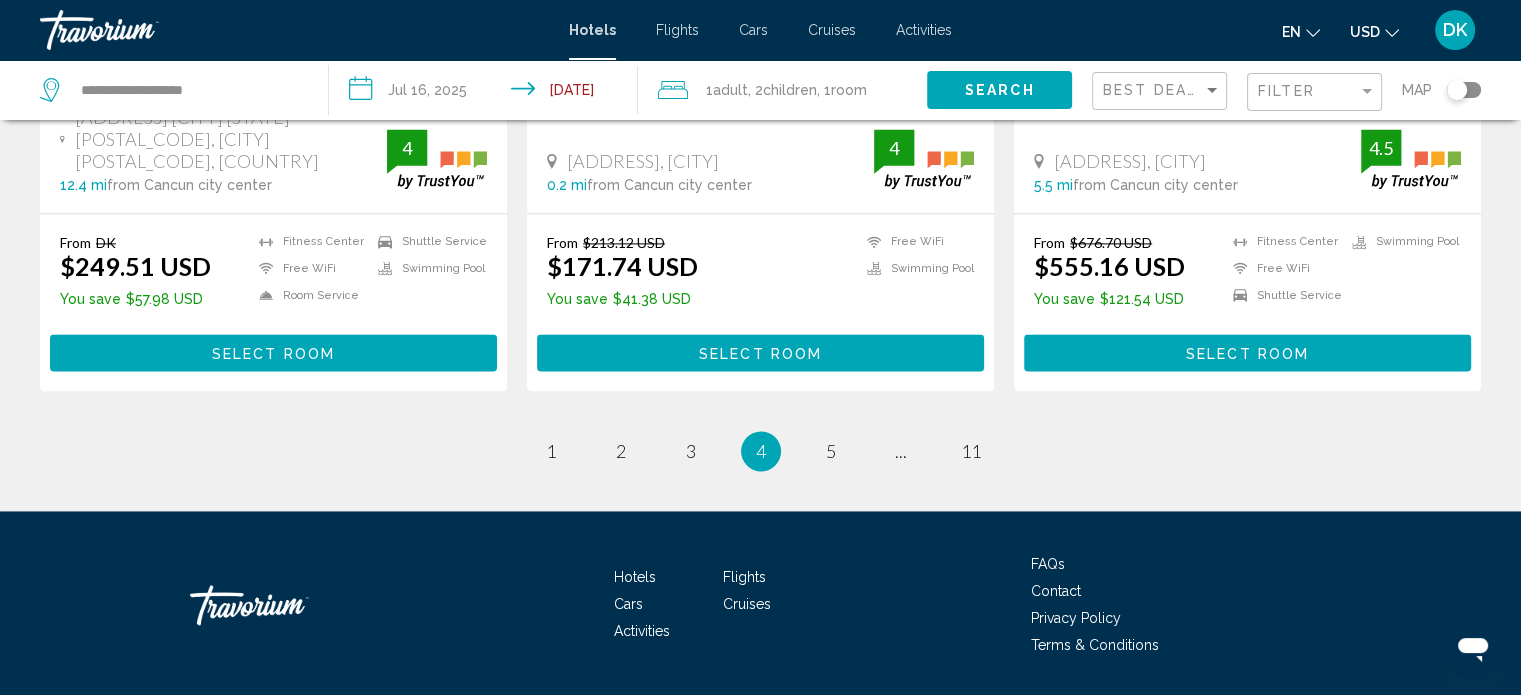 scroll, scrollTop: 2787, scrollLeft: 0, axis: vertical 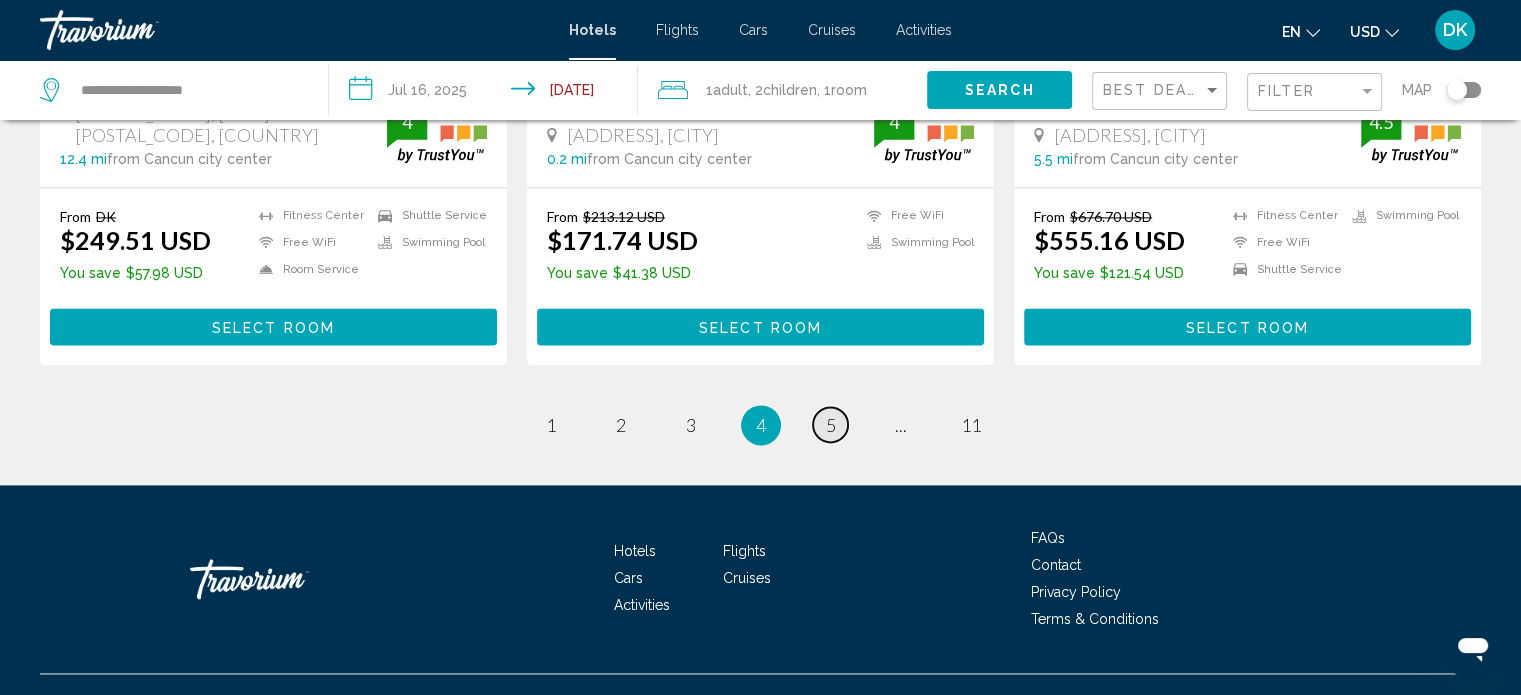click on "5" at bounding box center (831, 425) 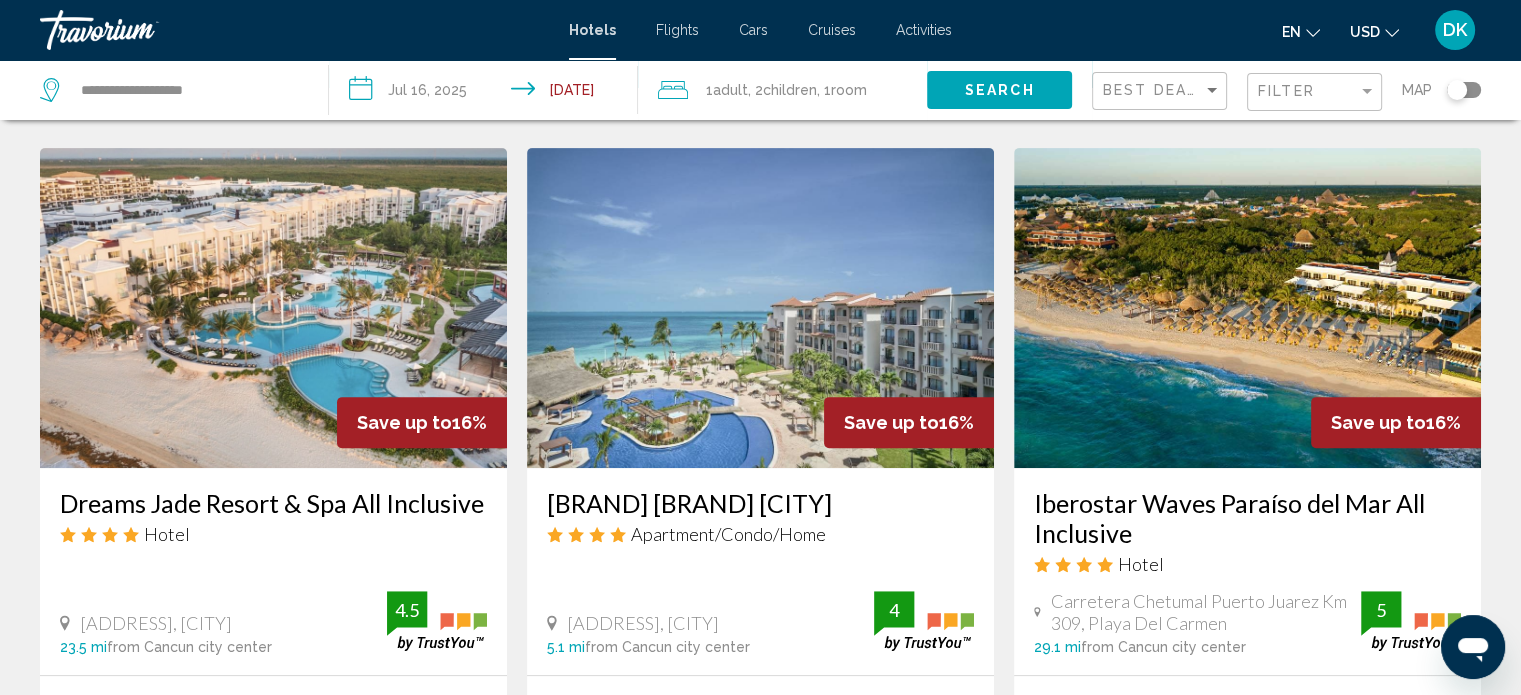 scroll, scrollTop: 790, scrollLeft: 0, axis: vertical 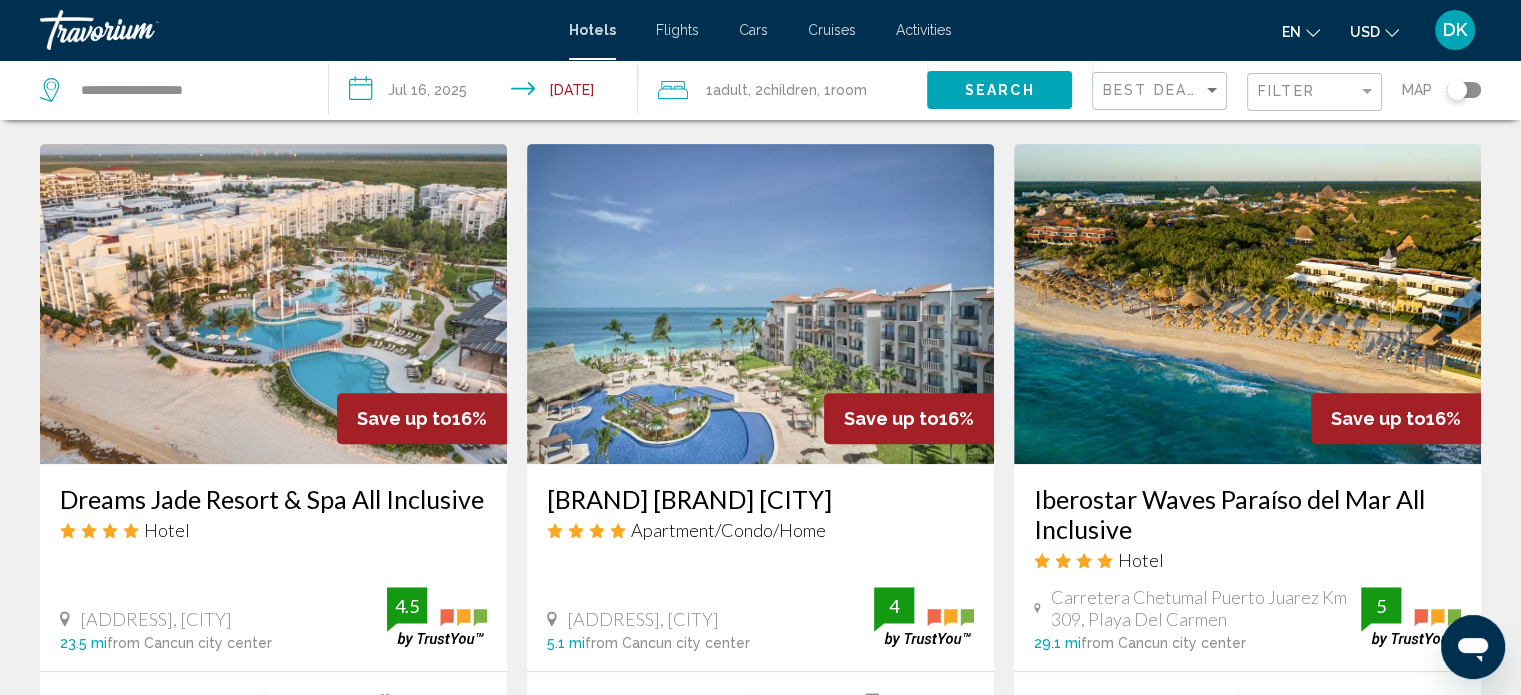 click 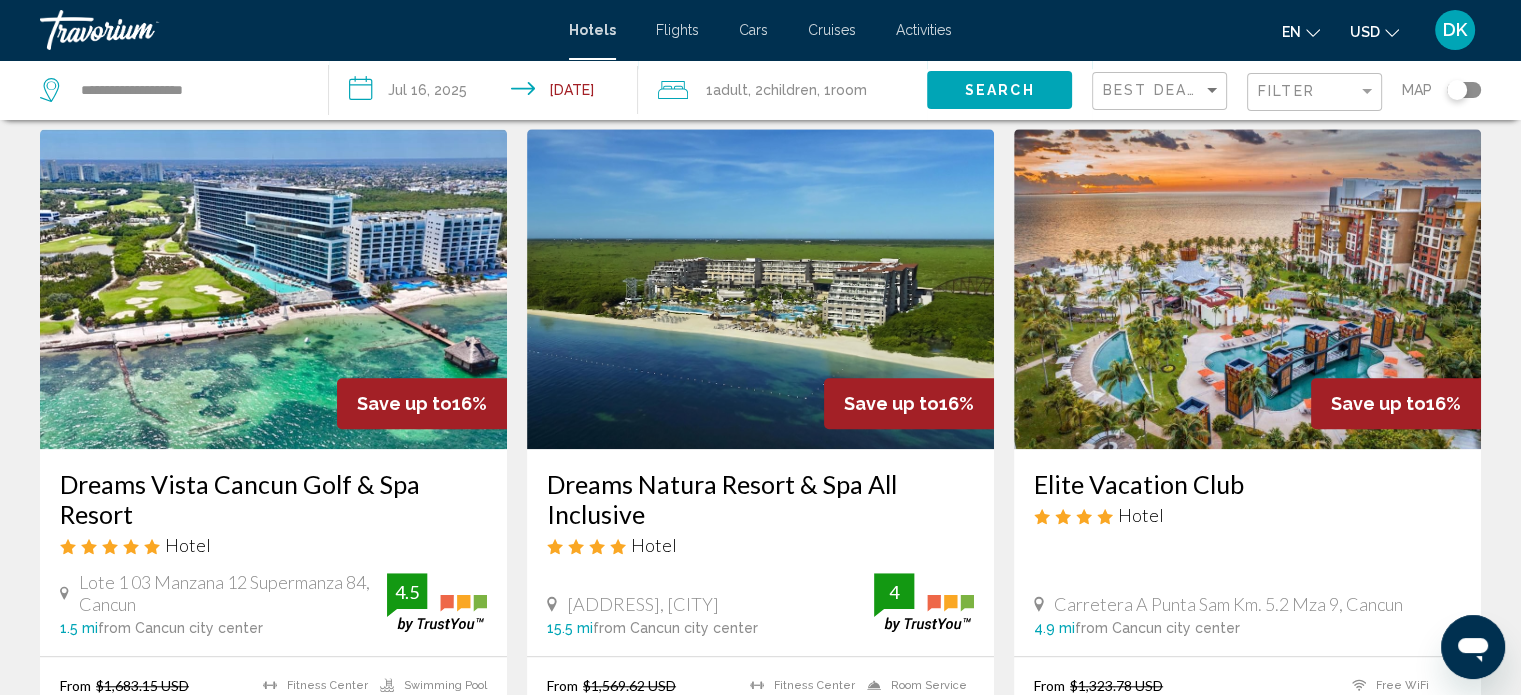 scroll, scrollTop: 1551, scrollLeft: 0, axis: vertical 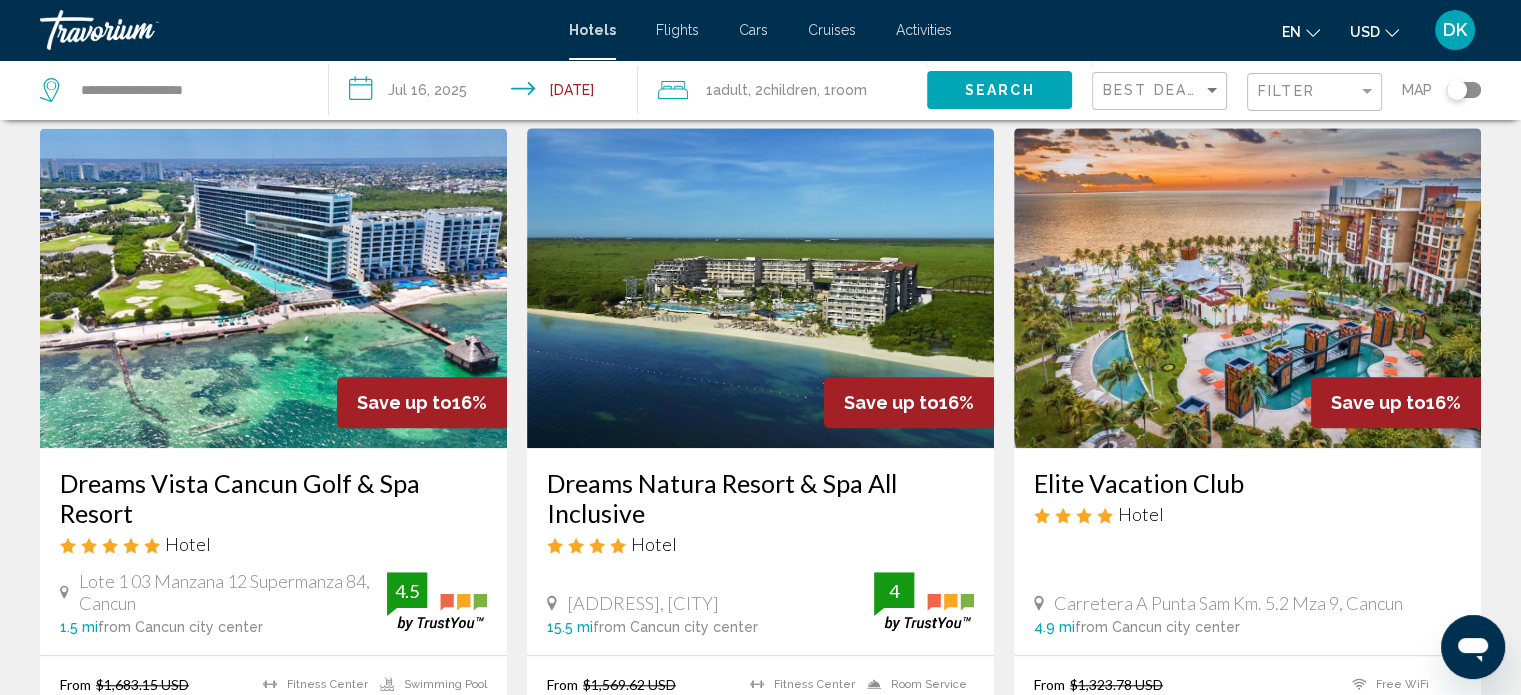 click on "1.5 mi" at bounding box center [79, 627] 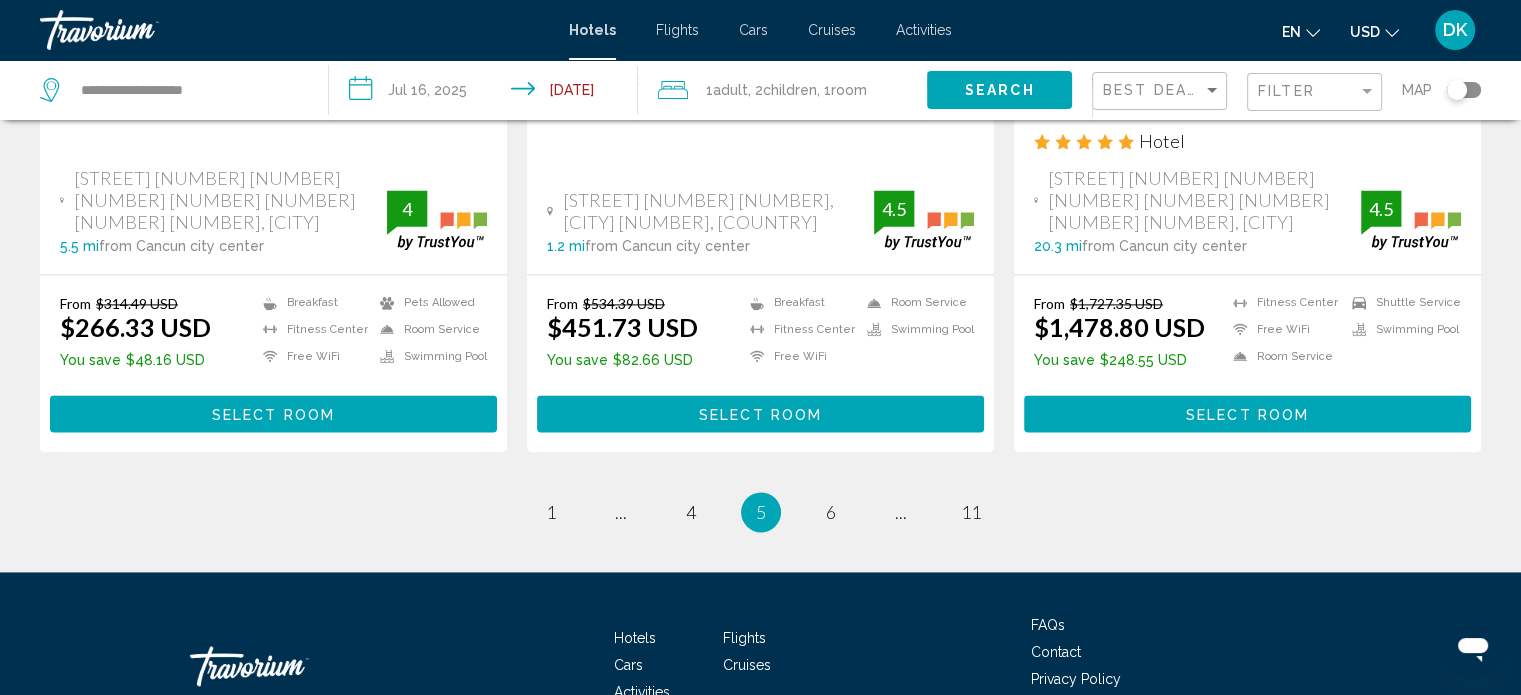 scroll, scrollTop: 2716, scrollLeft: 0, axis: vertical 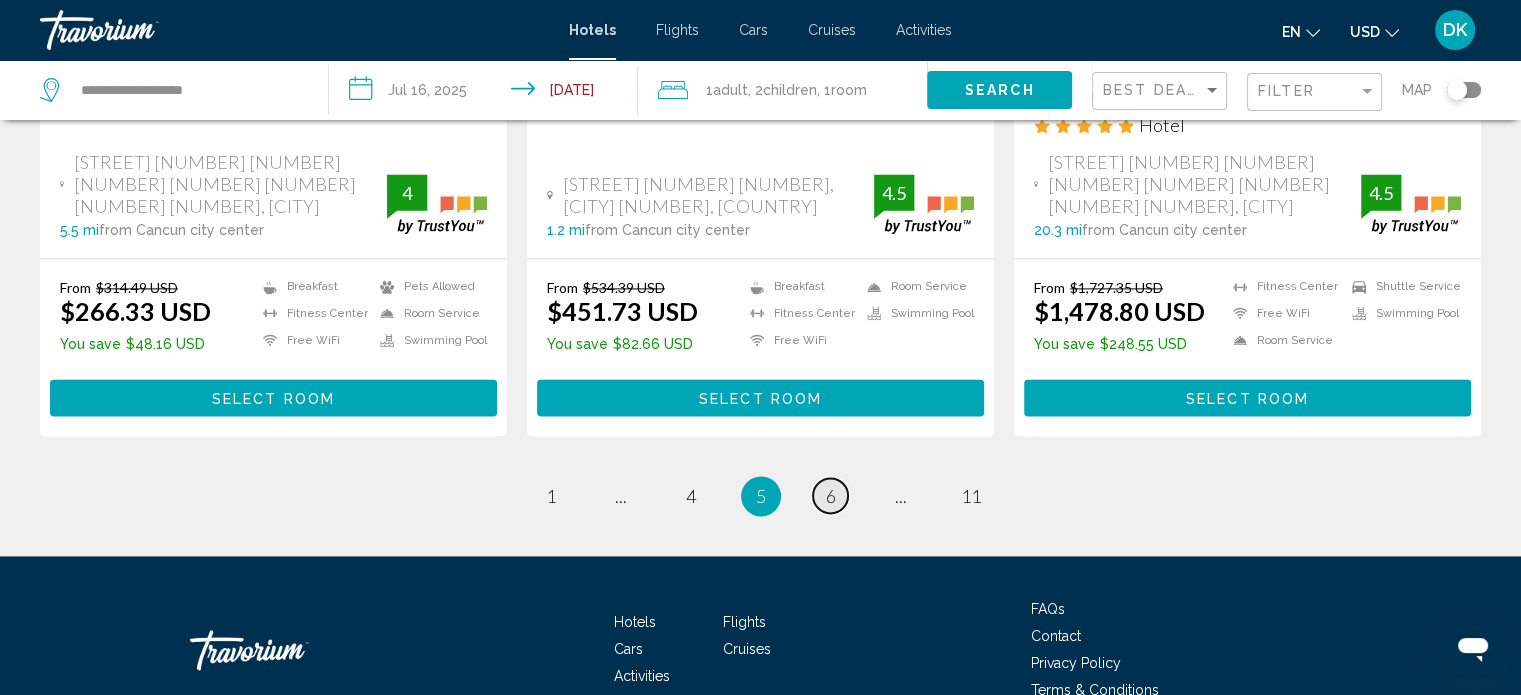 click on "6" at bounding box center [831, 496] 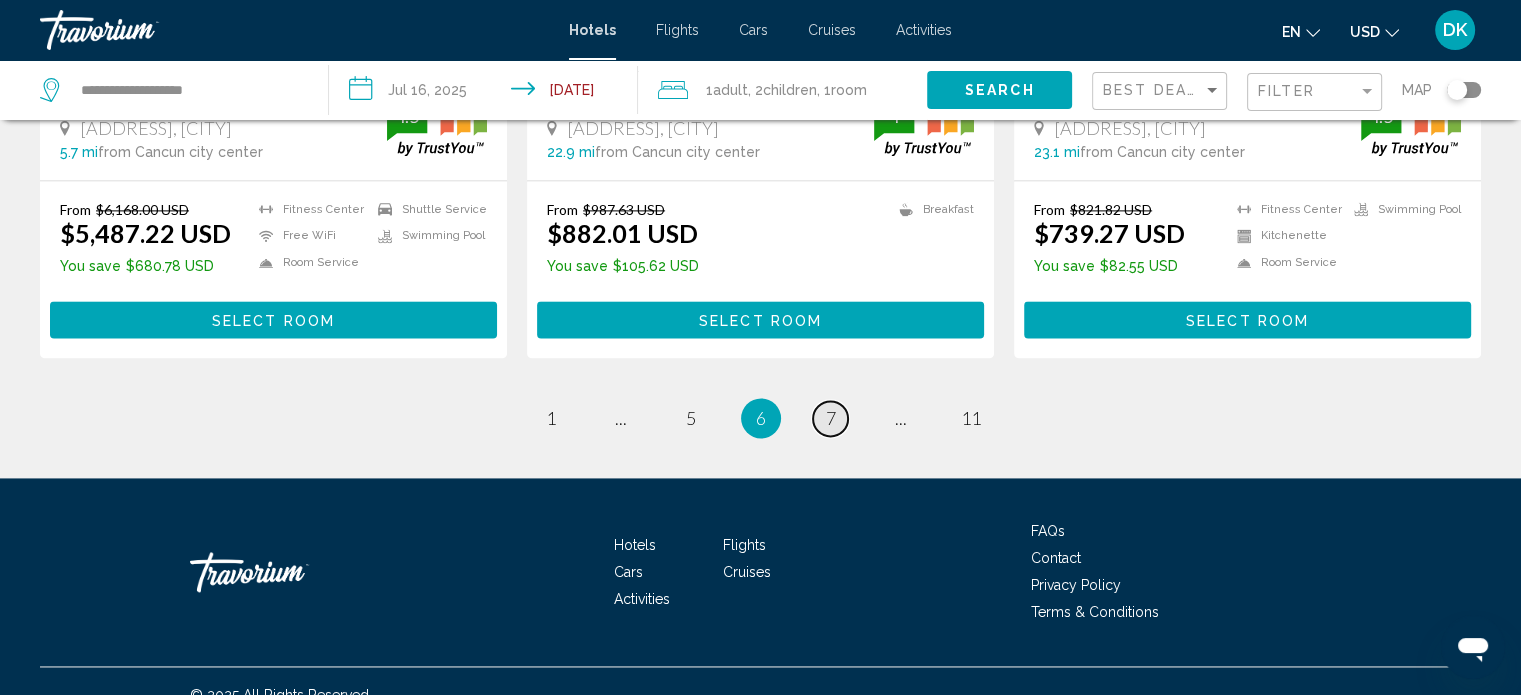 scroll, scrollTop: 2782, scrollLeft: 0, axis: vertical 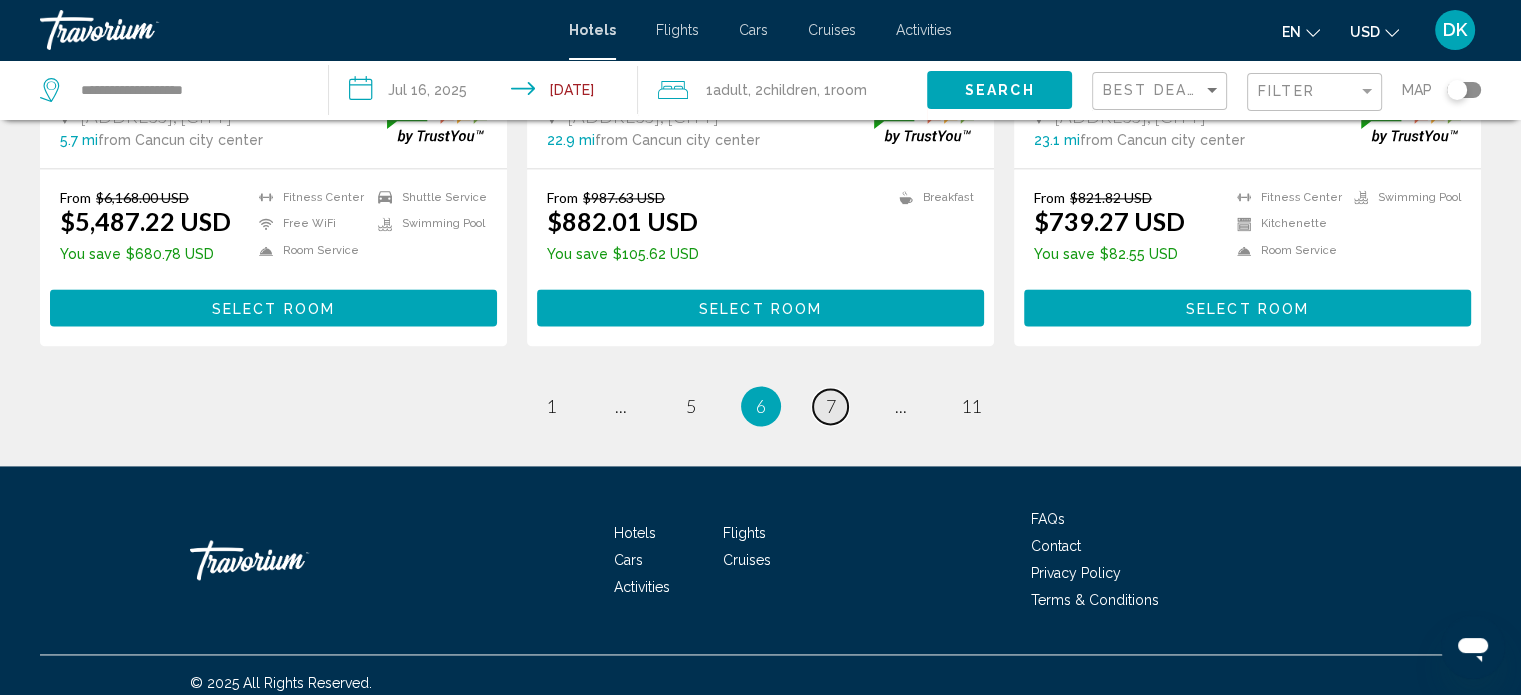 click on "page  7" at bounding box center [830, 406] 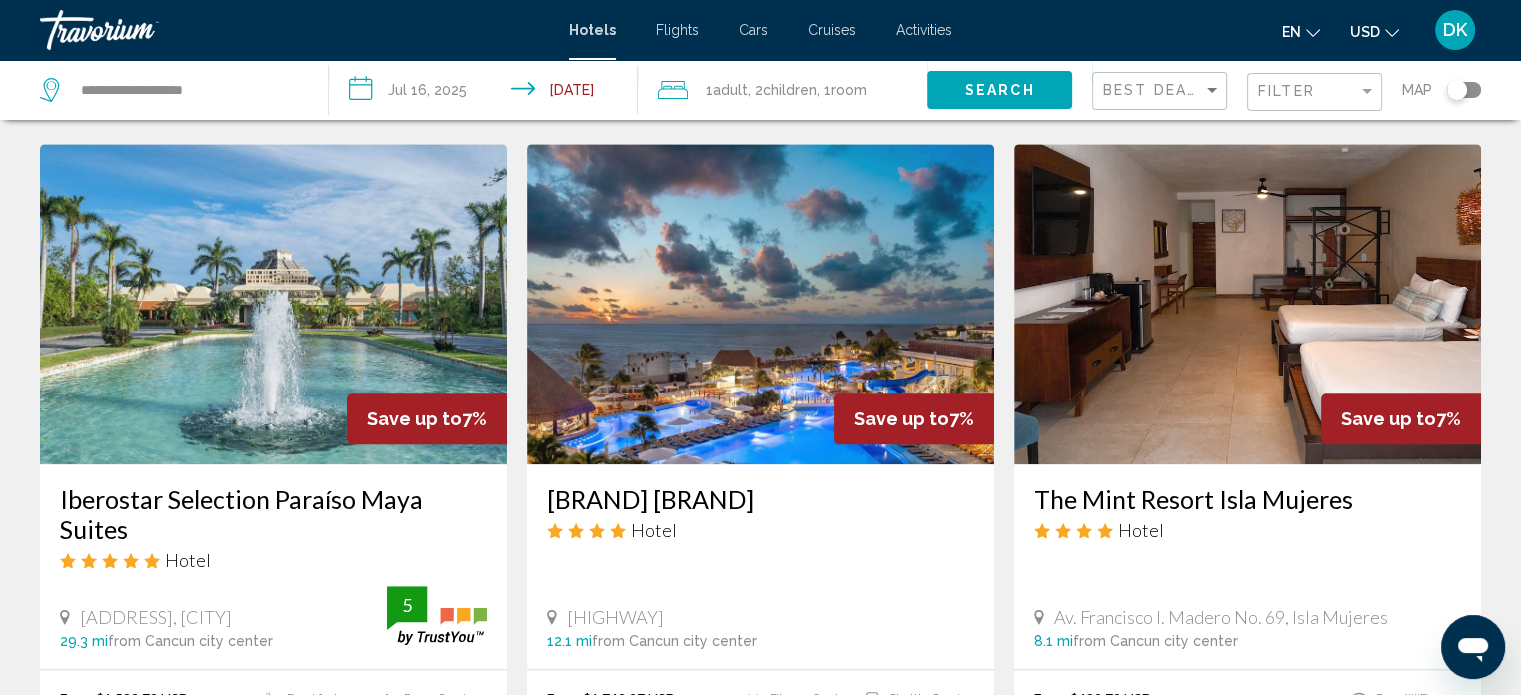 scroll, scrollTop: 2269, scrollLeft: 0, axis: vertical 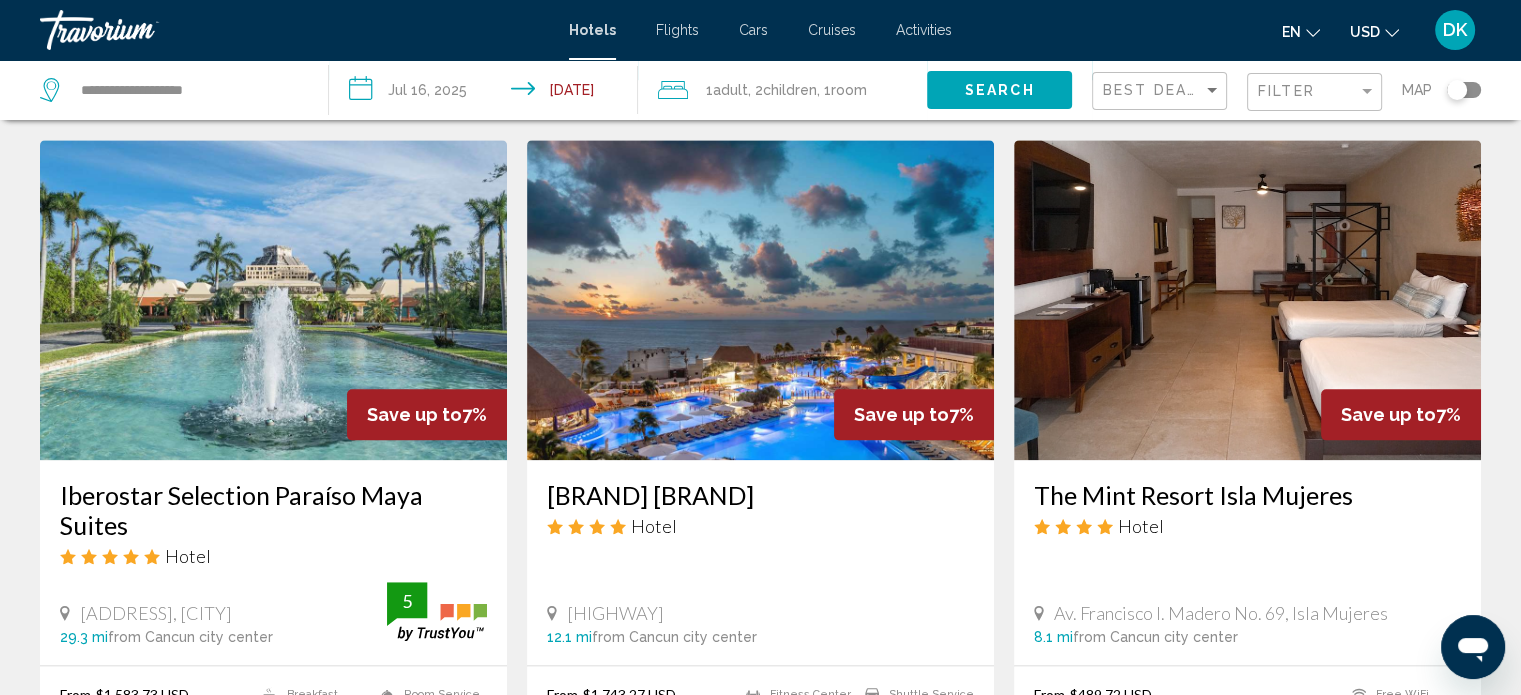 click on "From $[PRICE] USD $[PRICE] USD  You save  $[PRICE] USD
Fitness Center
Free WiFi
Room Service
Swimming Pool  5 Select Room" at bounding box center [273, 754] 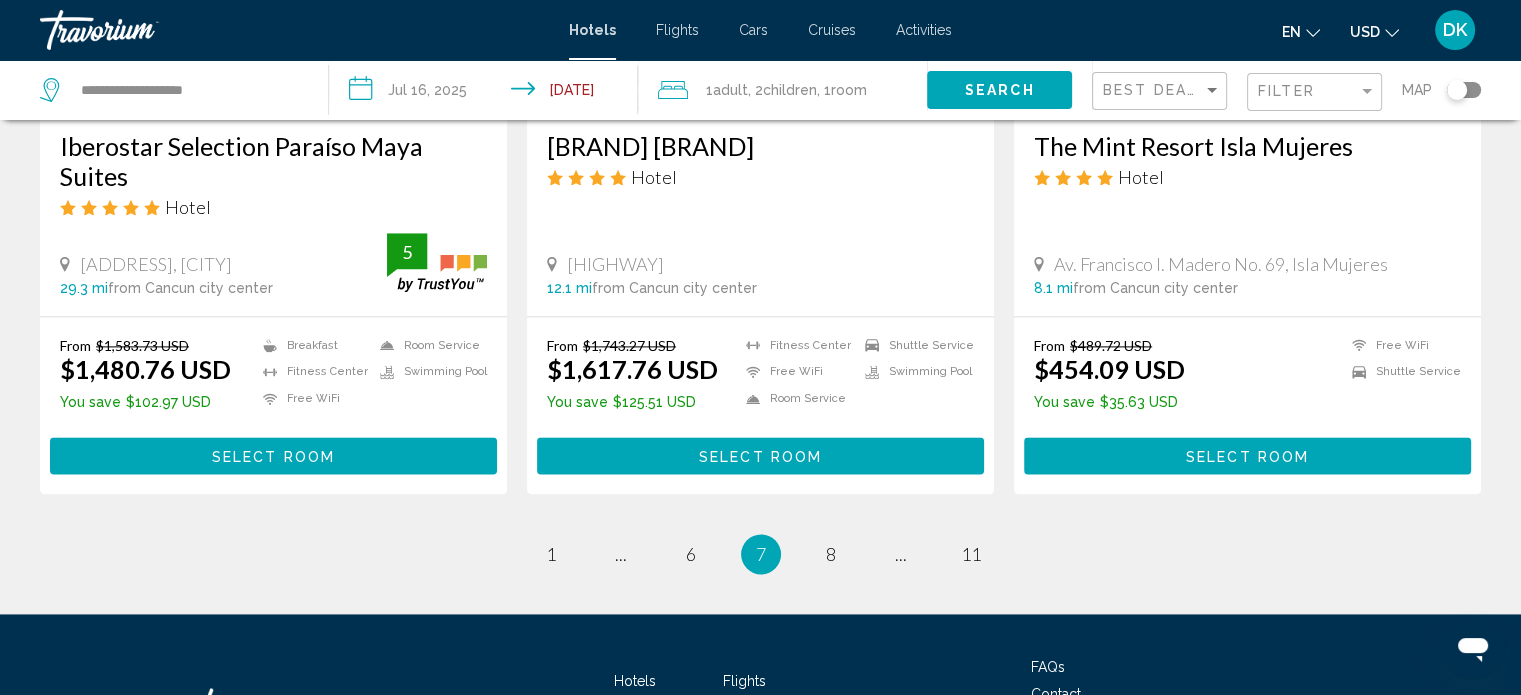 scroll, scrollTop: 2619, scrollLeft: 0, axis: vertical 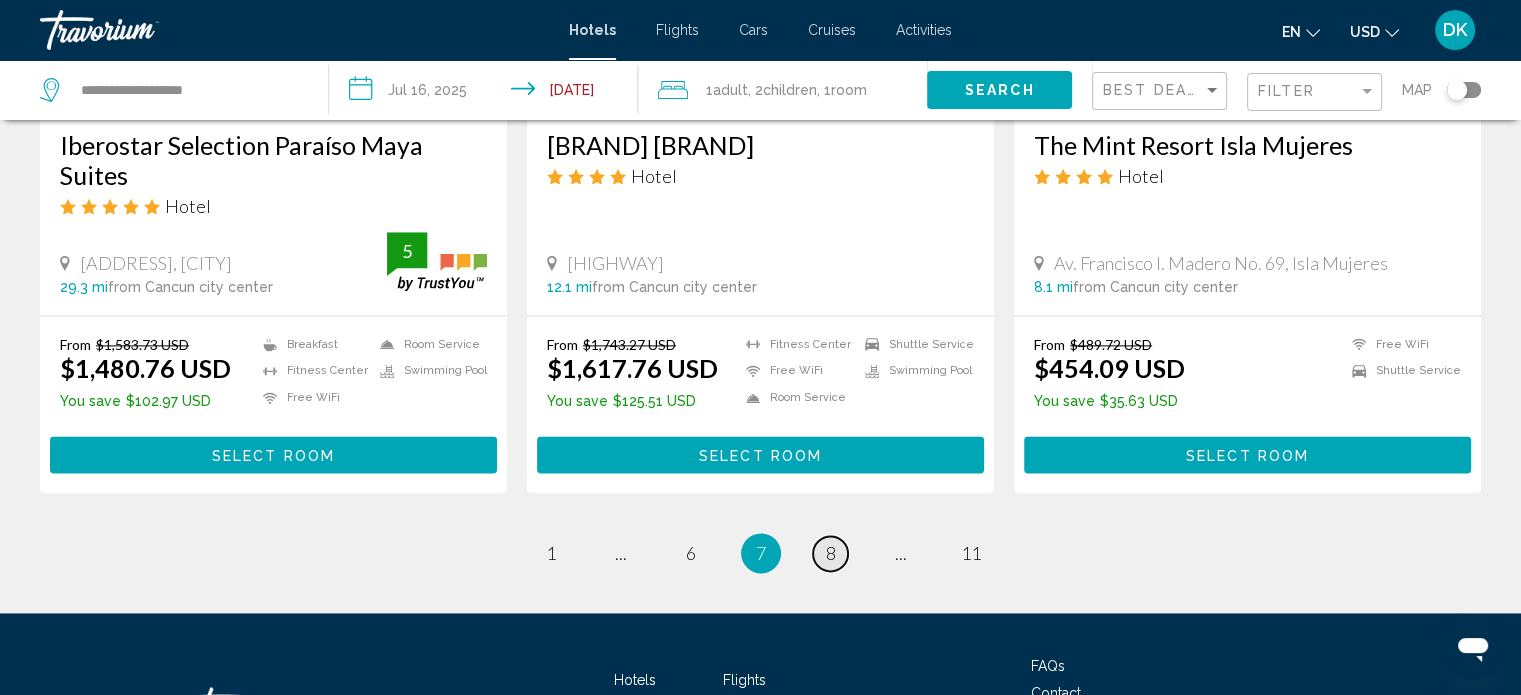 click on "8" at bounding box center (831, 553) 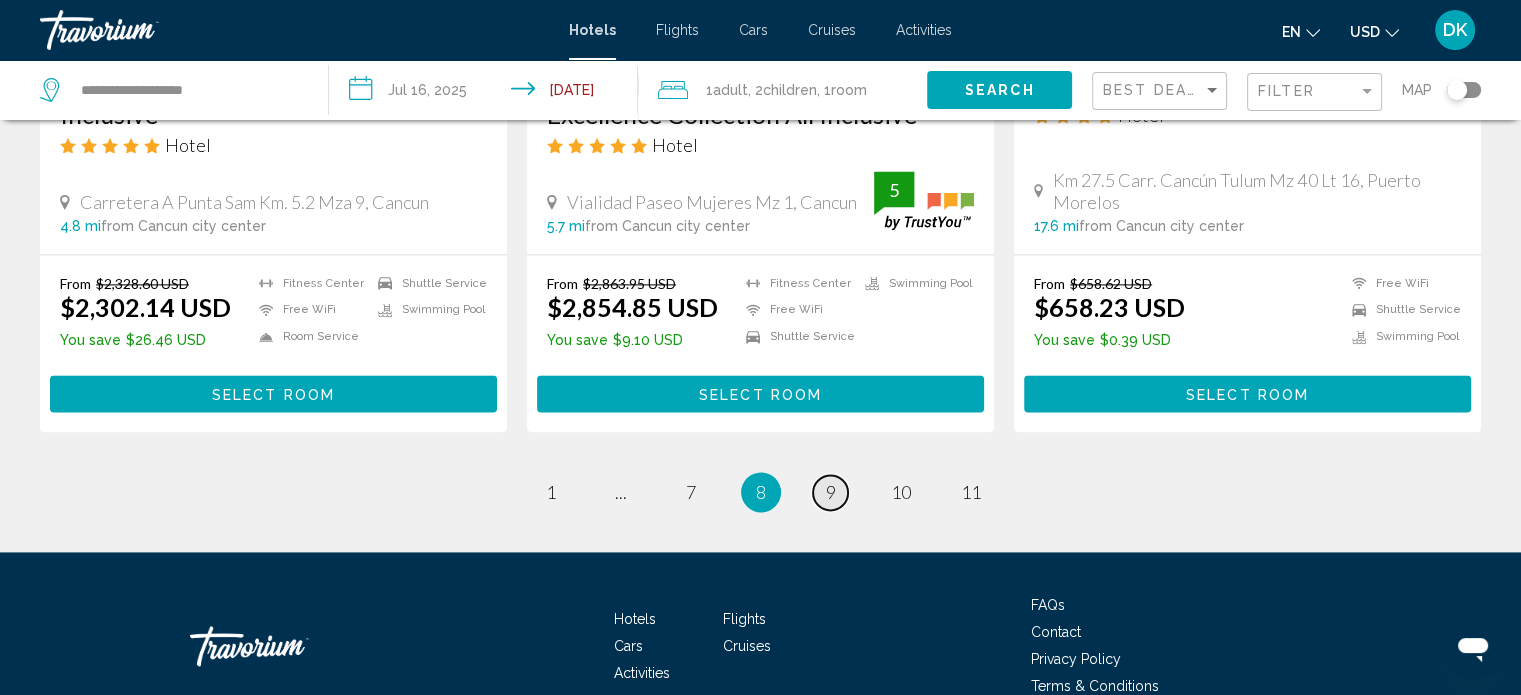 scroll, scrollTop: 2766, scrollLeft: 0, axis: vertical 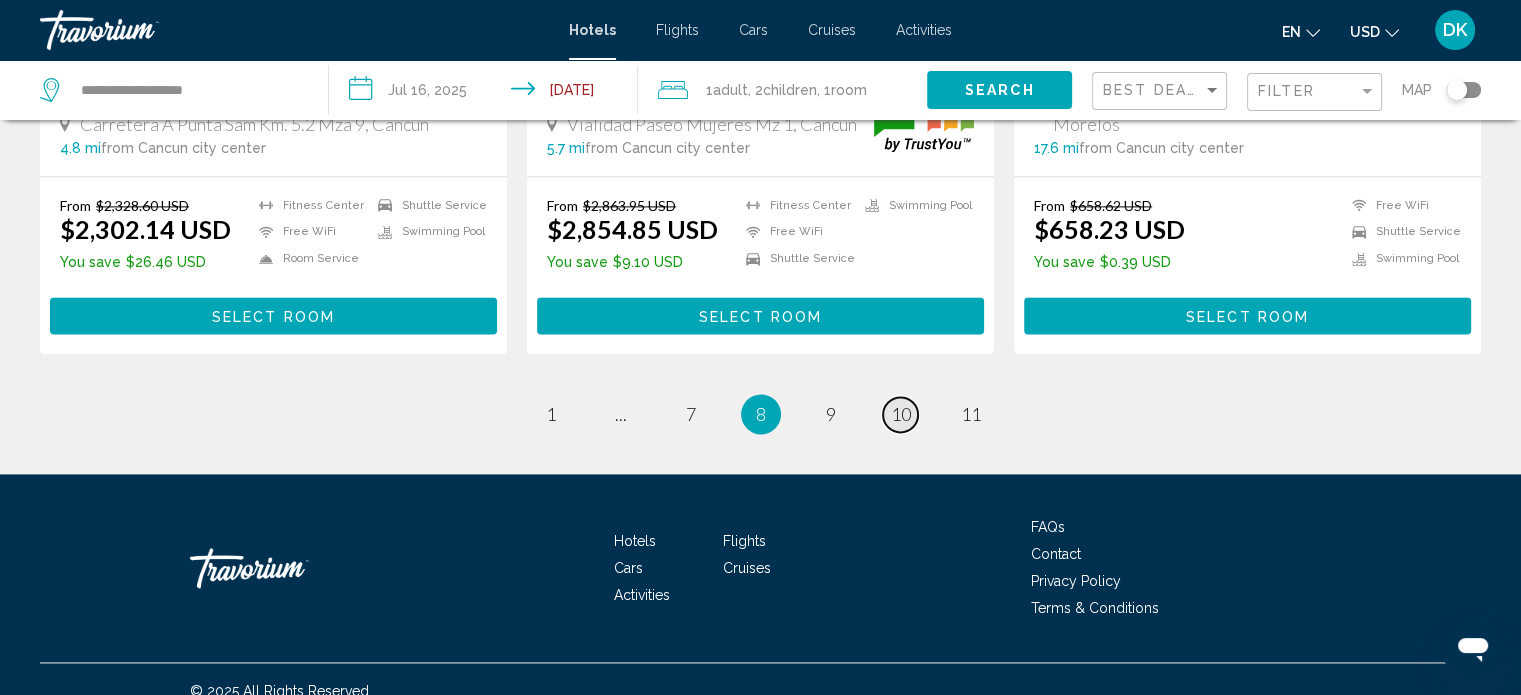 click on "10" at bounding box center (901, 414) 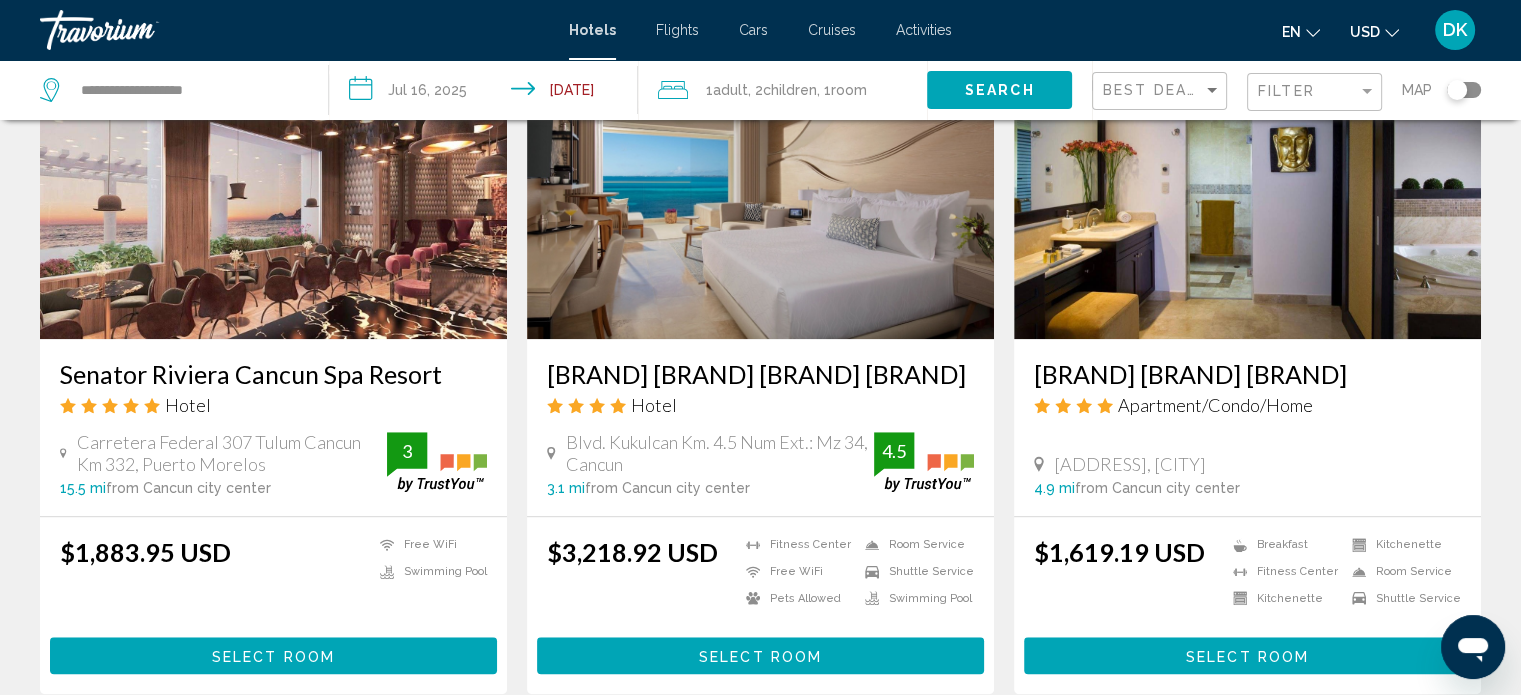 scroll, scrollTop: 1709, scrollLeft: 0, axis: vertical 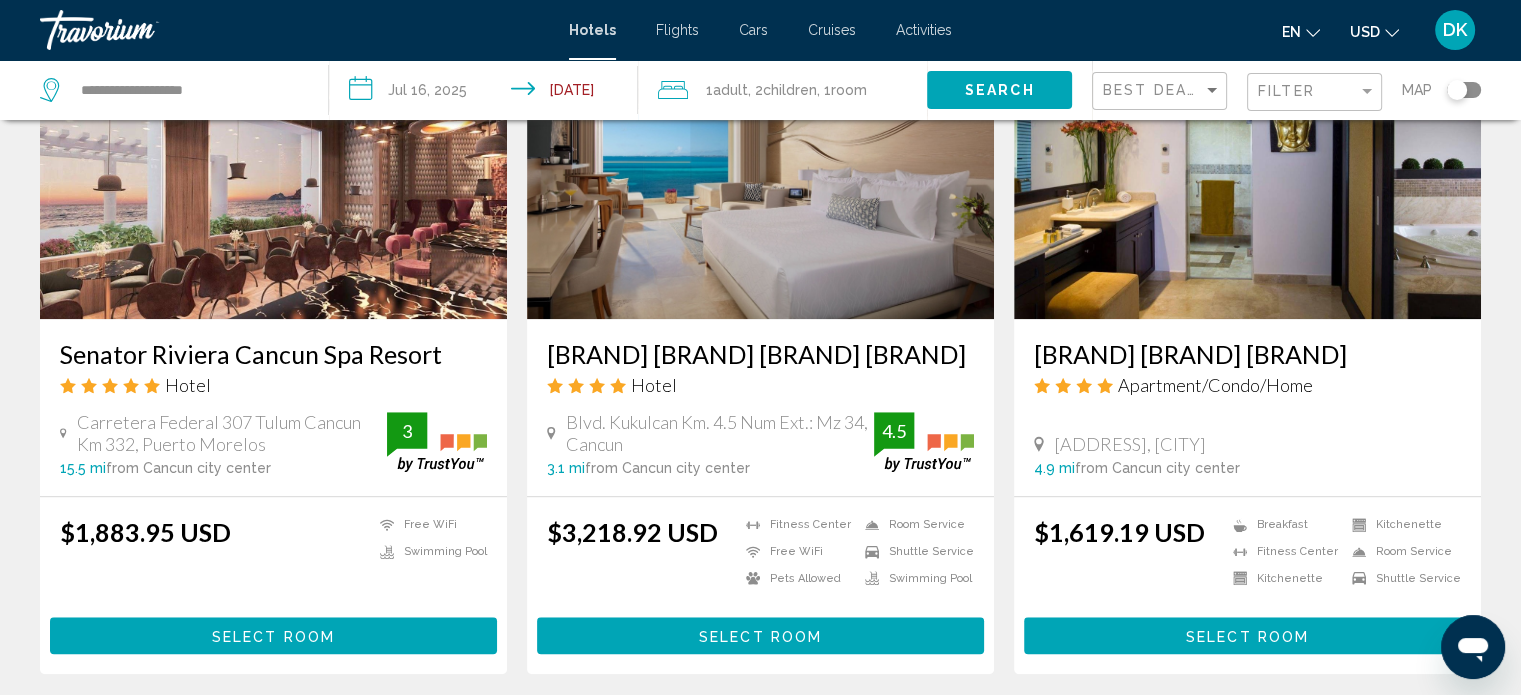 click on "$1,883.95 USD" at bounding box center [145, 557] 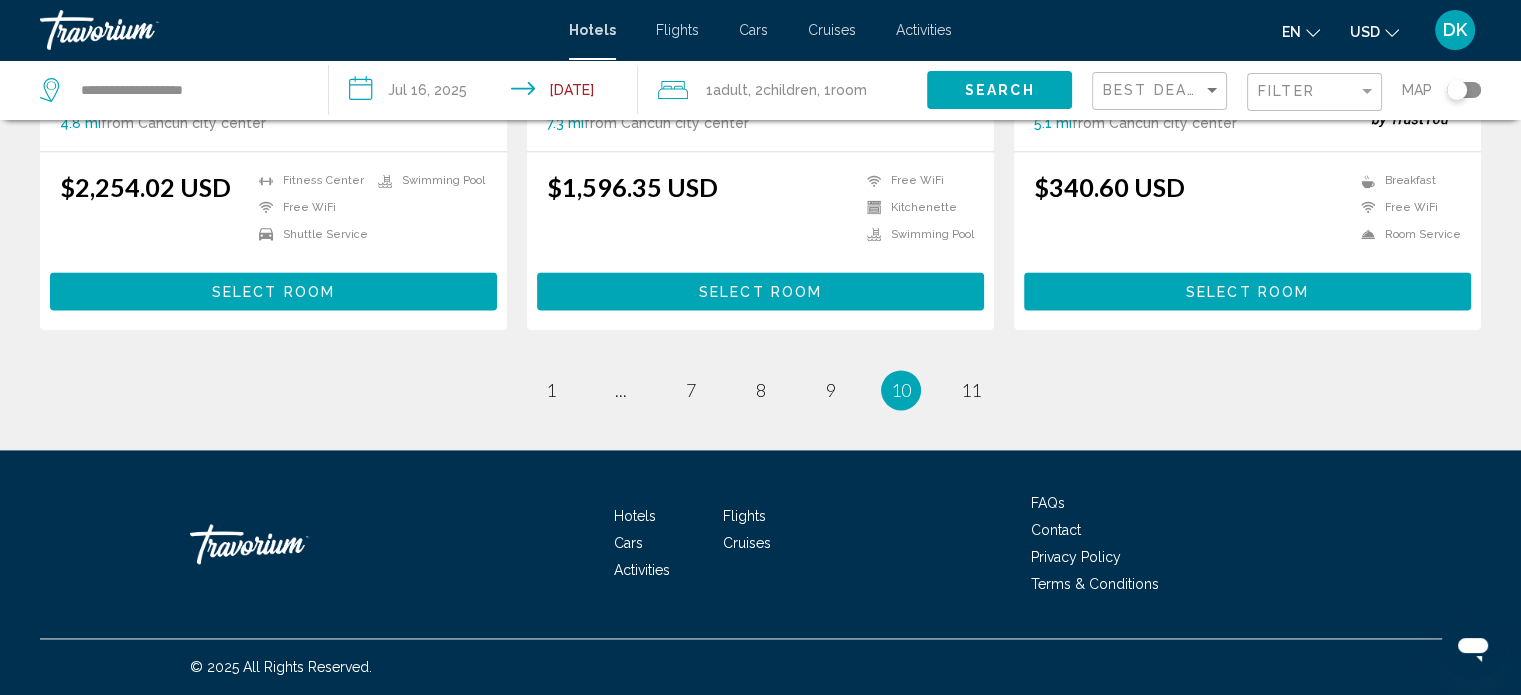 scroll, scrollTop: 2828, scrollLeft: 0, axis: vertical 